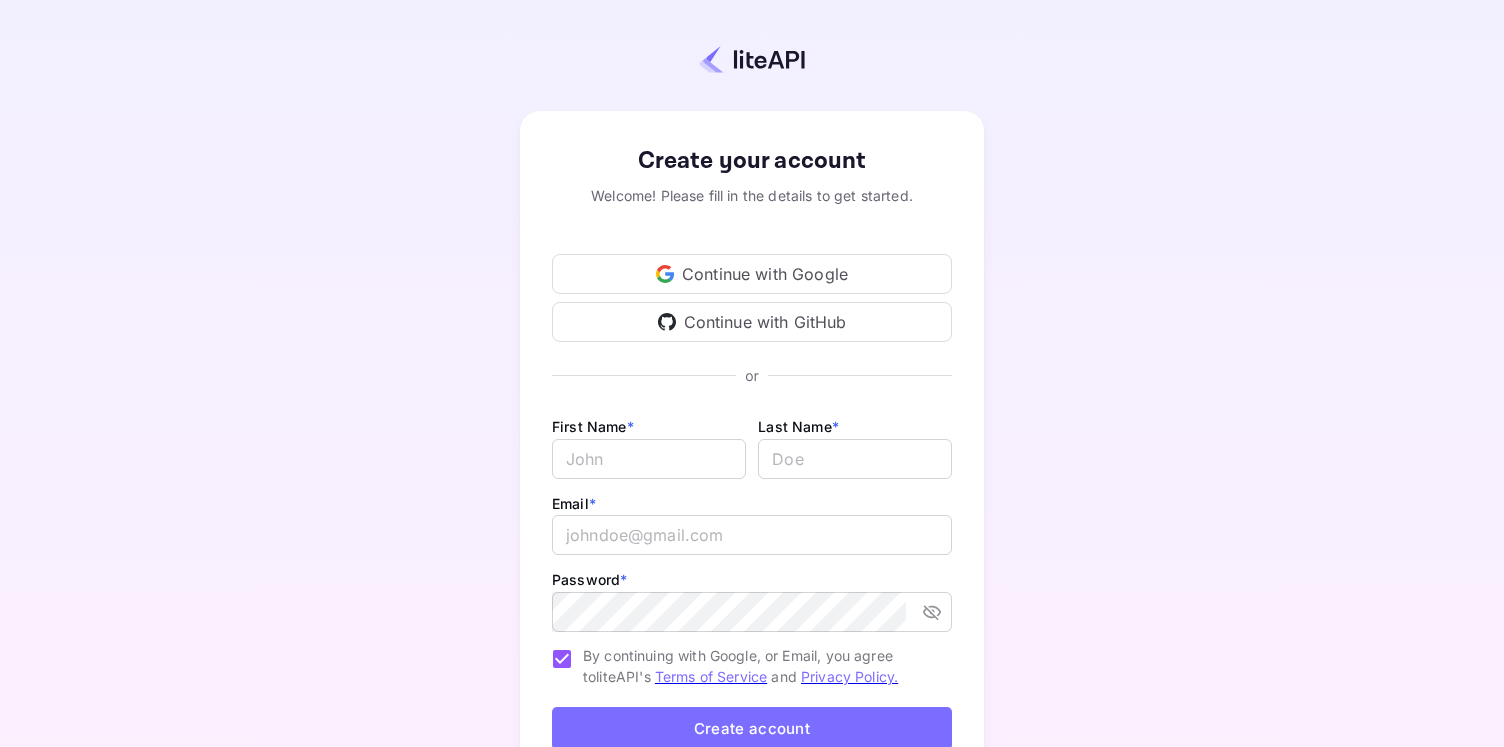 scroll, scrollTop: 0, scrollLeft: 0, axis: both 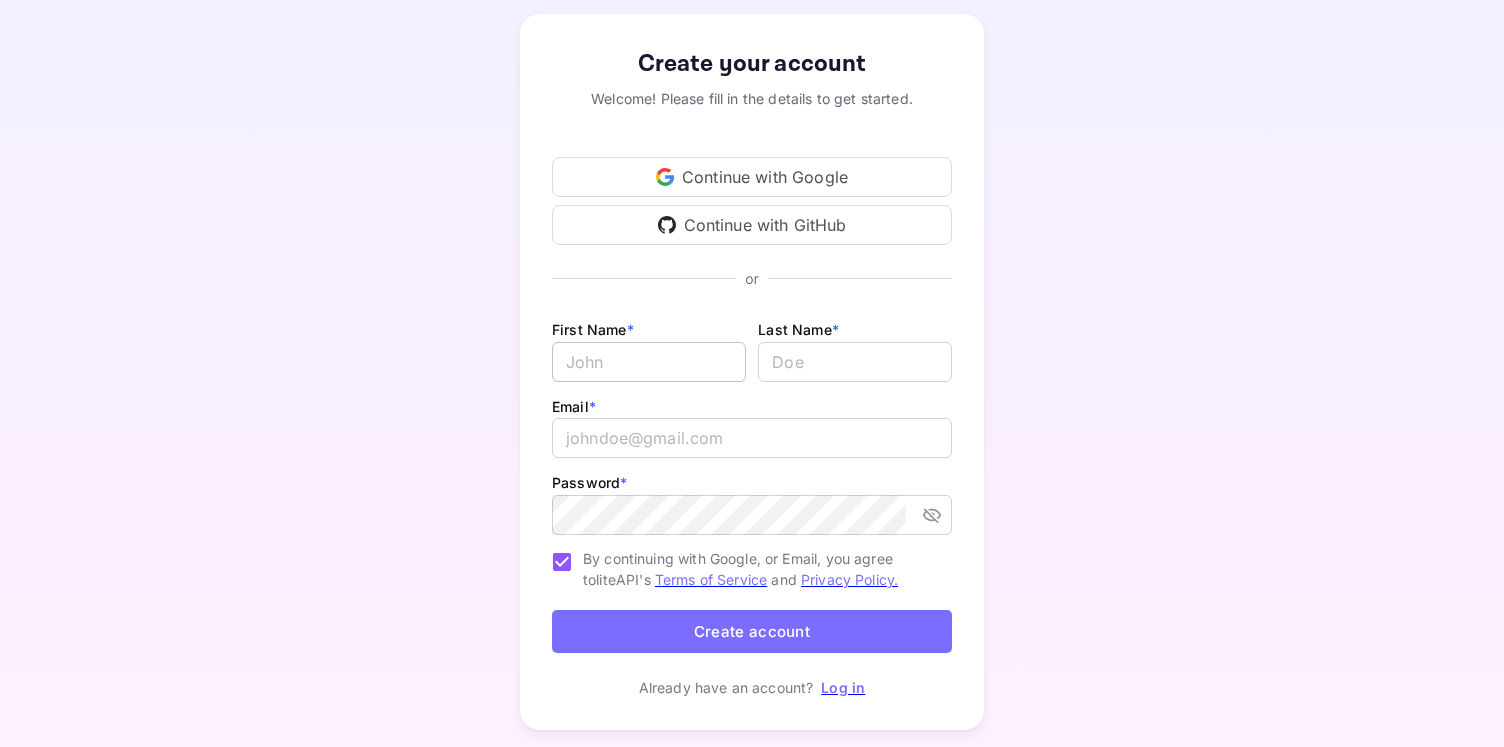 click on "Email   *" at bounding box center (649, 362) 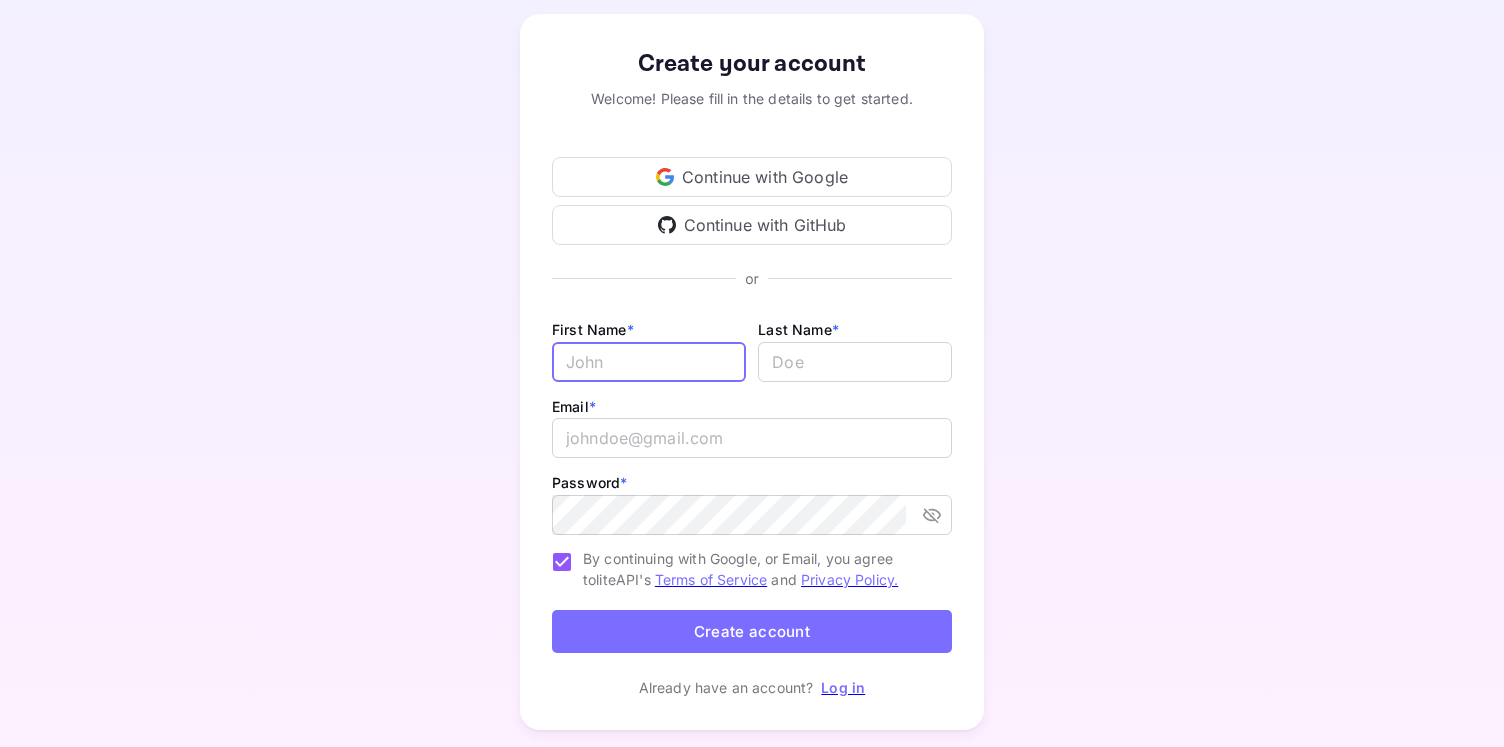 type on "[NAME]" 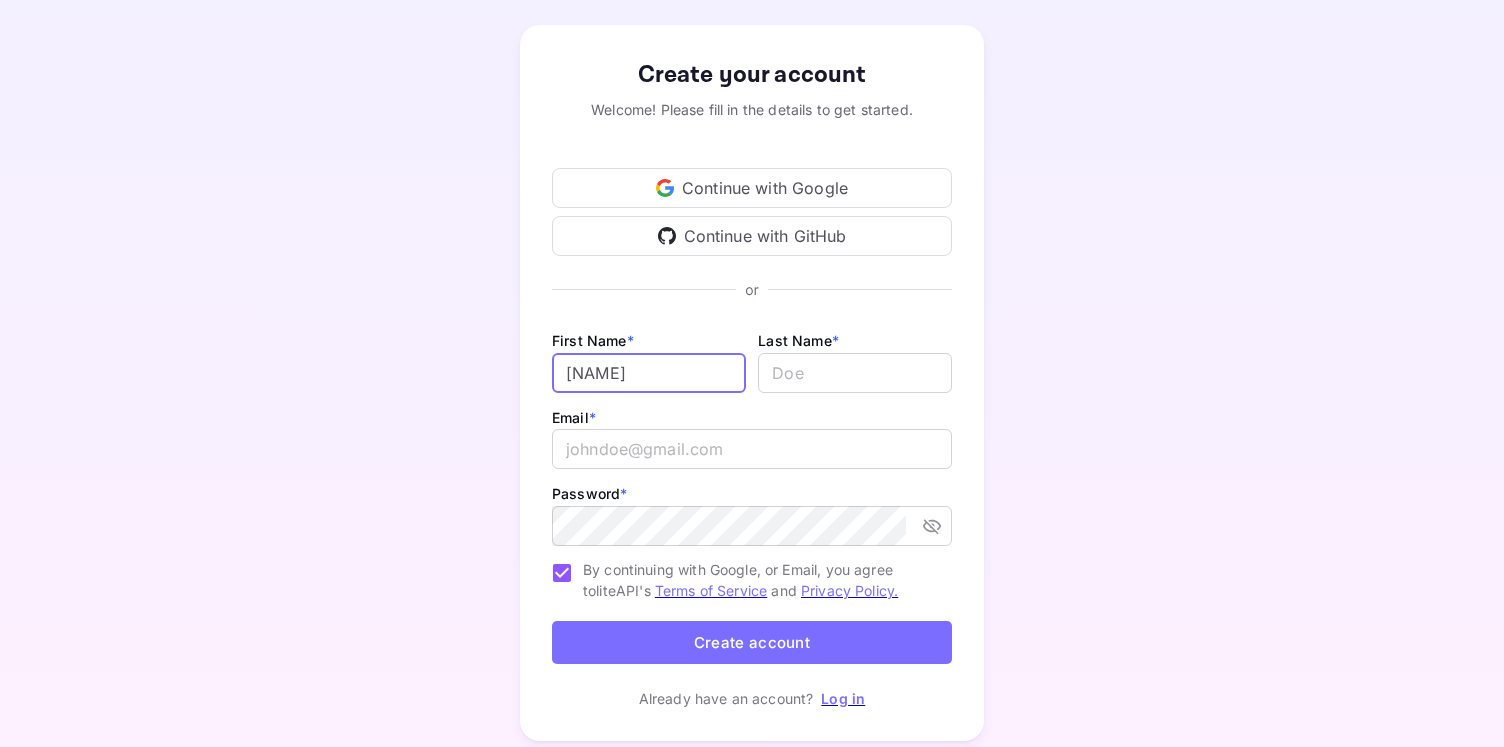 type on "[NAME]" 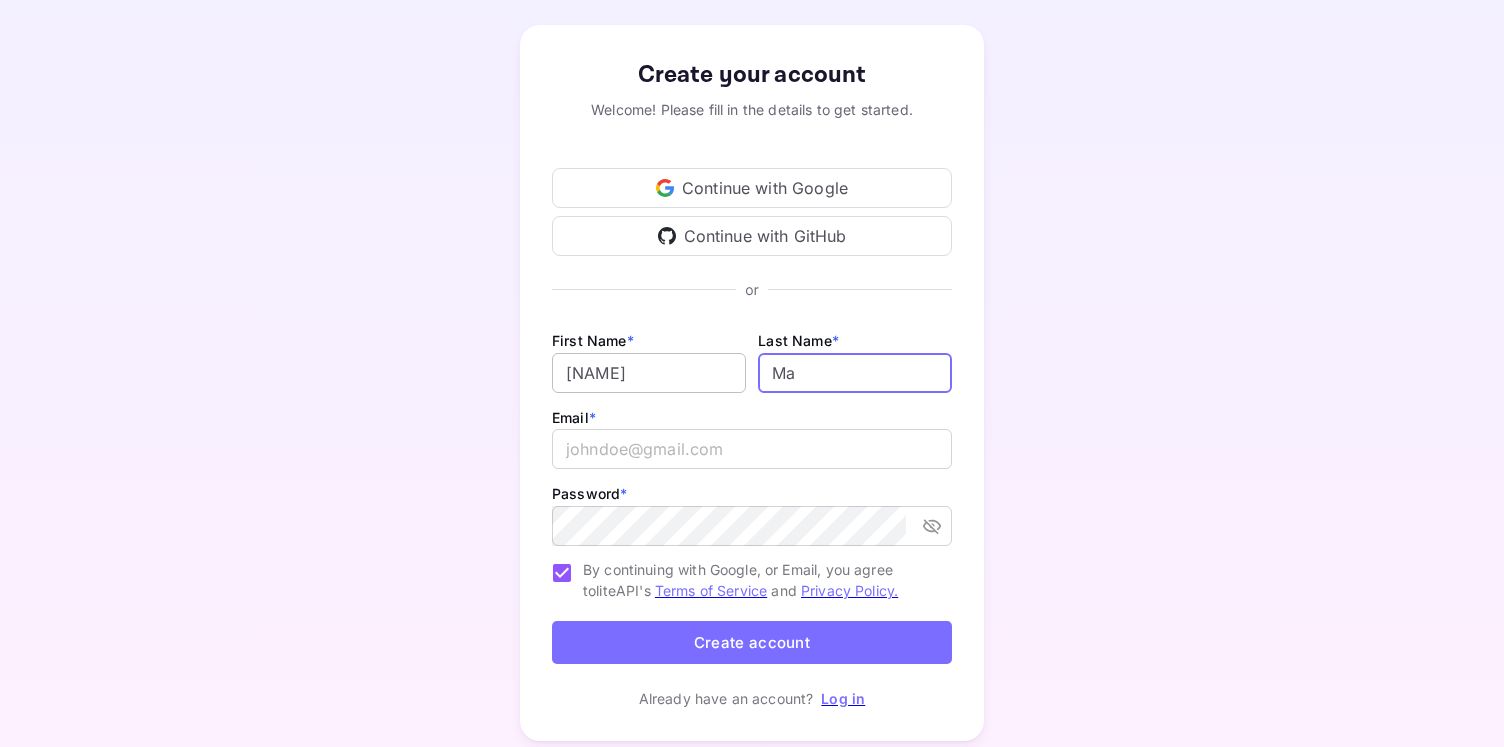 type on "Ma" 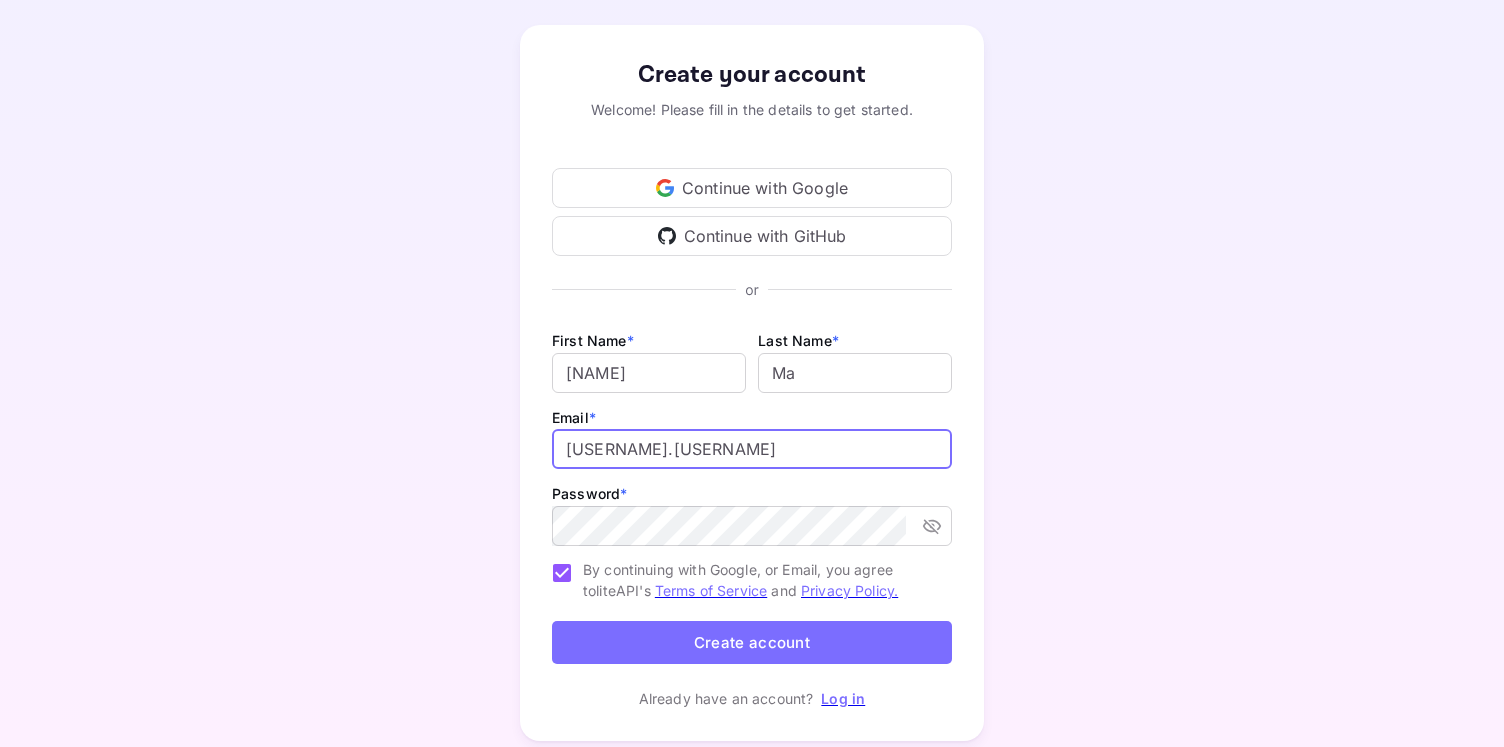 type on "[EMAIL]" 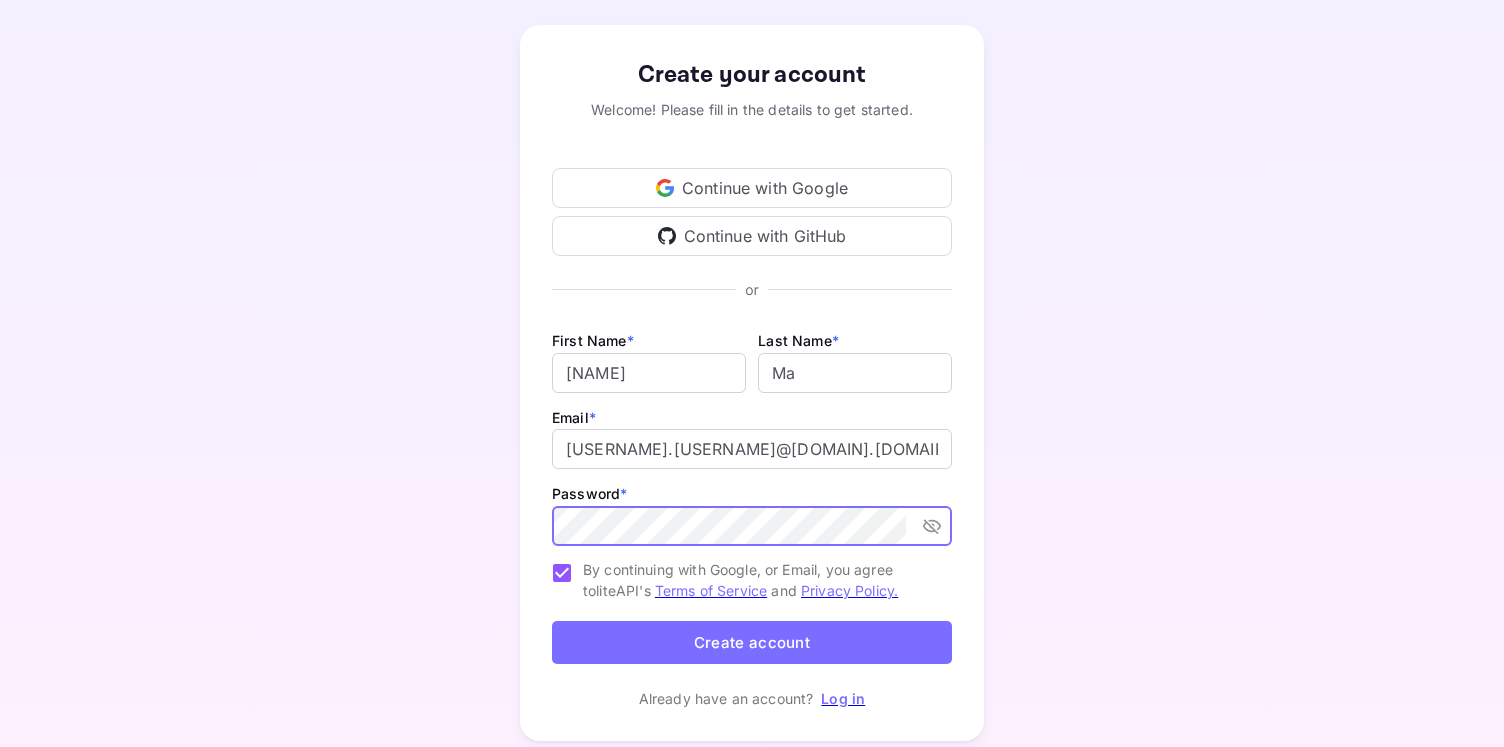 click at bounding box center (932, 526) 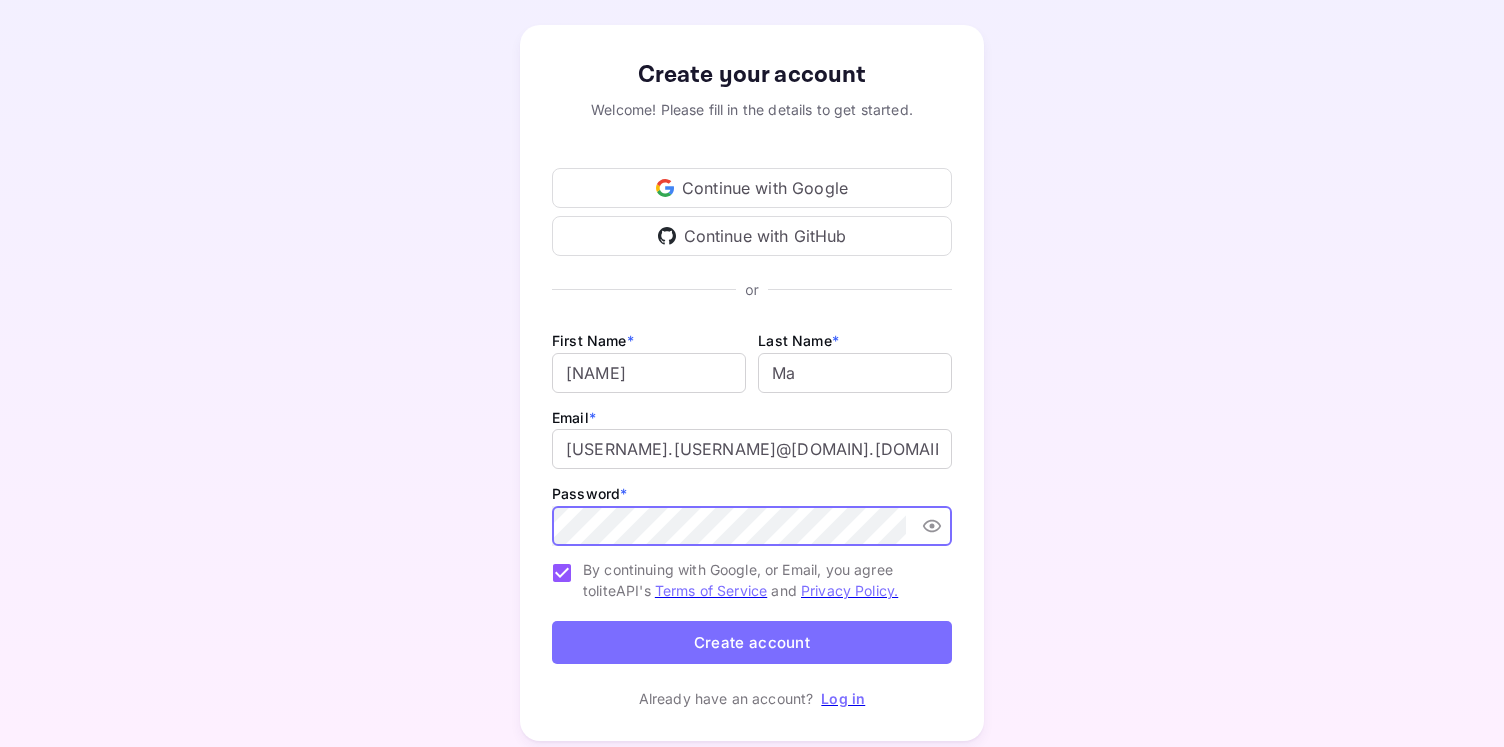 click on "Create account" at bounding box center [752, 642] 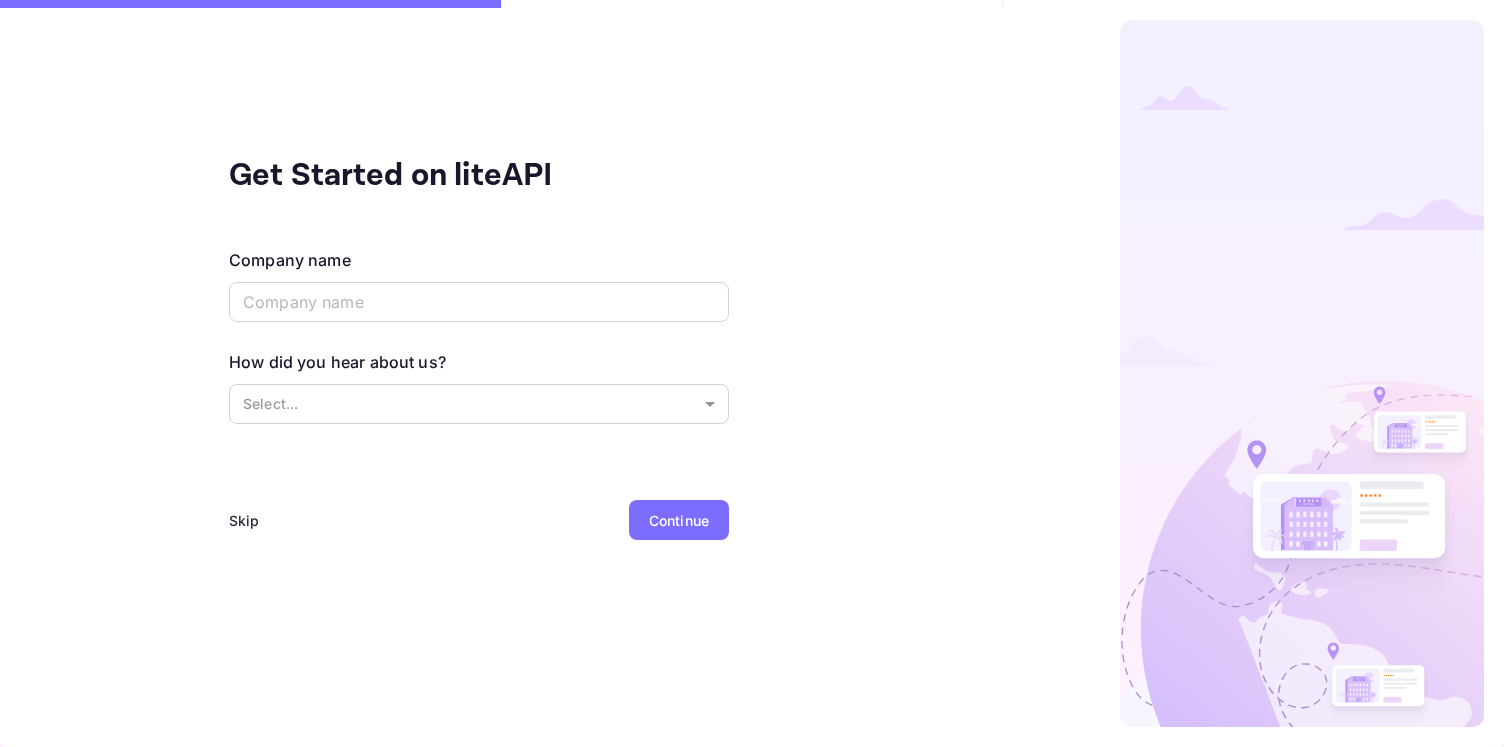 scroll, scrollTop: 0, scrollLeft: 0, axis: both 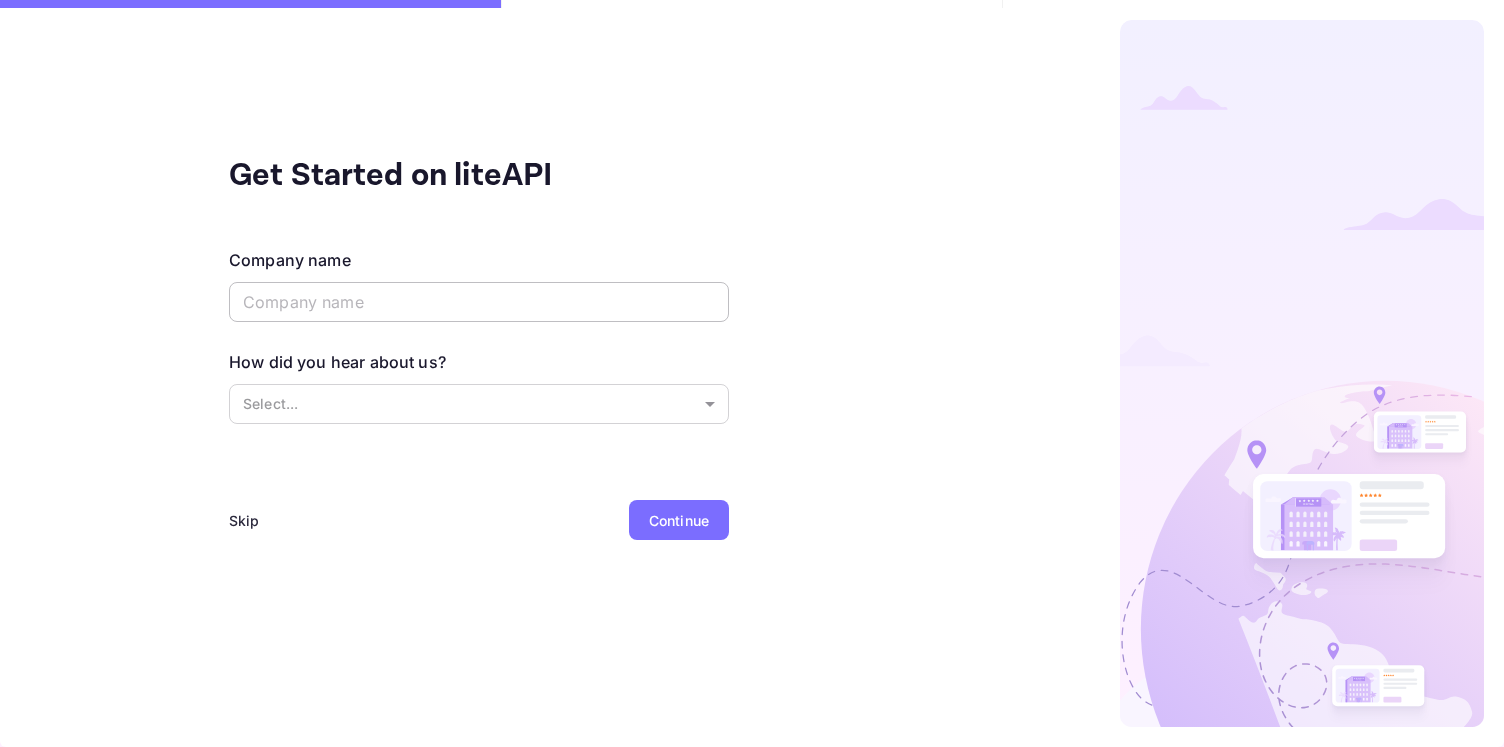 click at bounding box center [479, 302] 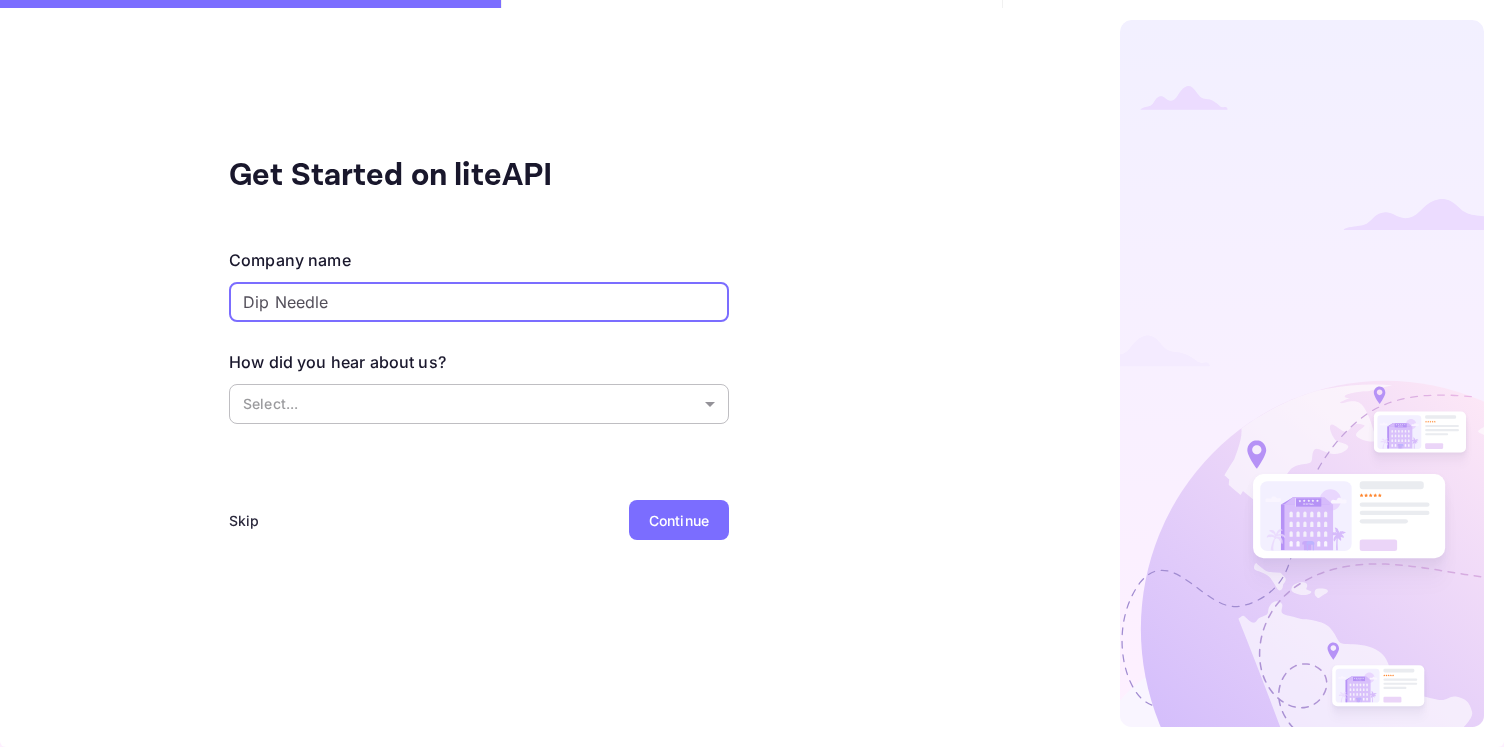 type on "Dip Needle" 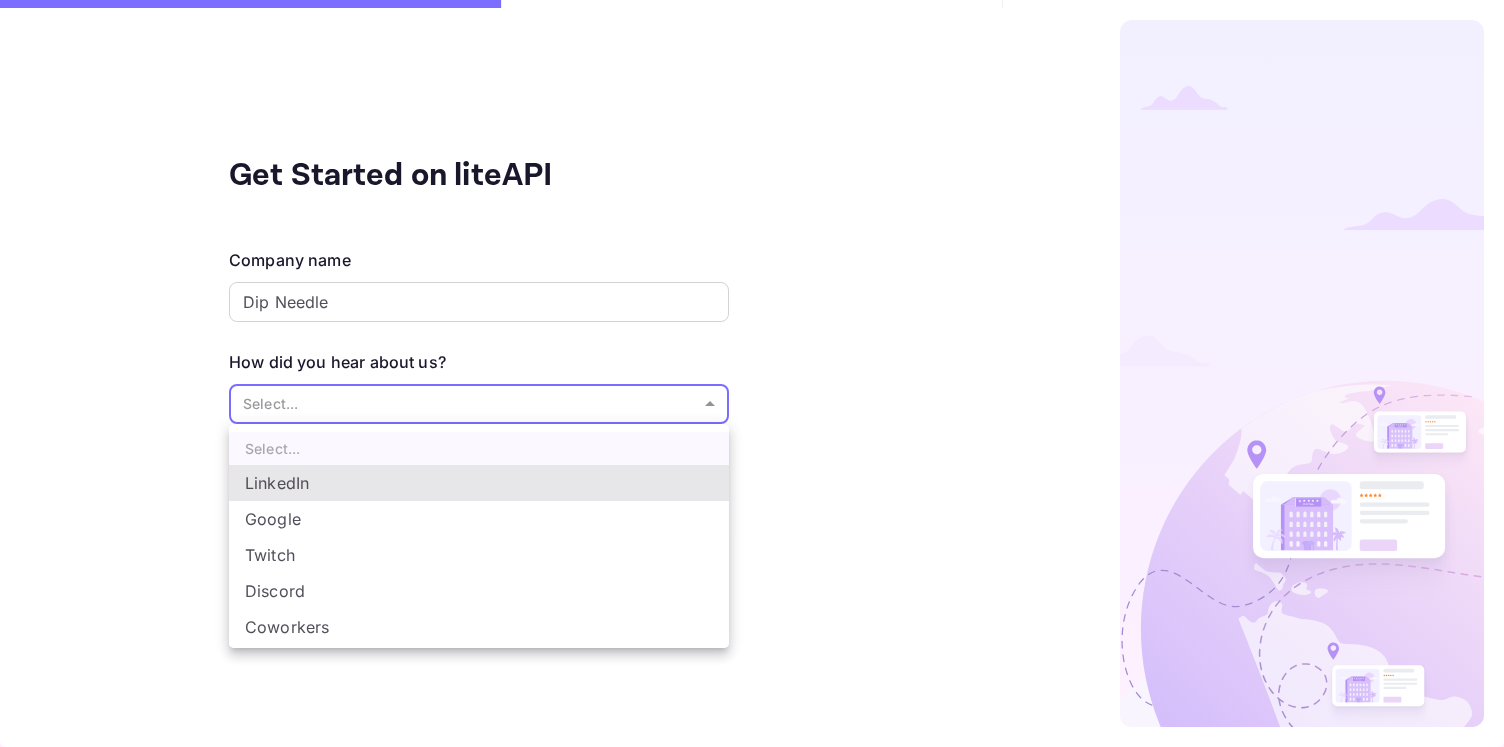 click on "Get Started on liteAPI Company name Dip Needle ​ How did you hear about us? Select... ​ Skip Continue     Select... LinkedIn Google Twitch Discord Coworkers Other..." at bounding box center (752, 373) 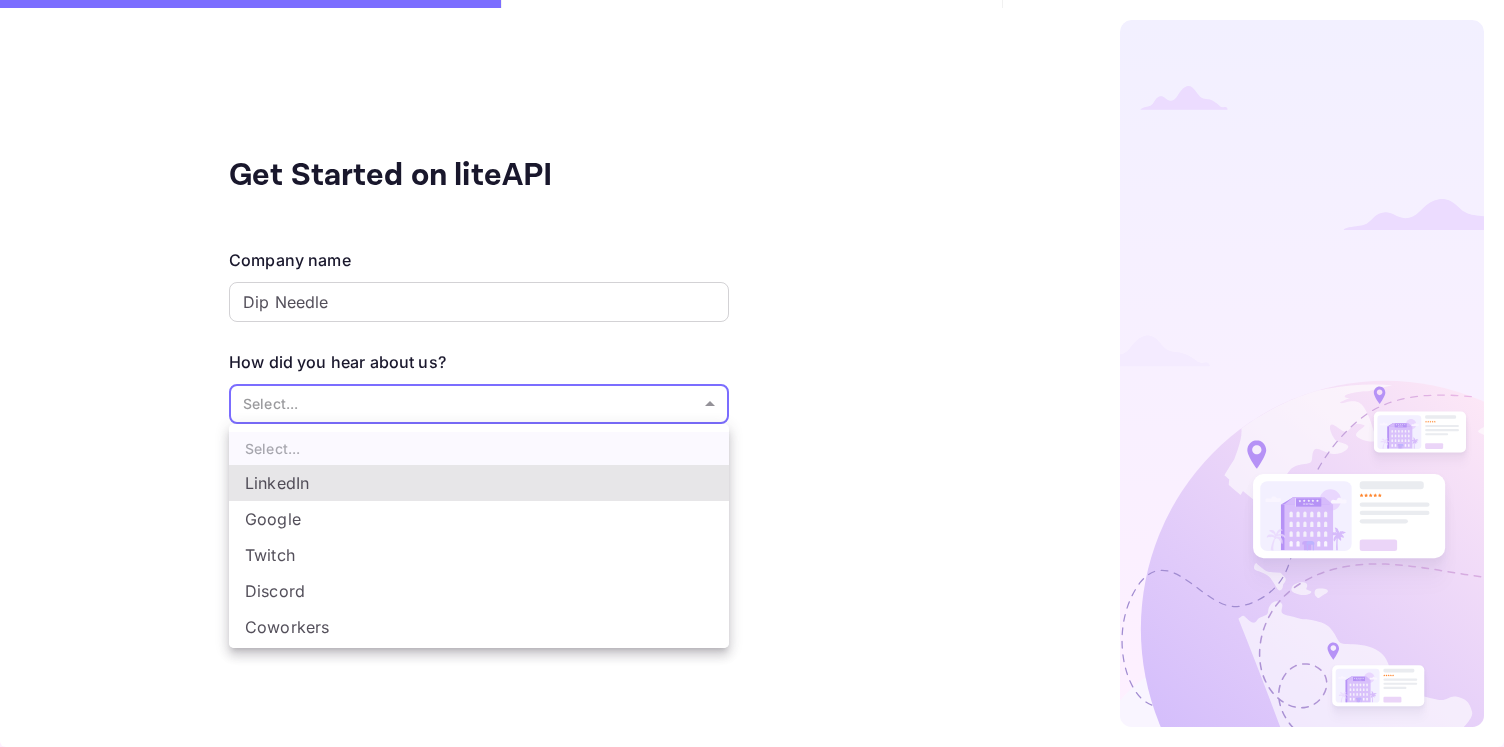 click on "Google" at bounding box center [479, 519] 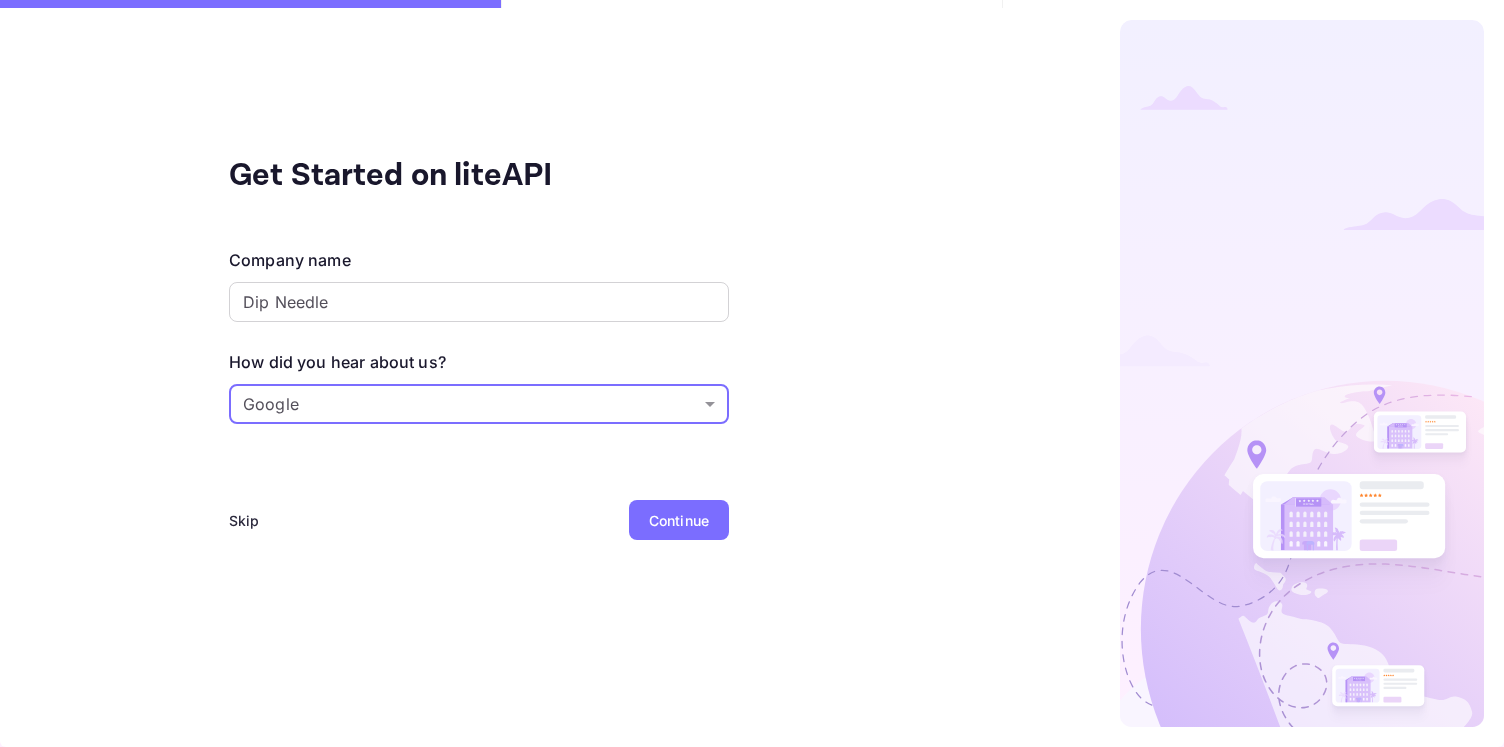 click on "Continue" at bounding box center [679, 520] 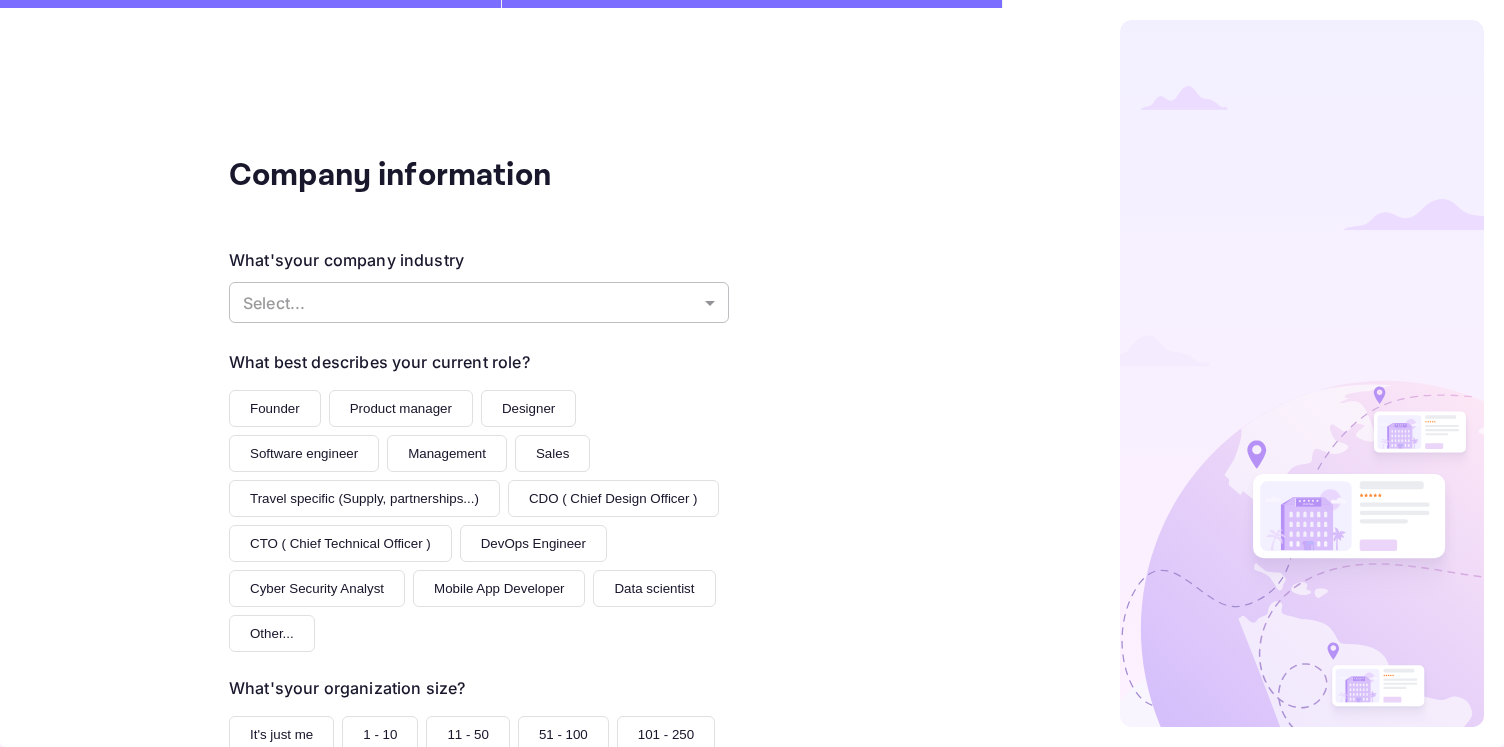 click on "Company information What's  your company industry Select... ​ What best describes your current role? Founder Product manager Designer Software engineer Management Sales Travel specific (Supply, partnerships...) CDO ( Chief Design Officer ) CTO ( Chief Technical Officer ) DevOps Engineer Cyber Security Analyst Mobile App Developer Data scientist Other... What's  your organization size? It's just me 1 - 10 11 - 50 51 - 100 101 - 250 250 - 1k 1k - 5k 5k+ Skip Back Continue" at bounding box center [752, 373] 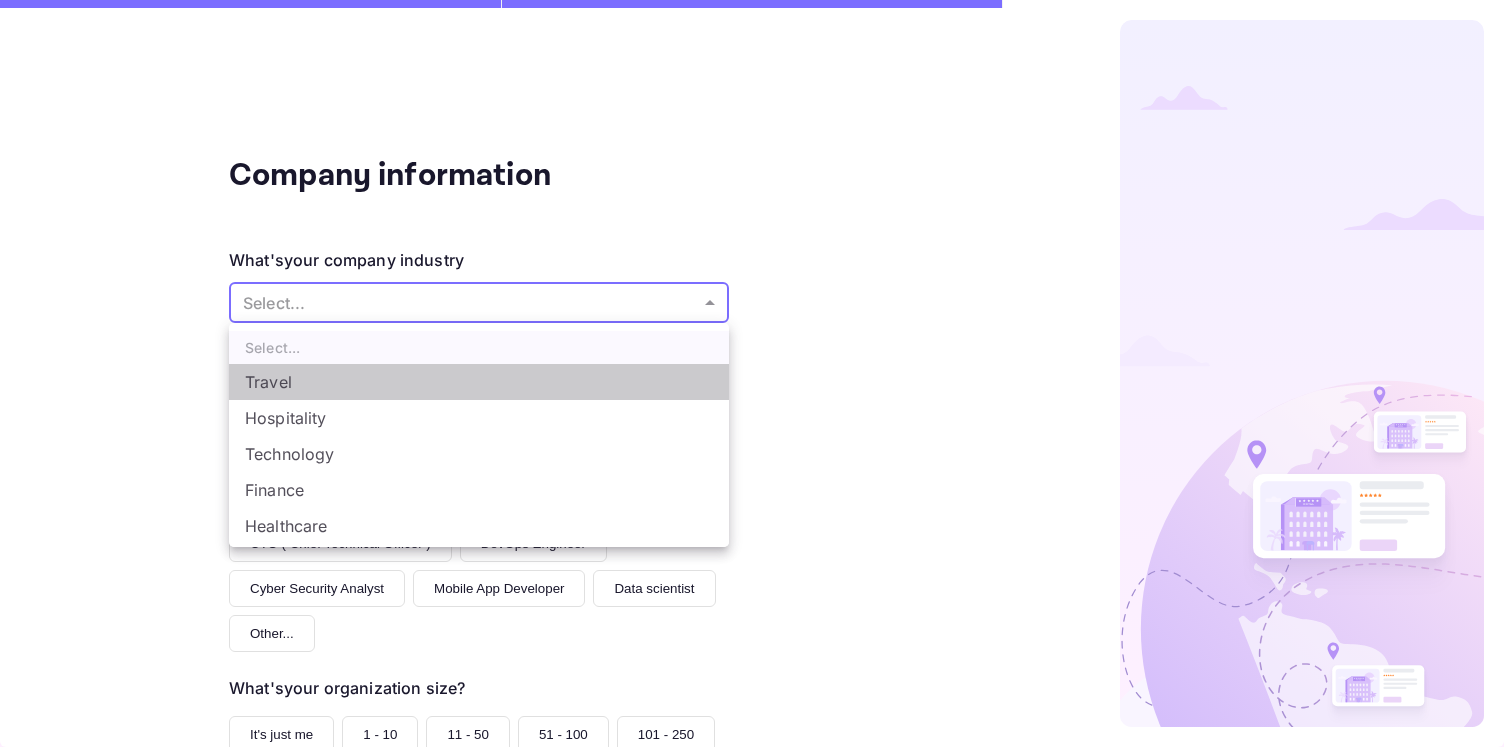 click on "Travel" at bounding box center (479, 382) 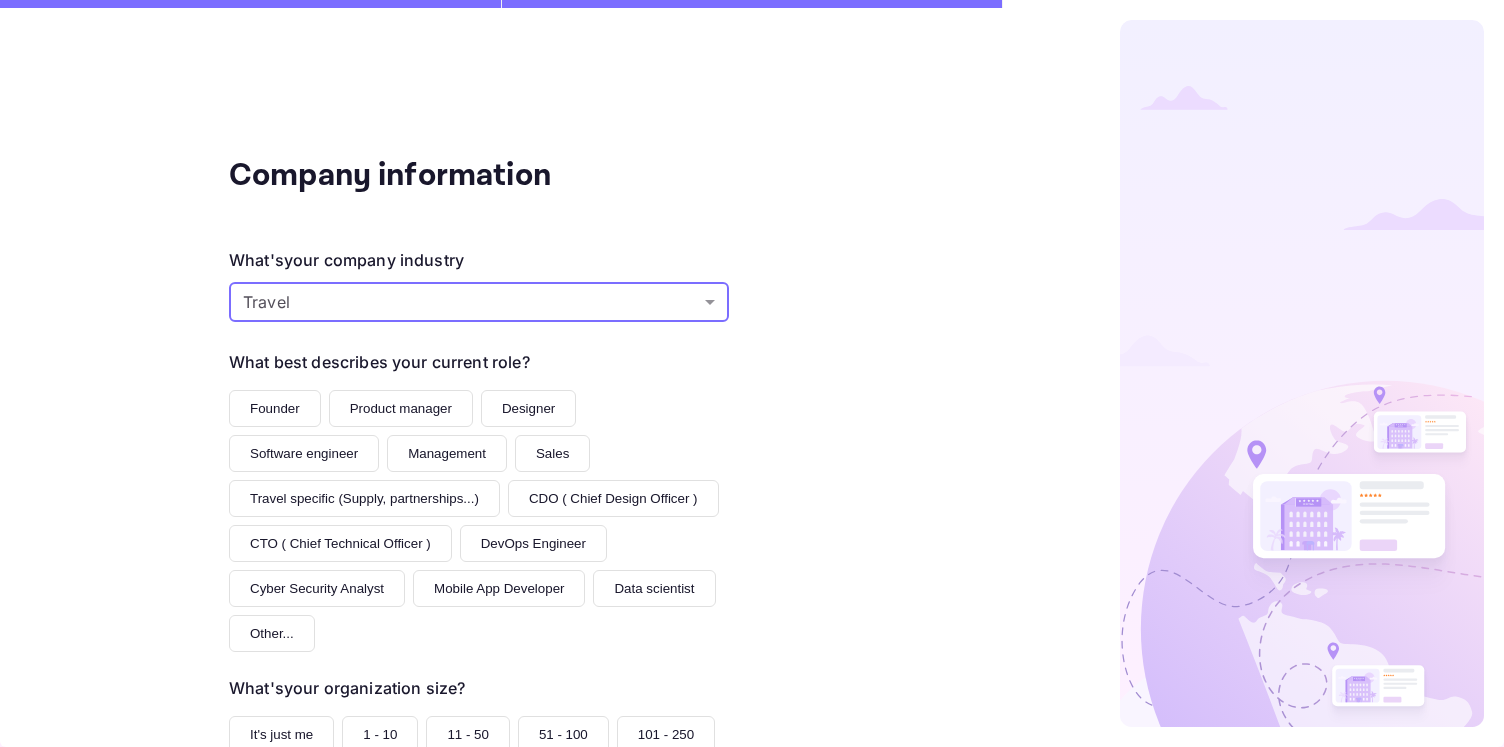 scroll, scrollTop: 190, scrollLeft: 0, axis: vertical 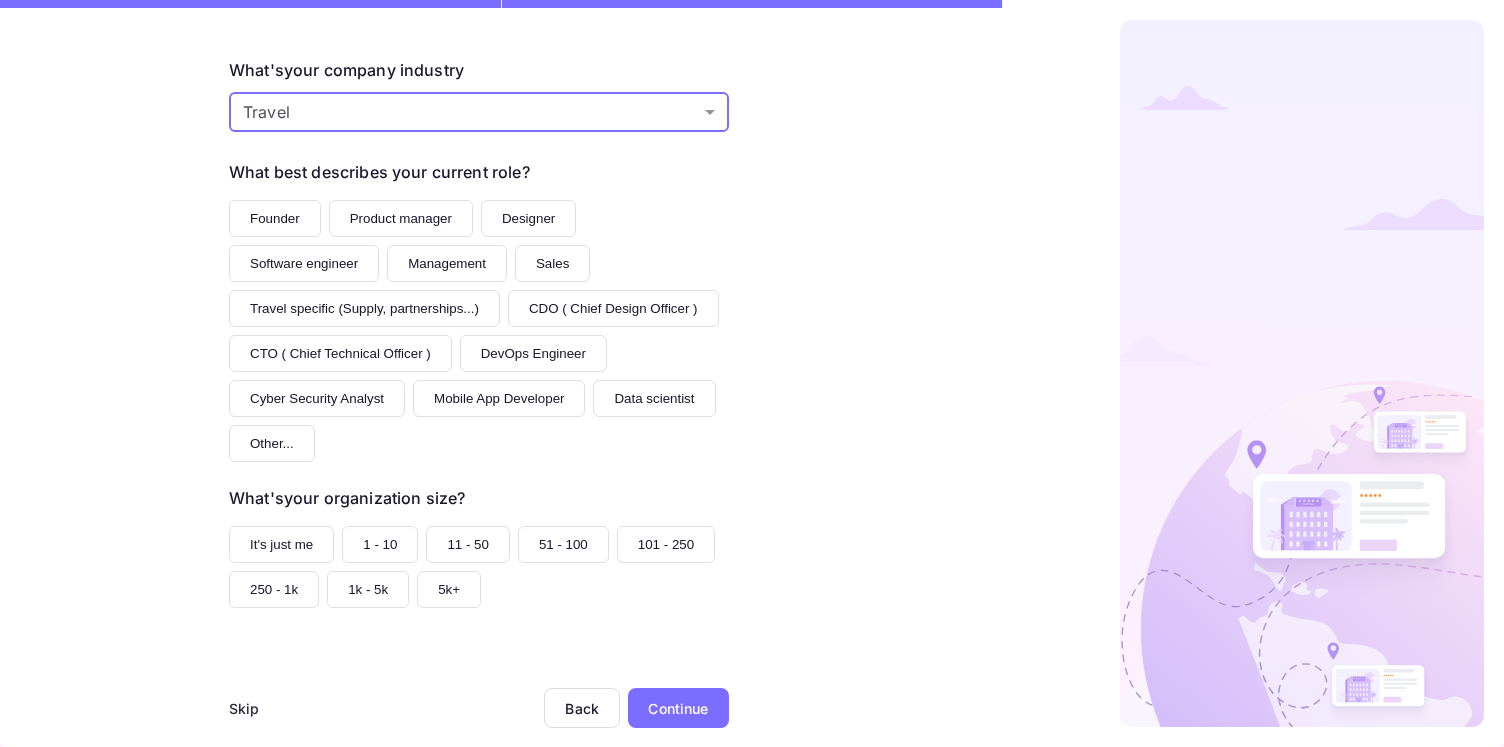 click on "Founder" at bounding box center (275, 218) 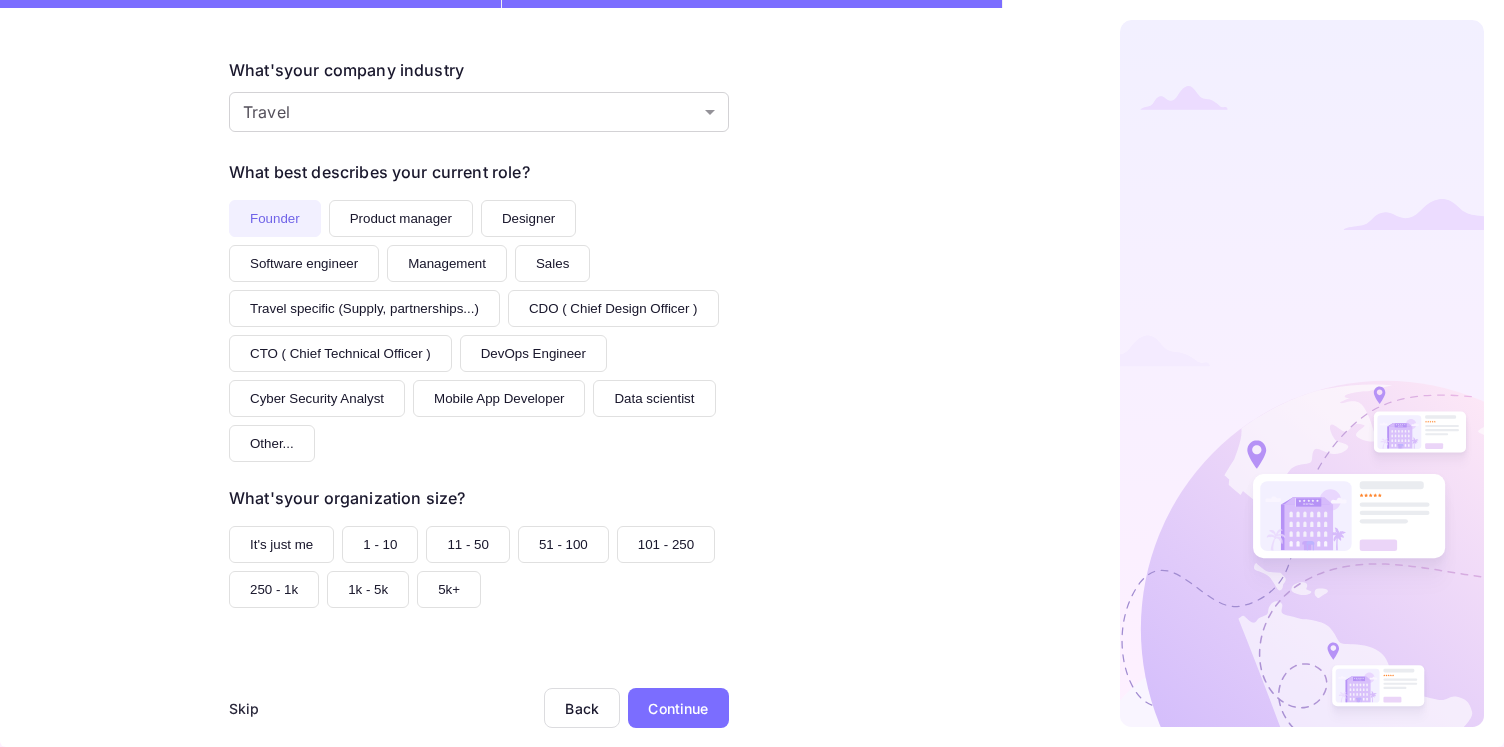 click on "1 - 10" at bounding box center (380, 544) 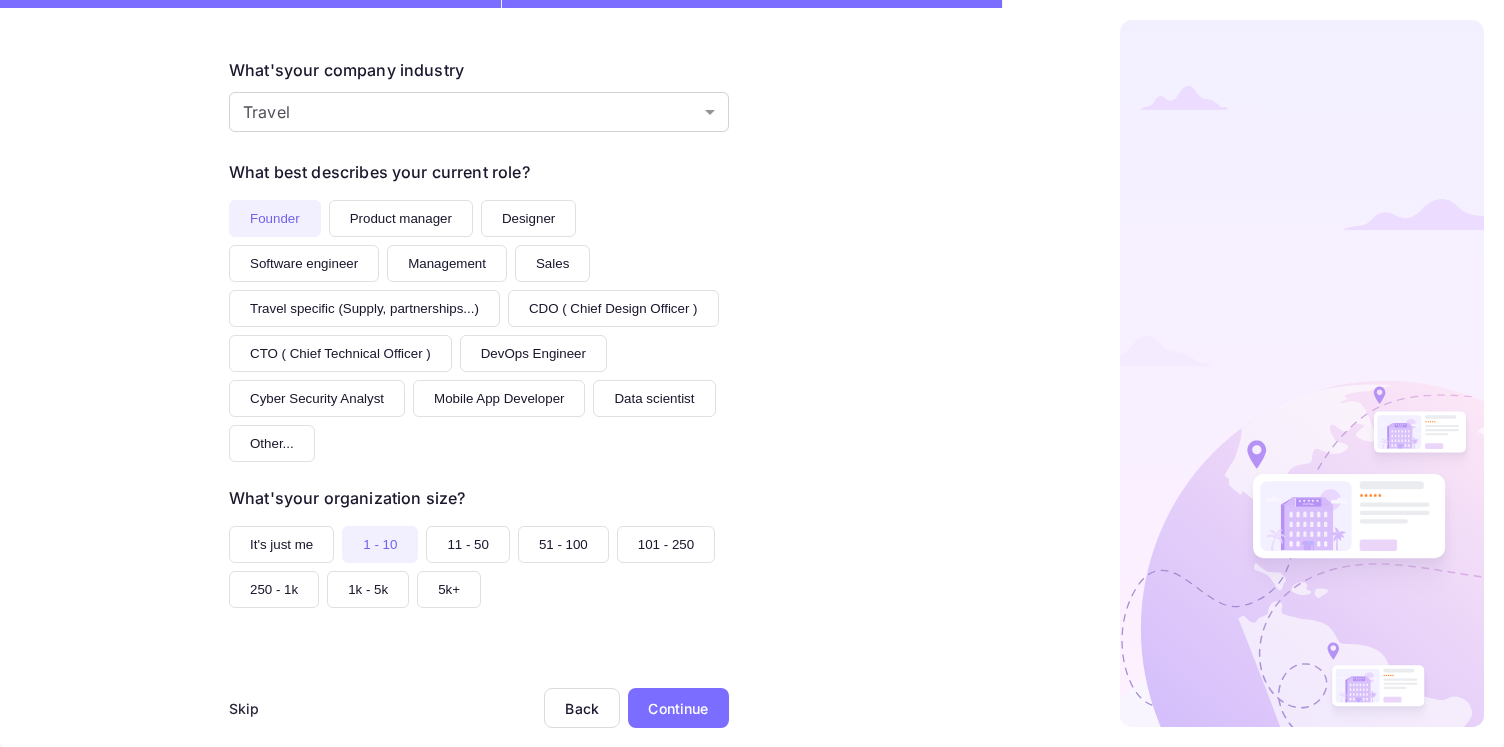 click on "Continue" at bounding box center [678, 708] 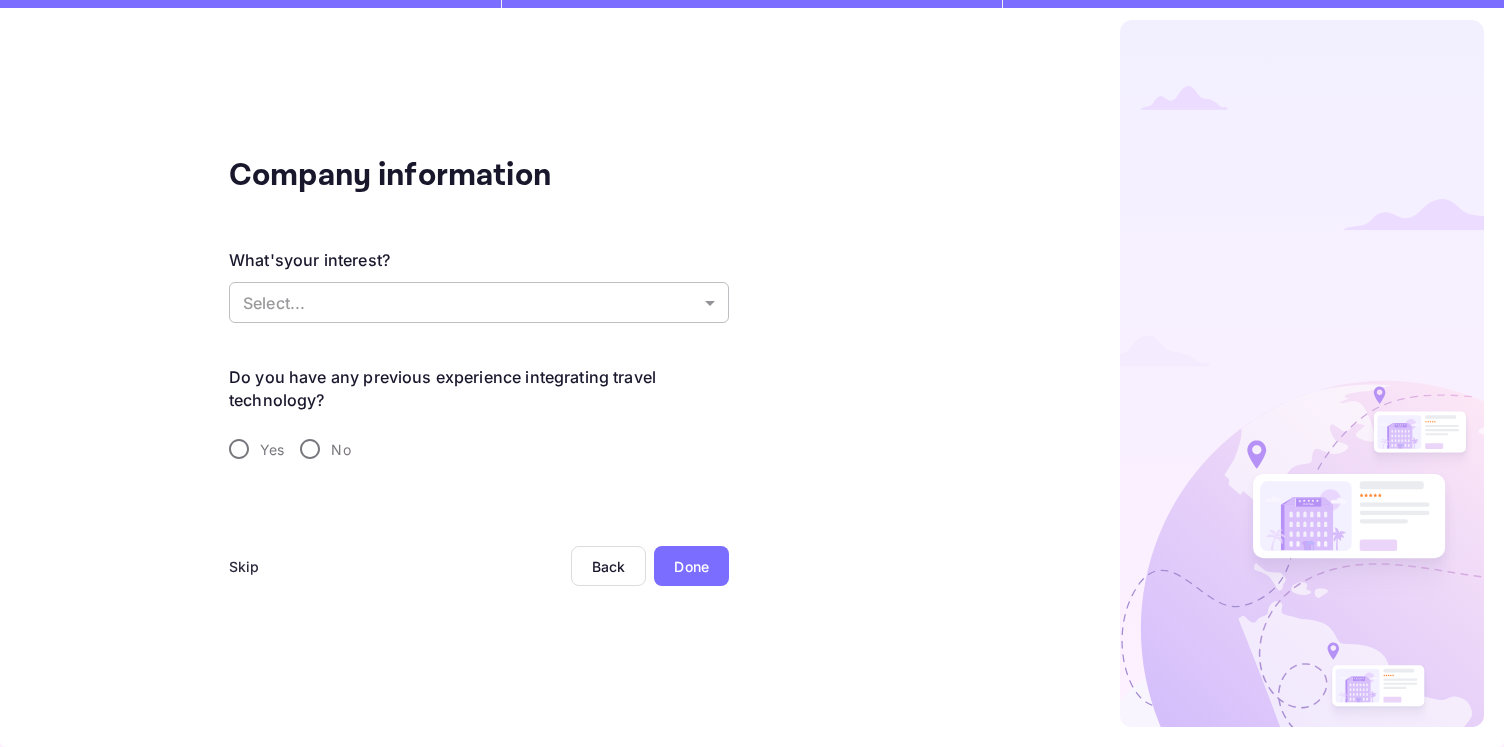 click on "Company information What's  your interest? Select... ​ Do you have any previous experience integrating travel technology? Yes No Skip Back Done" at bounding box center [752, 373] 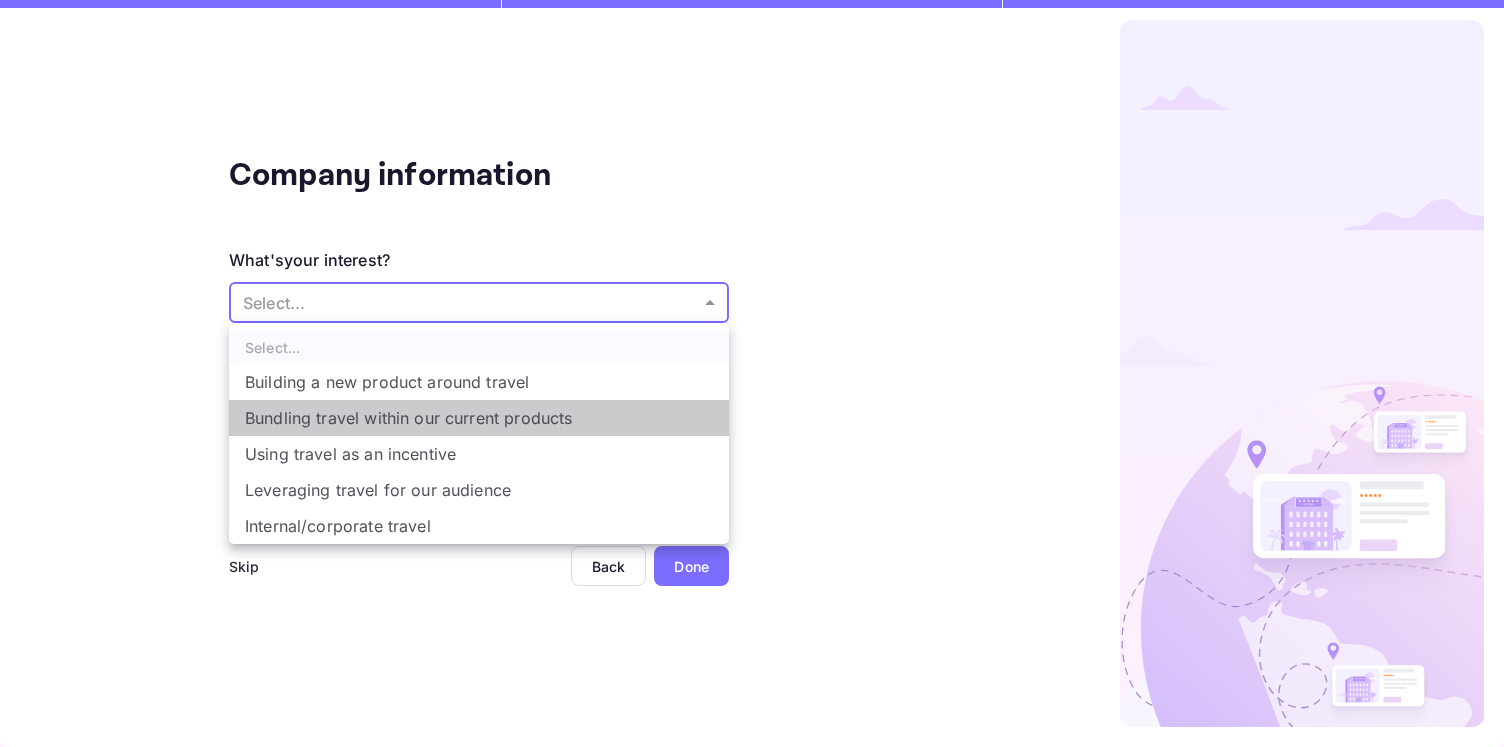 click on "Bundling travel within our current products" at bounding box center [479, 418] 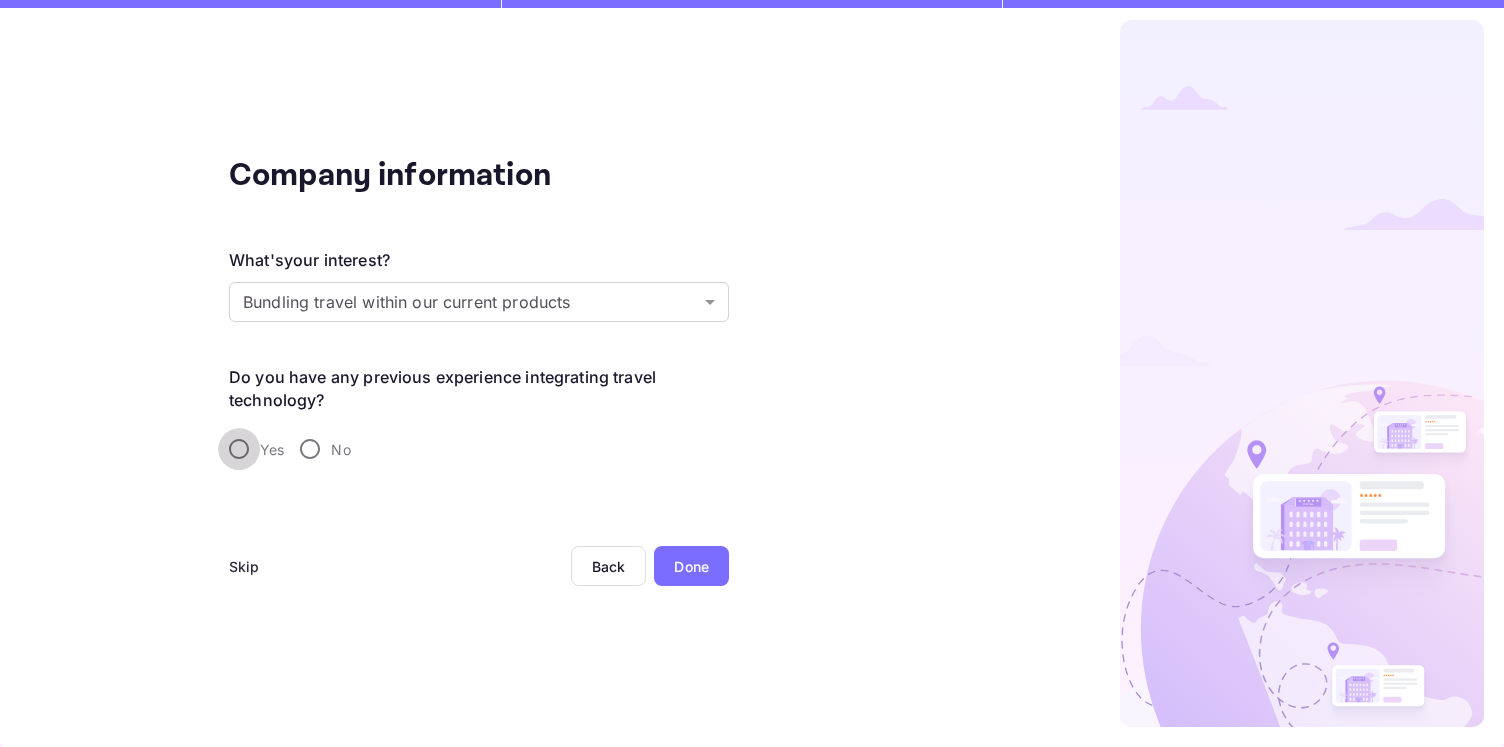 click on "Yes" at bounding box center (239, 449) 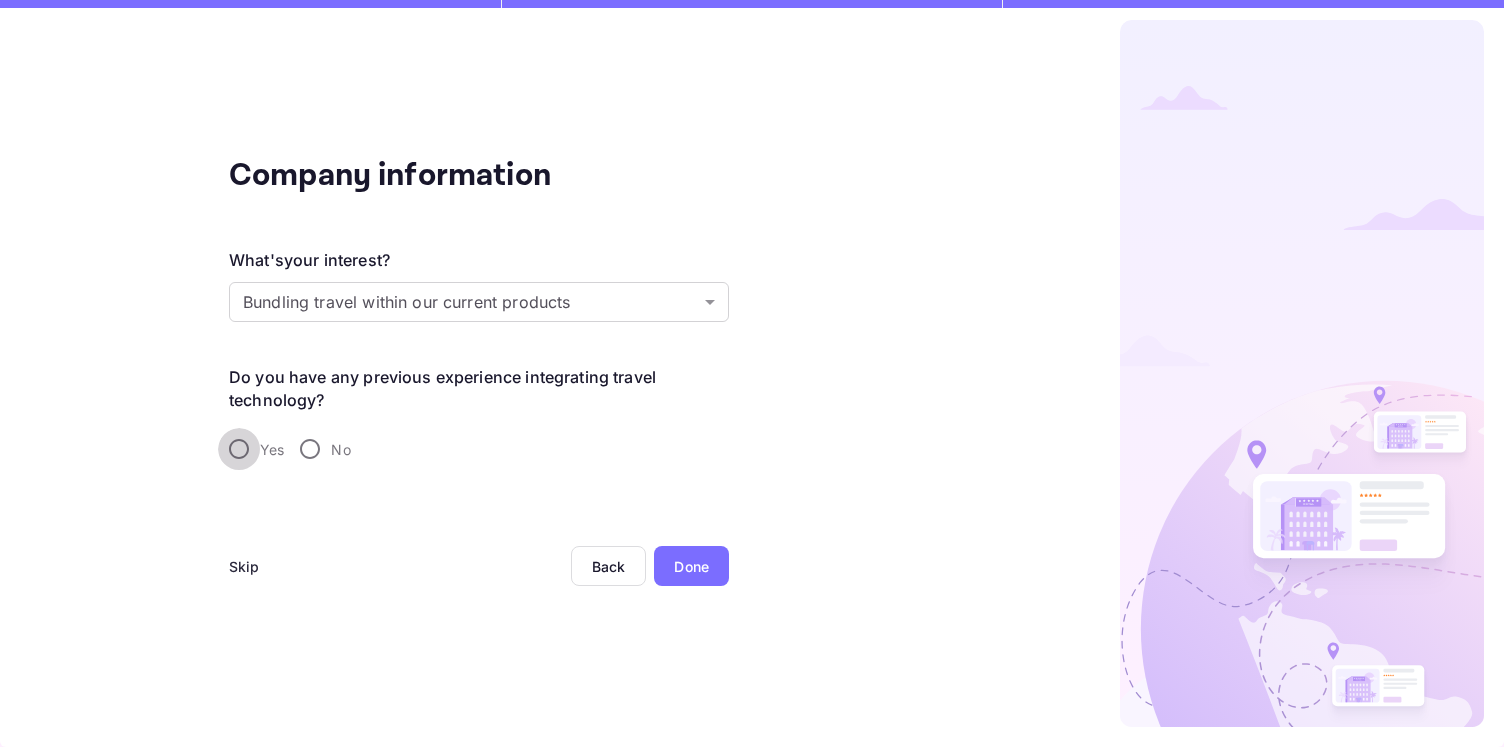 radio on "true" 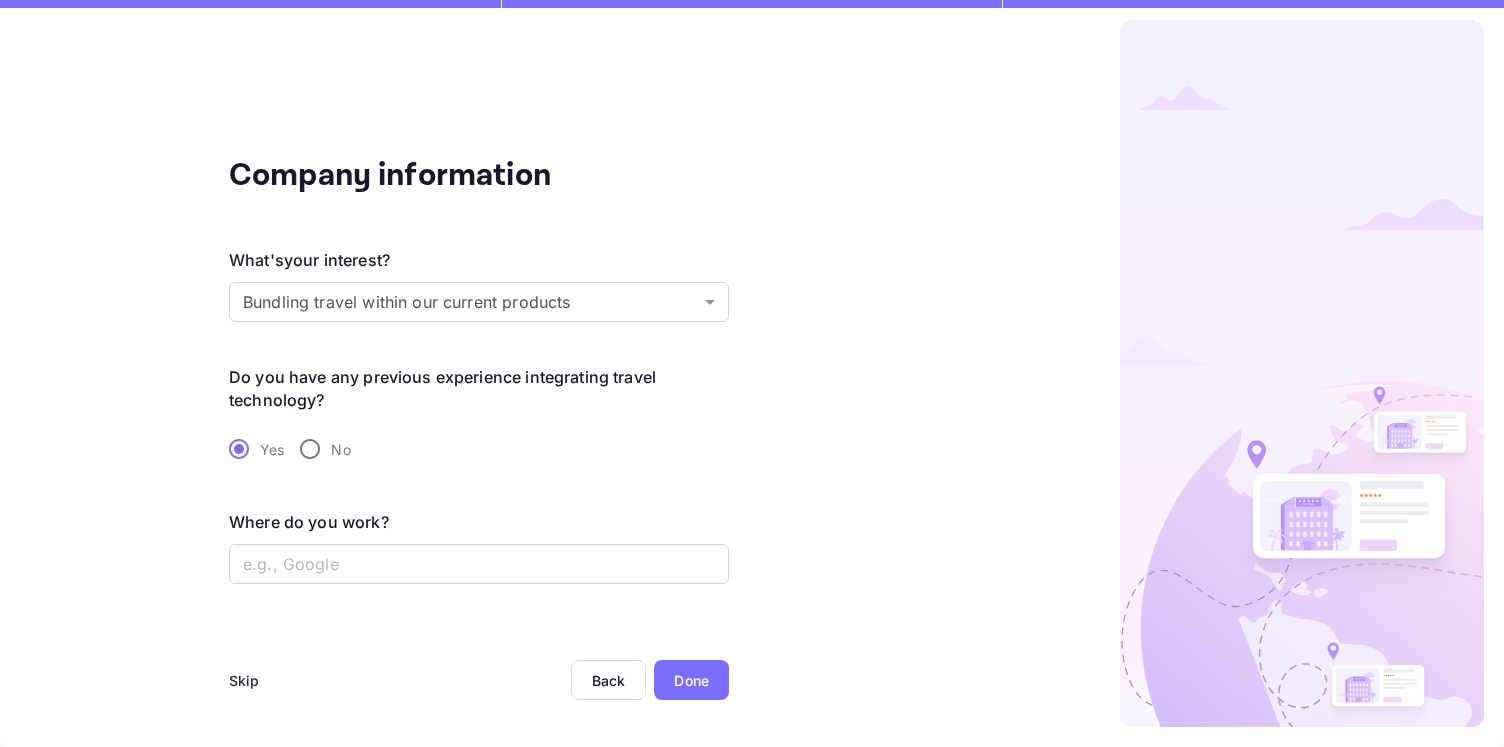 click on "Done" at bounding box center (691, 680) 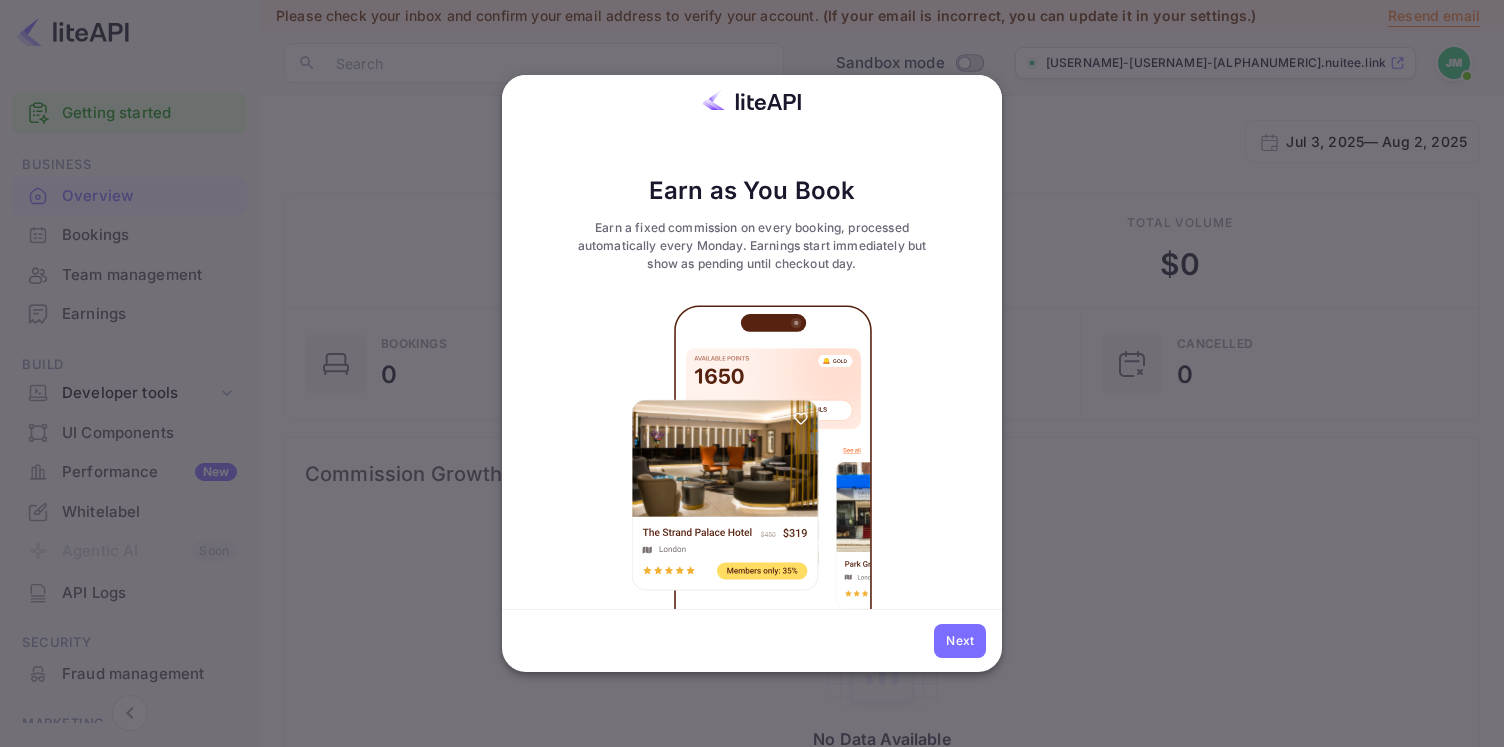 click on "Next" at bounding box center (960, 641) 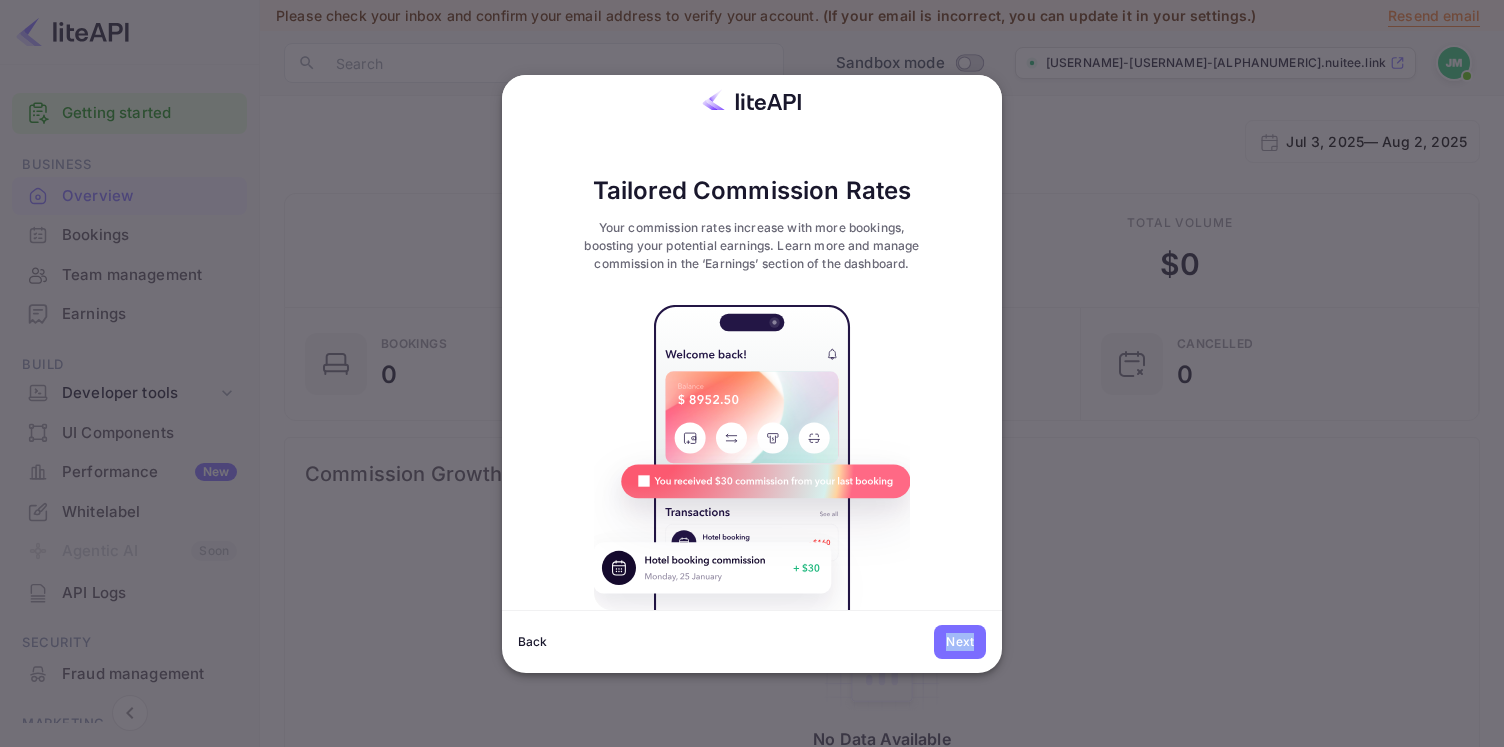 click on "Next" at bounding box center (960, 642) 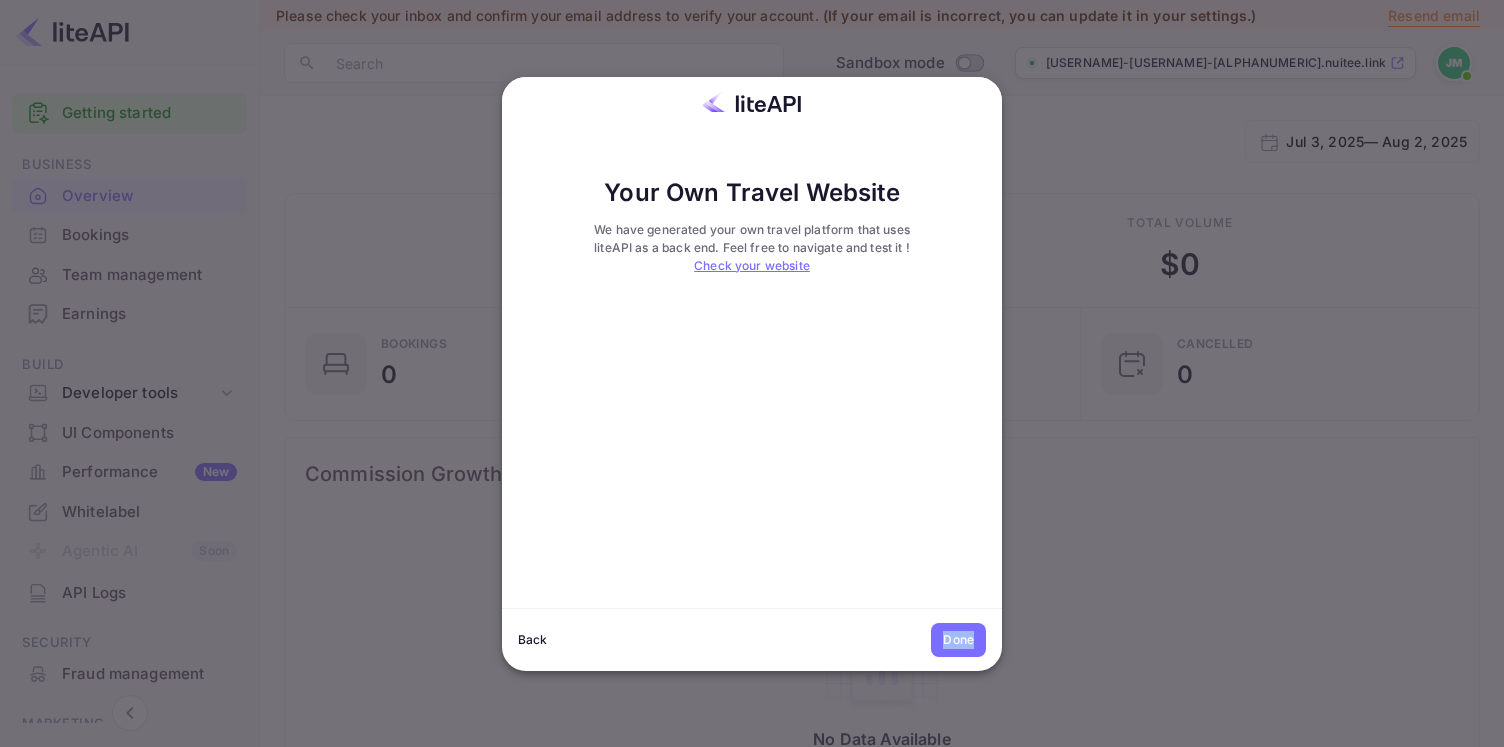click on "Done" at bounding box center [958, 640] 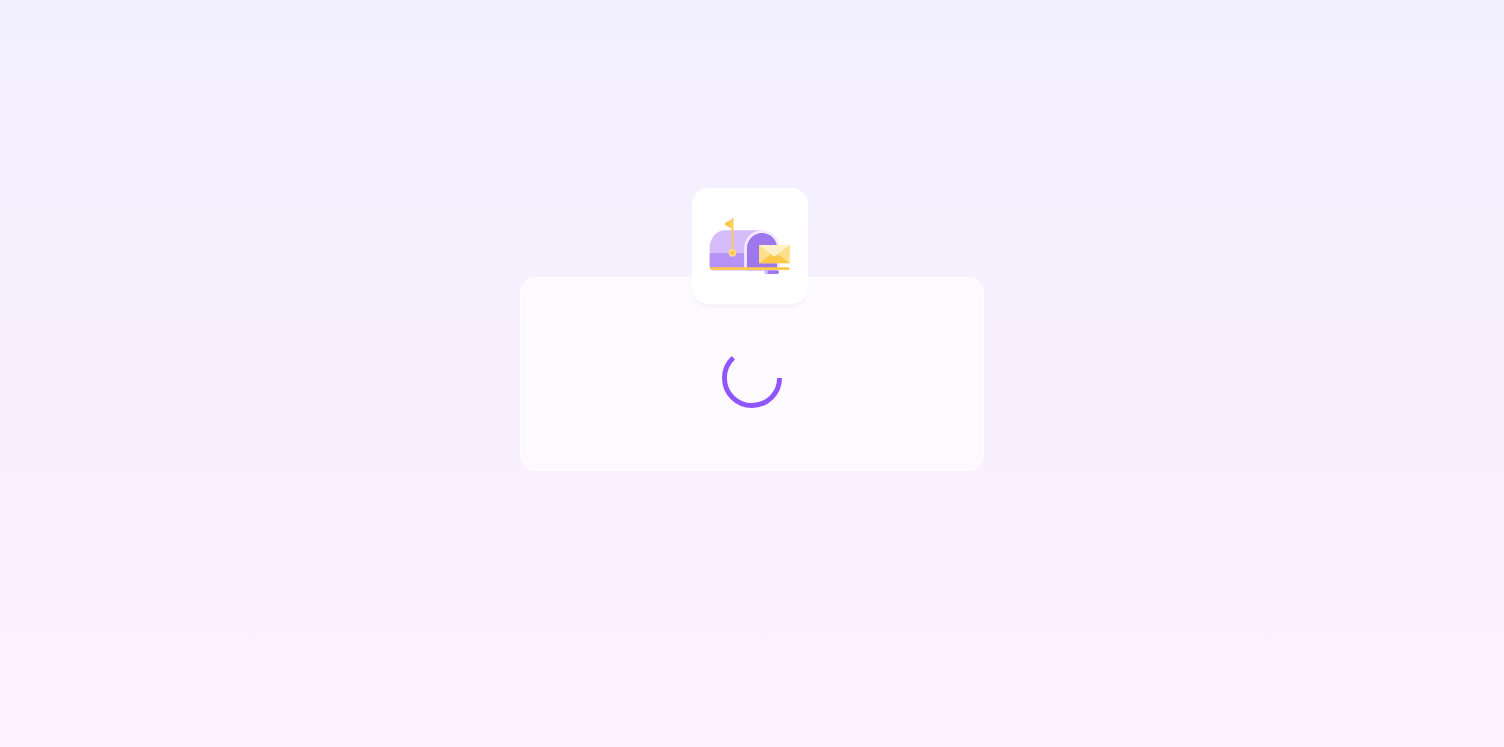 scroll, scrollTop: 0, scrollLeft: 0, axis: both 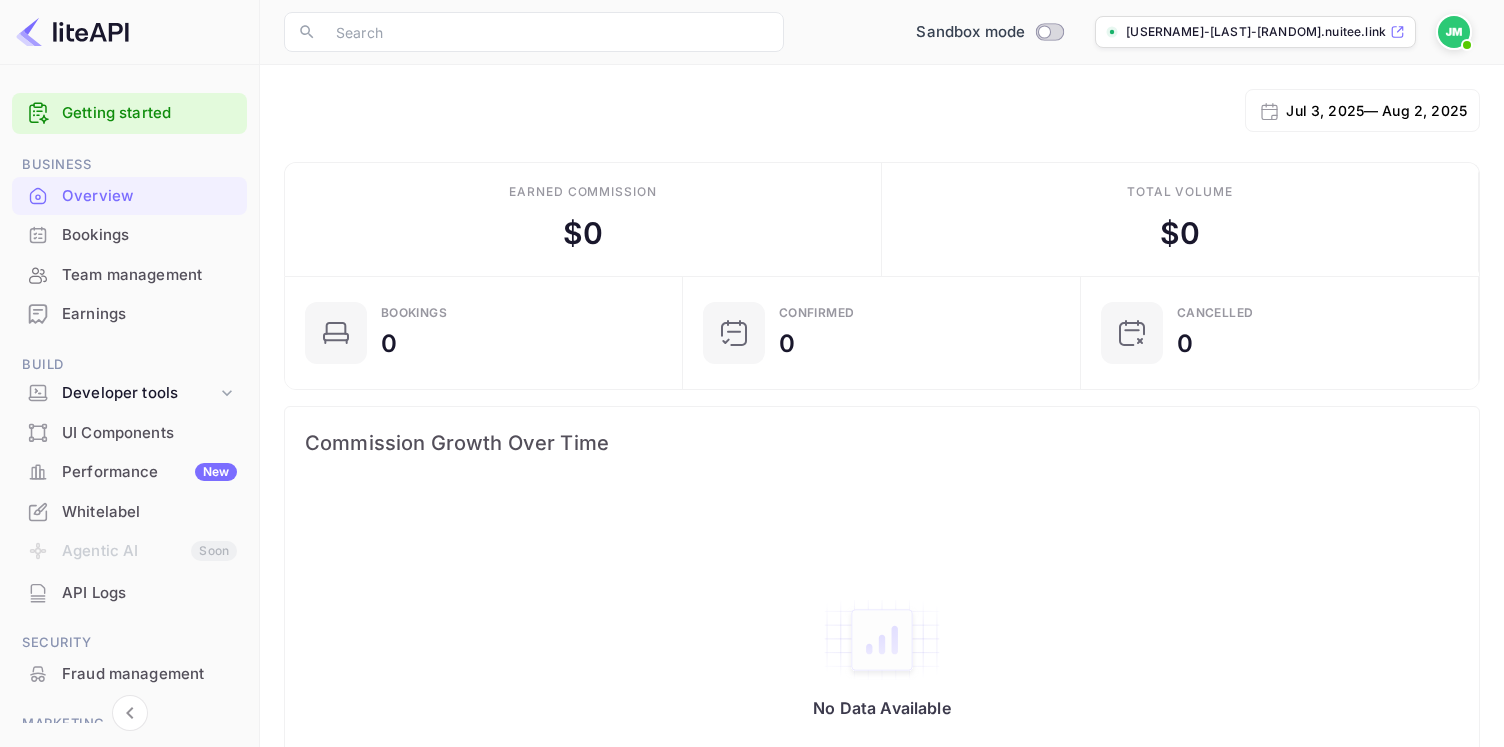 click on "[USERNAME]-[USERNAME]-[ALPHANUMERIC].nuitee.link" at bounding box center (1256, 32) 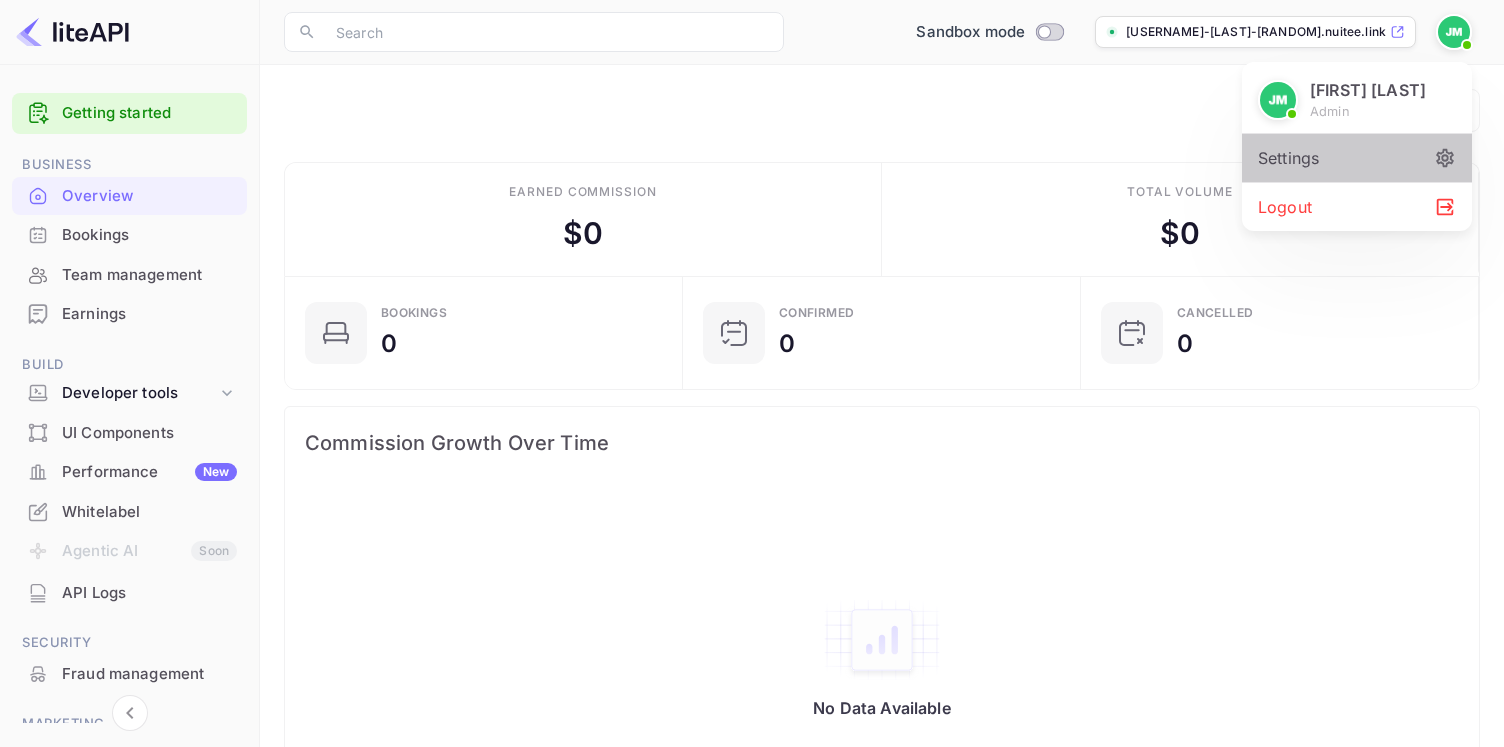 click on "Settings" at bounding box center [1357, 158] 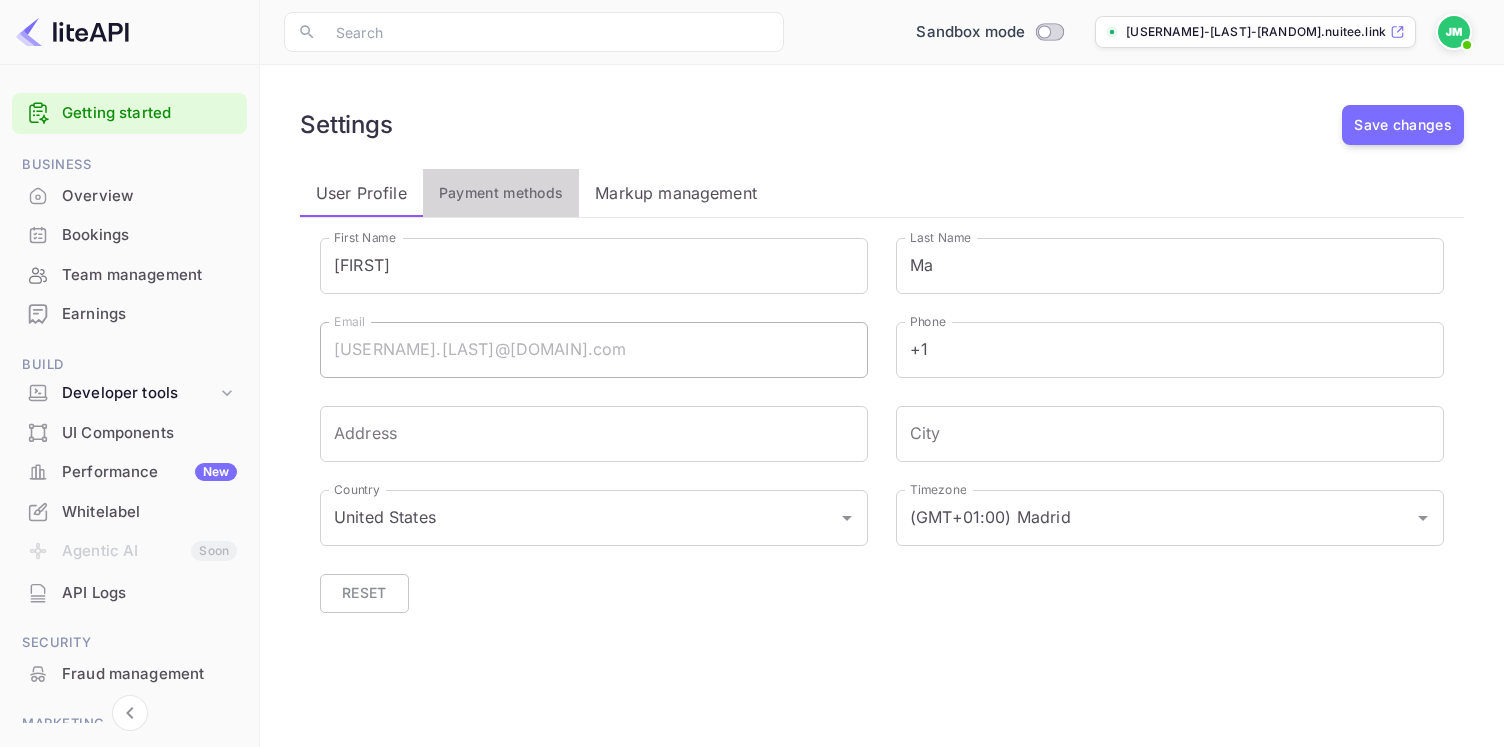 click on "Payment methods" at bounding box center (501, 193) 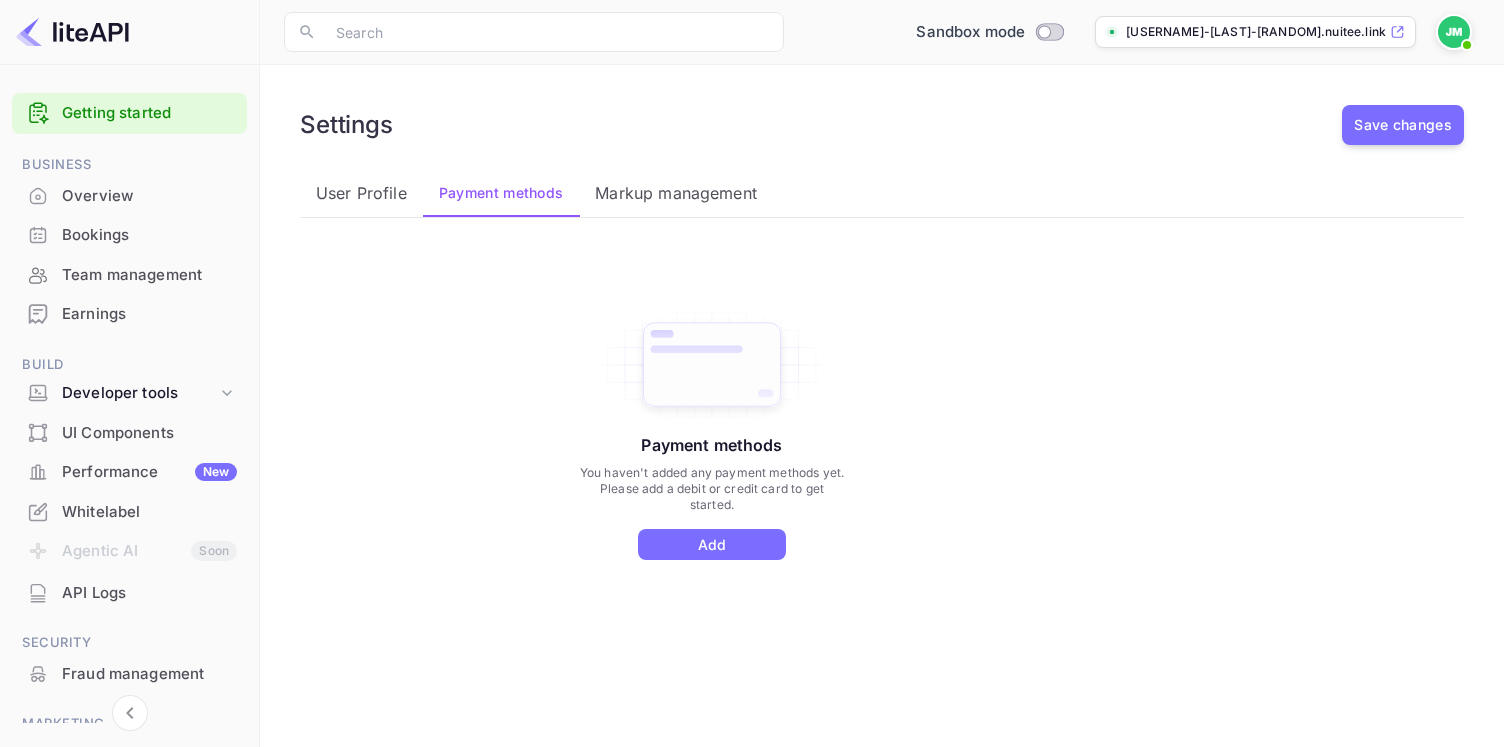 click on "Markup management" at bounding box center (676, 193) 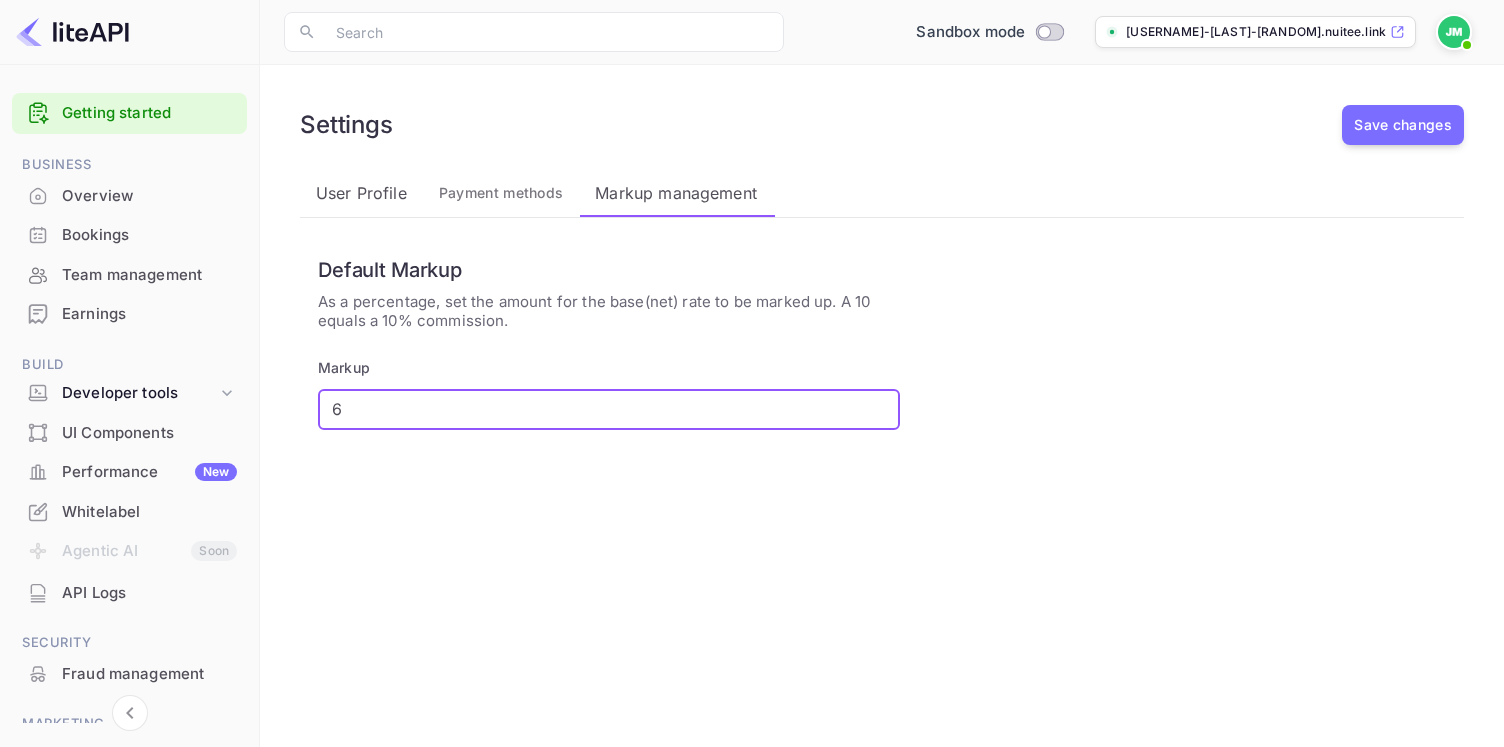 click on "6" at bounding box center (602, 410) 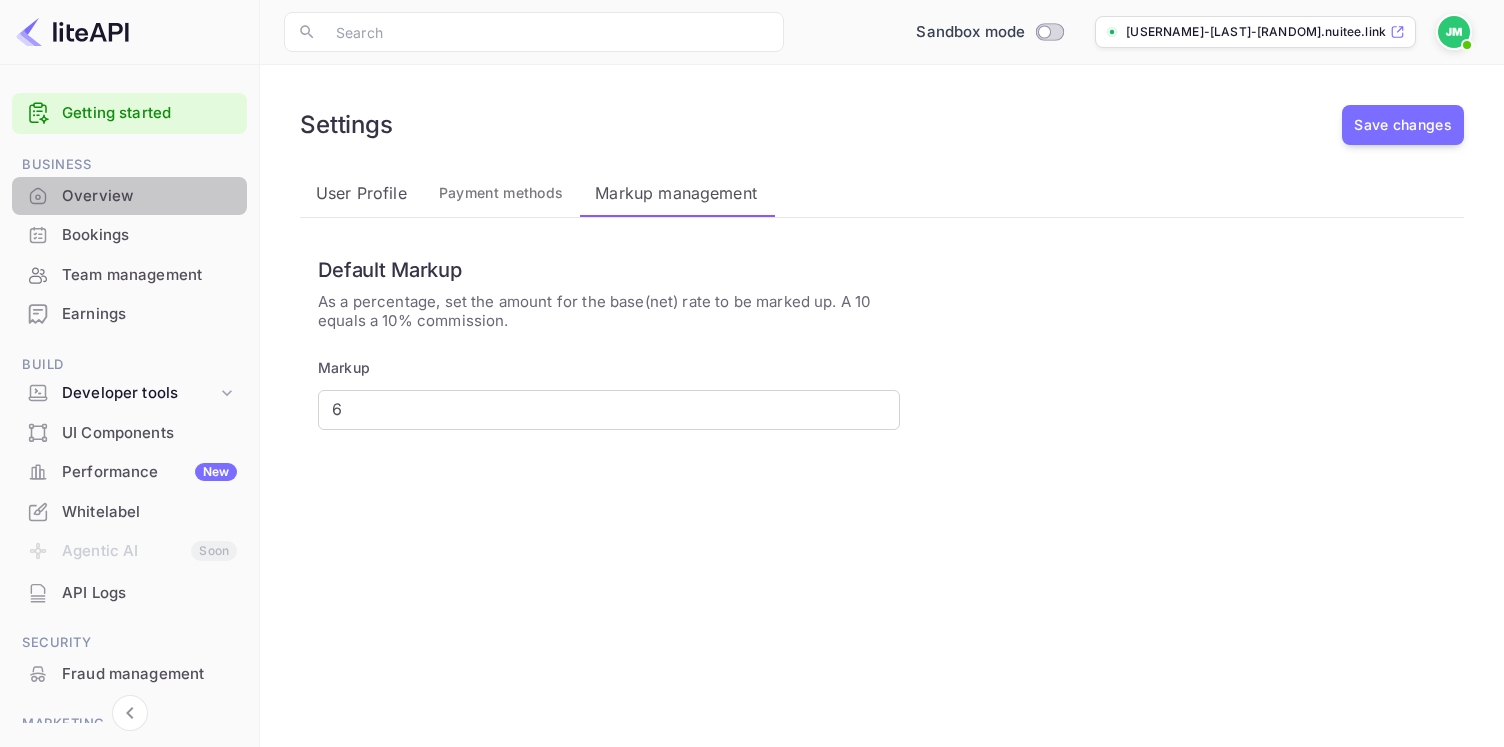 click on "Overview" at bounding box center (149, 196) 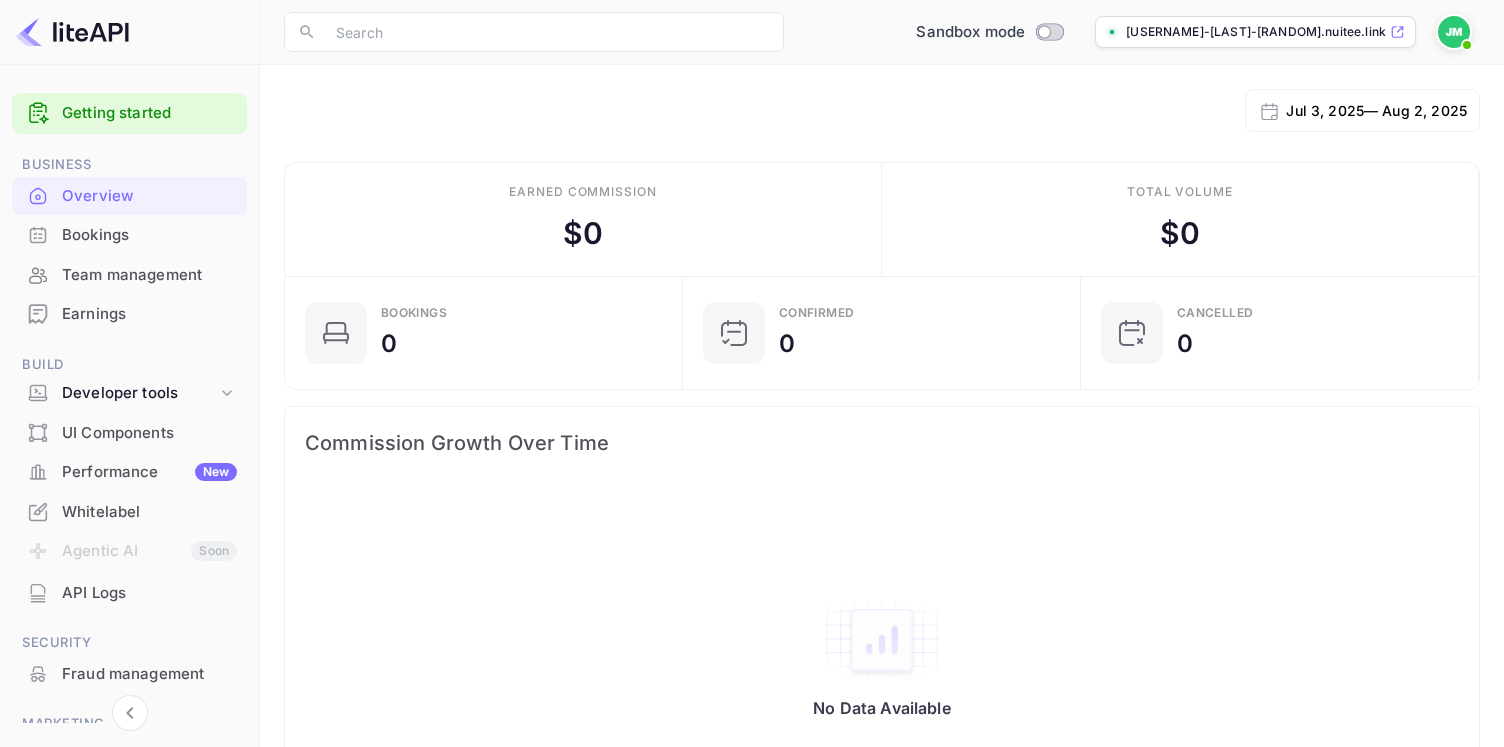 click on "Bookings" at bounding box center [149, 235] 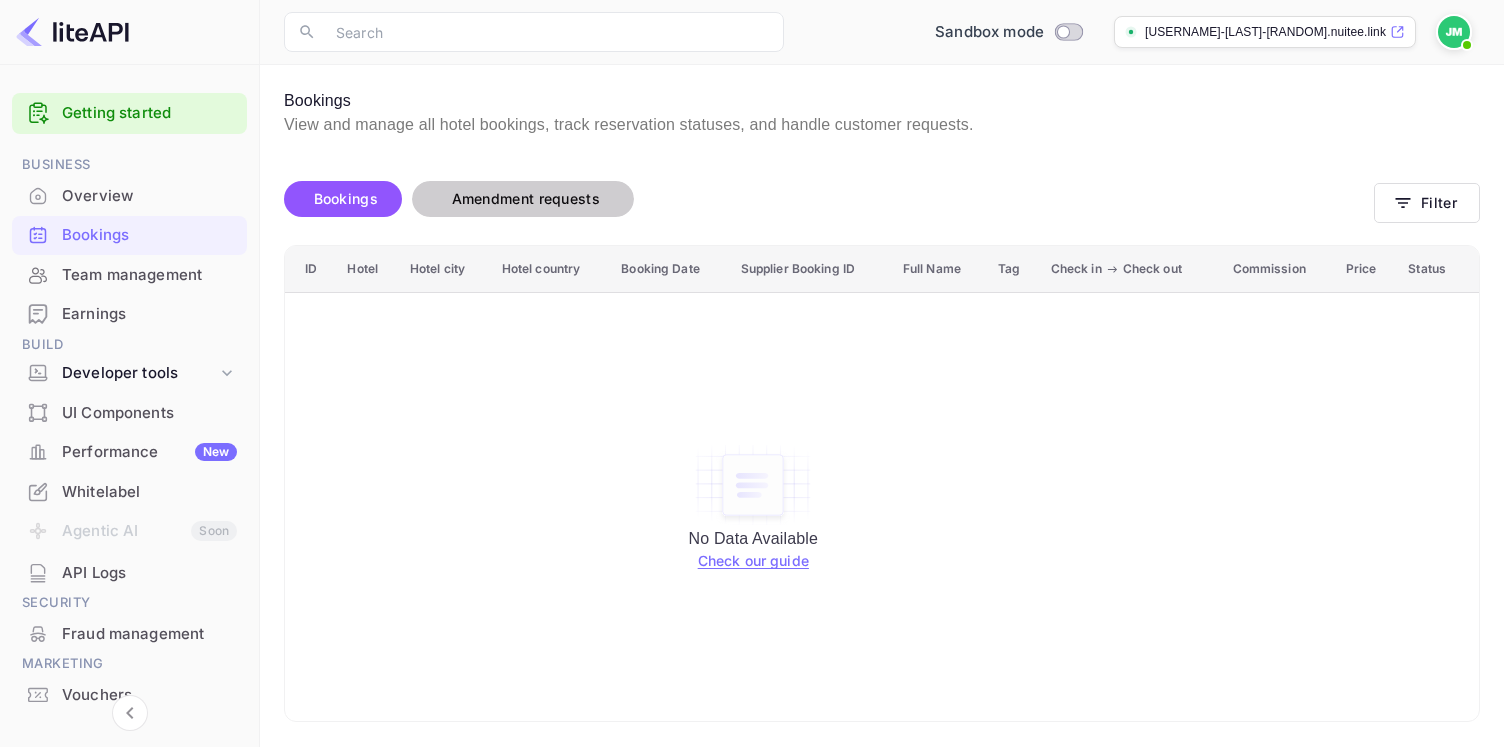 click on "Amendment requests" at bounding box center [526, 199] 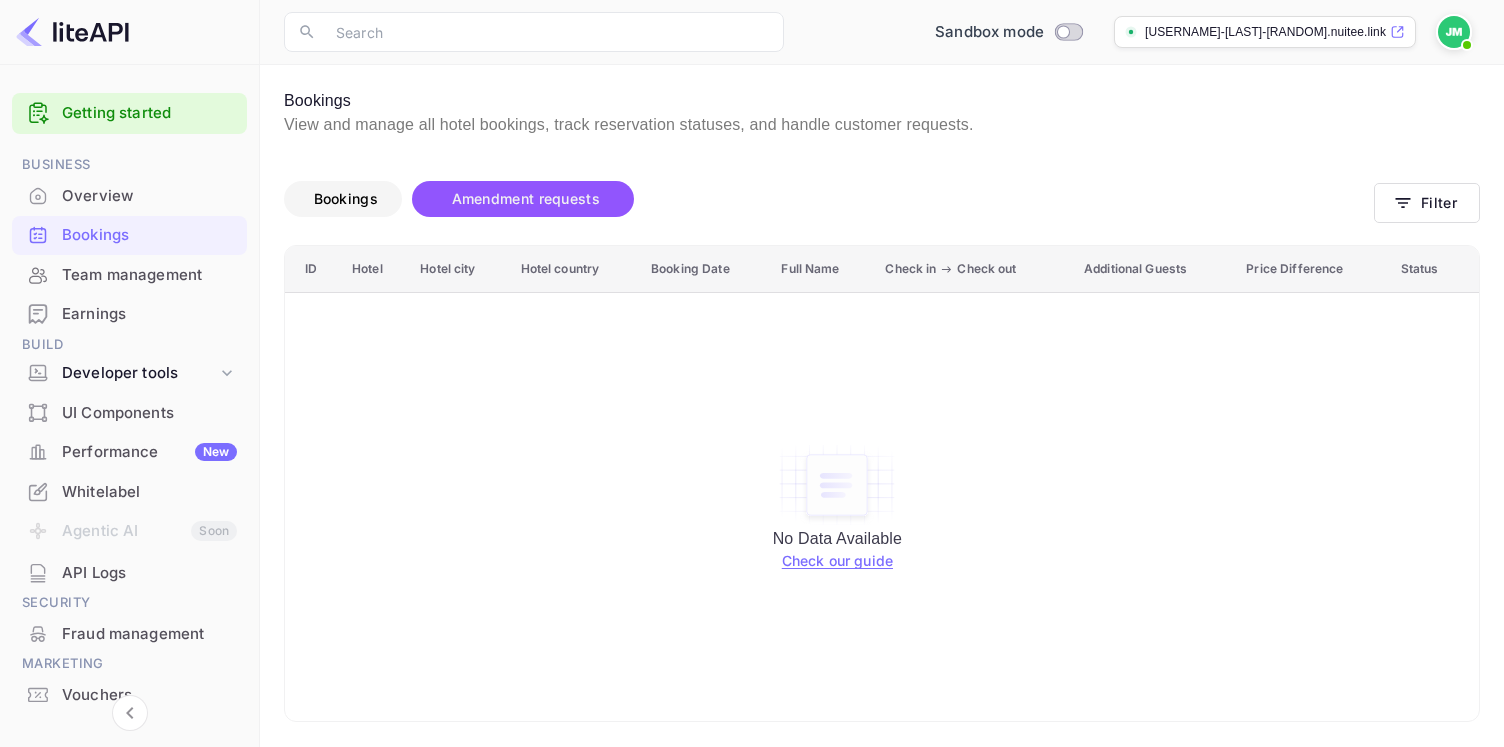 click on "Bookings" at bounding box center [343, 199] 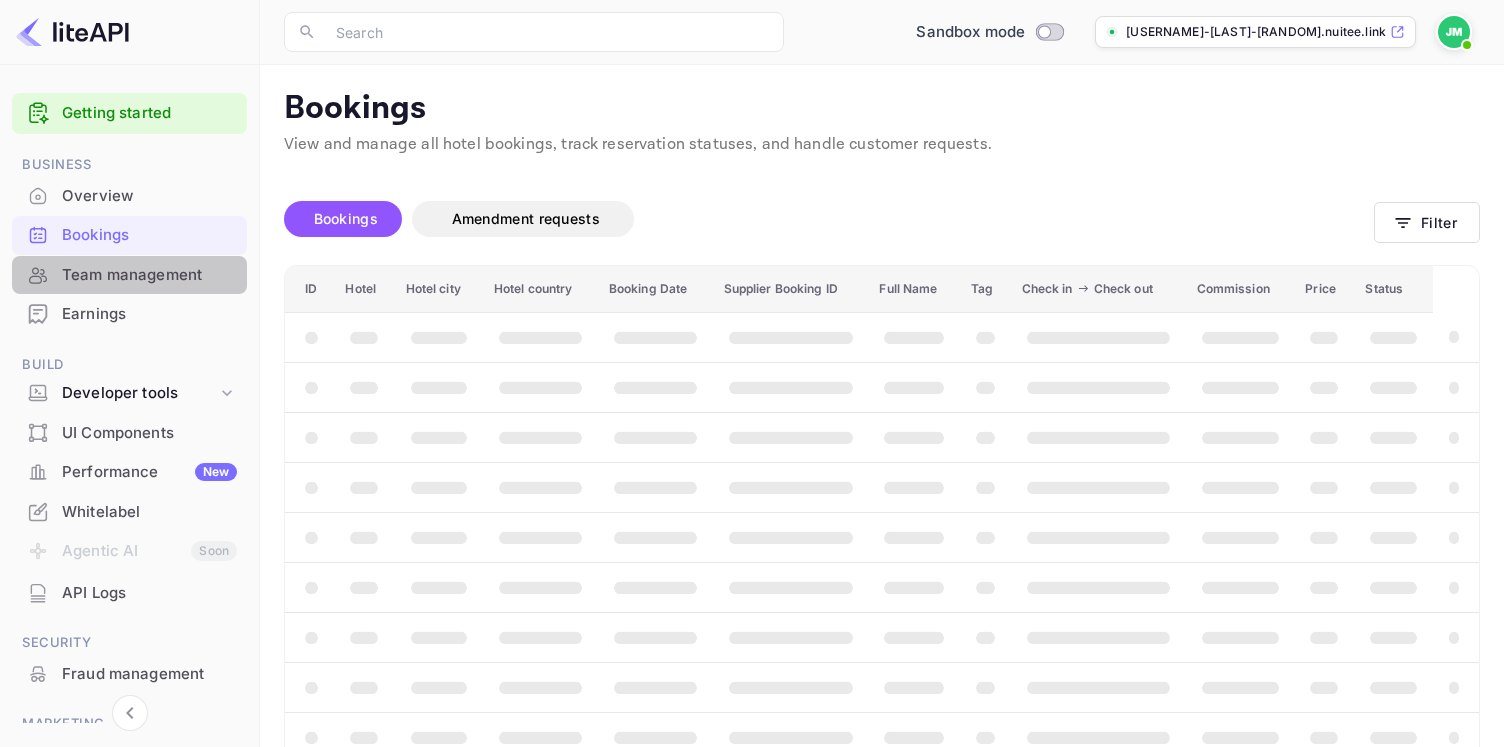 click on "Team management" at bounding box center [149, 275] 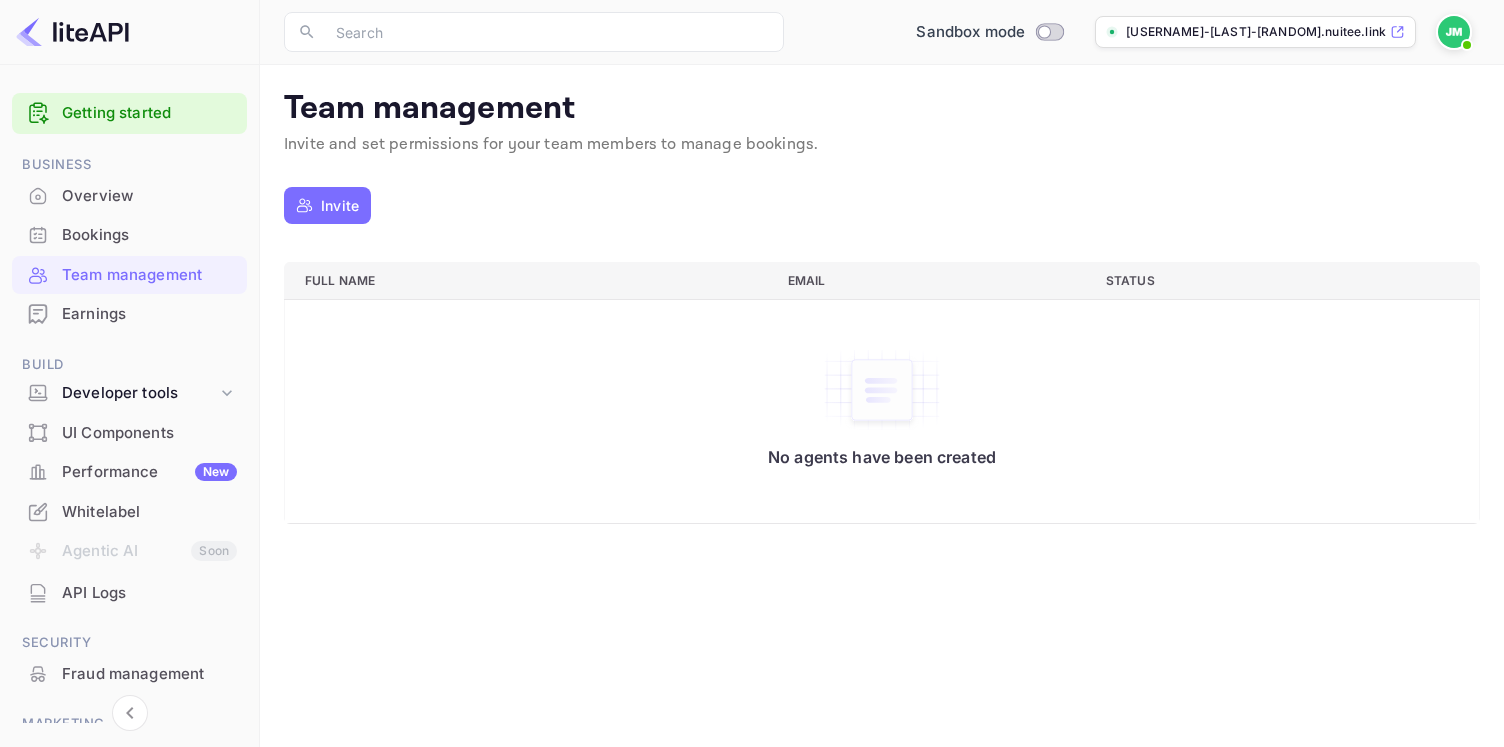 click on "Earnings" at bounding box center [149, 314] 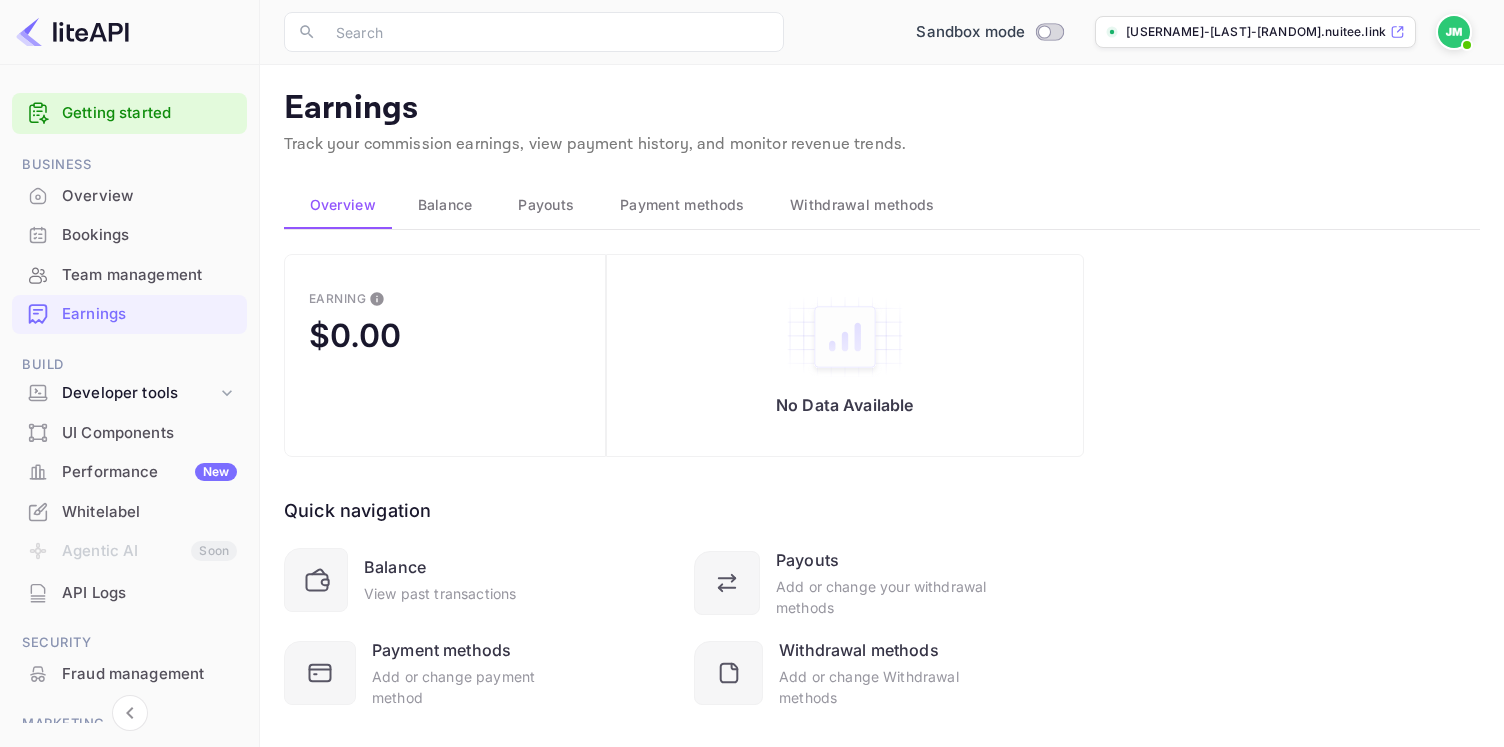 click on "Balance" at bounding box center [442, 205] 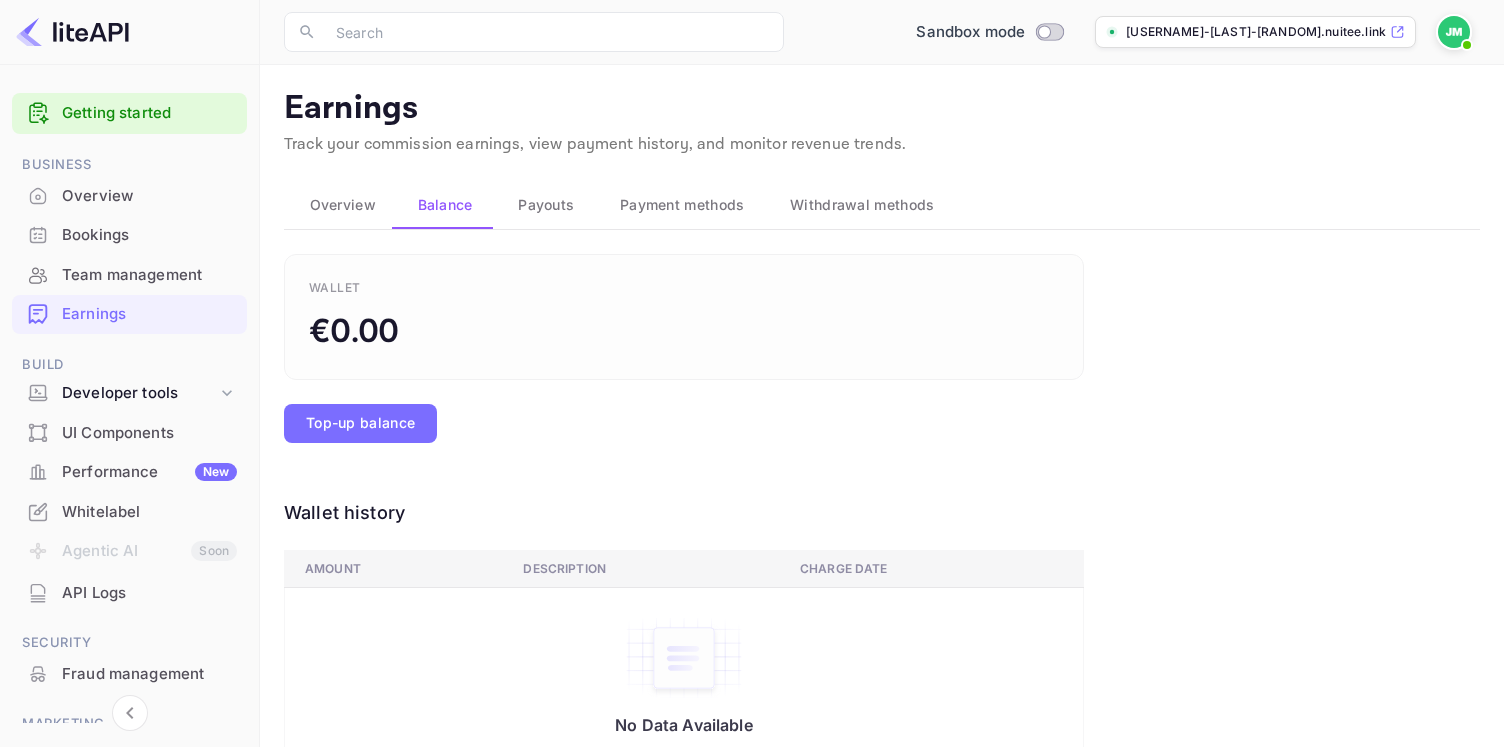 click on "Payouts" at bounding box center (544, 205) 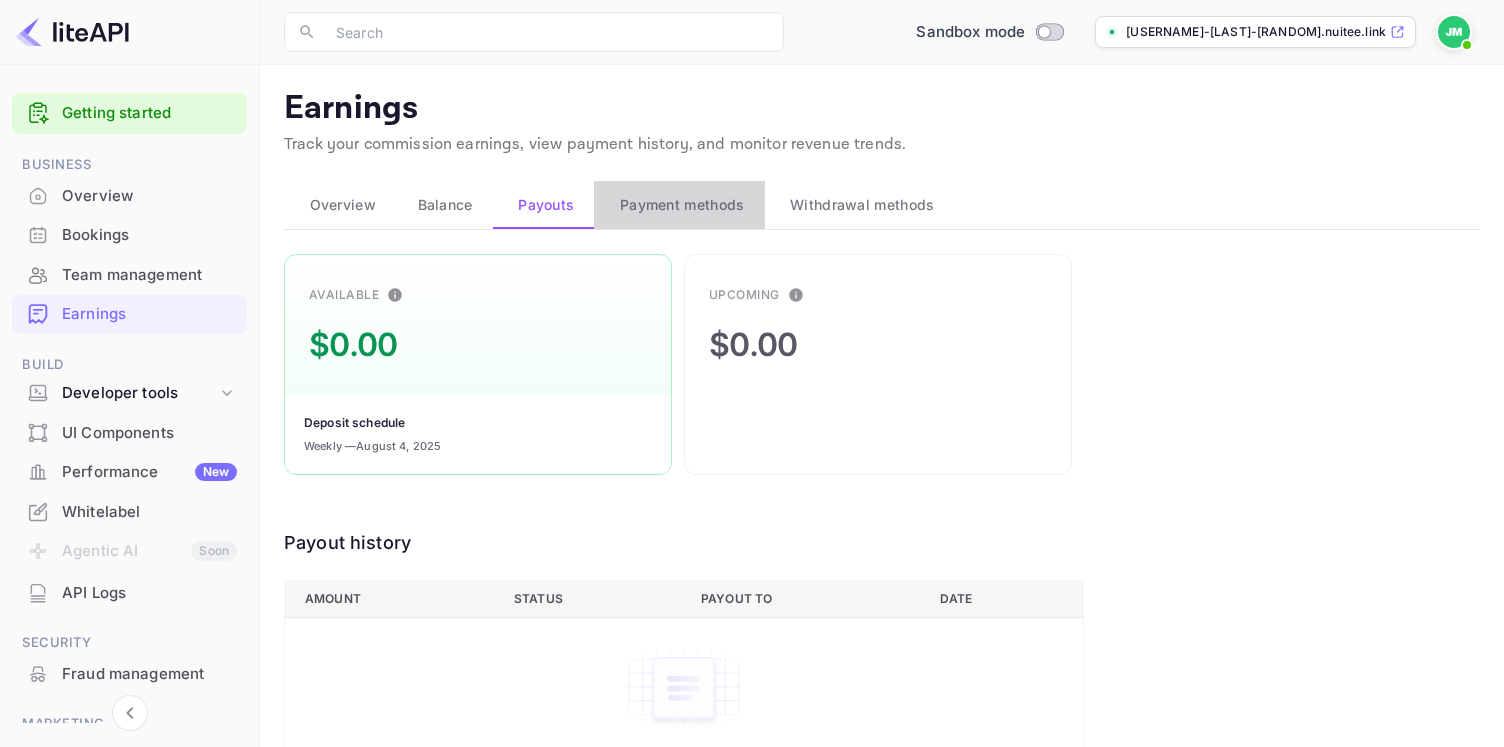 click on "Payment methods" at bounding box center [679, 205] 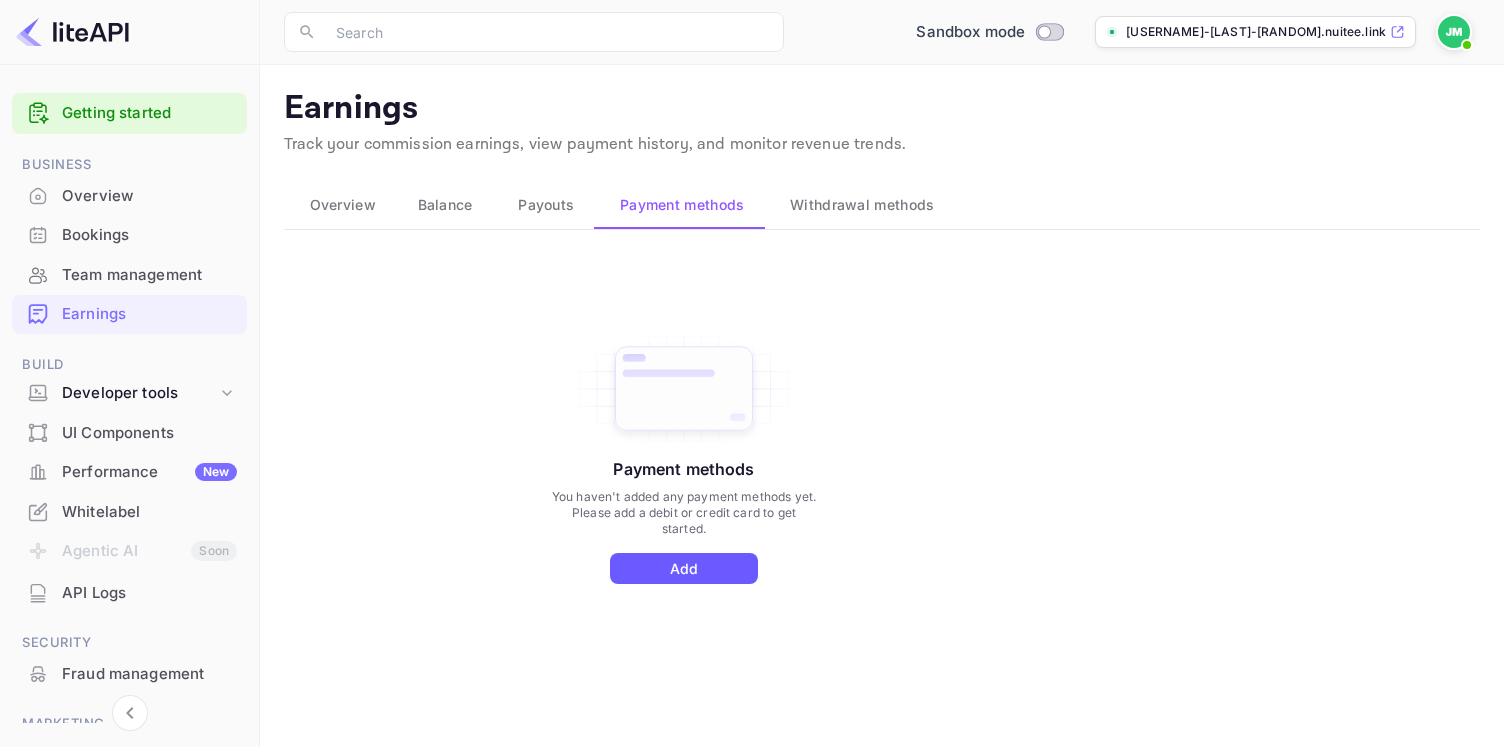 click on "Add" at bounding box center [684, 568] 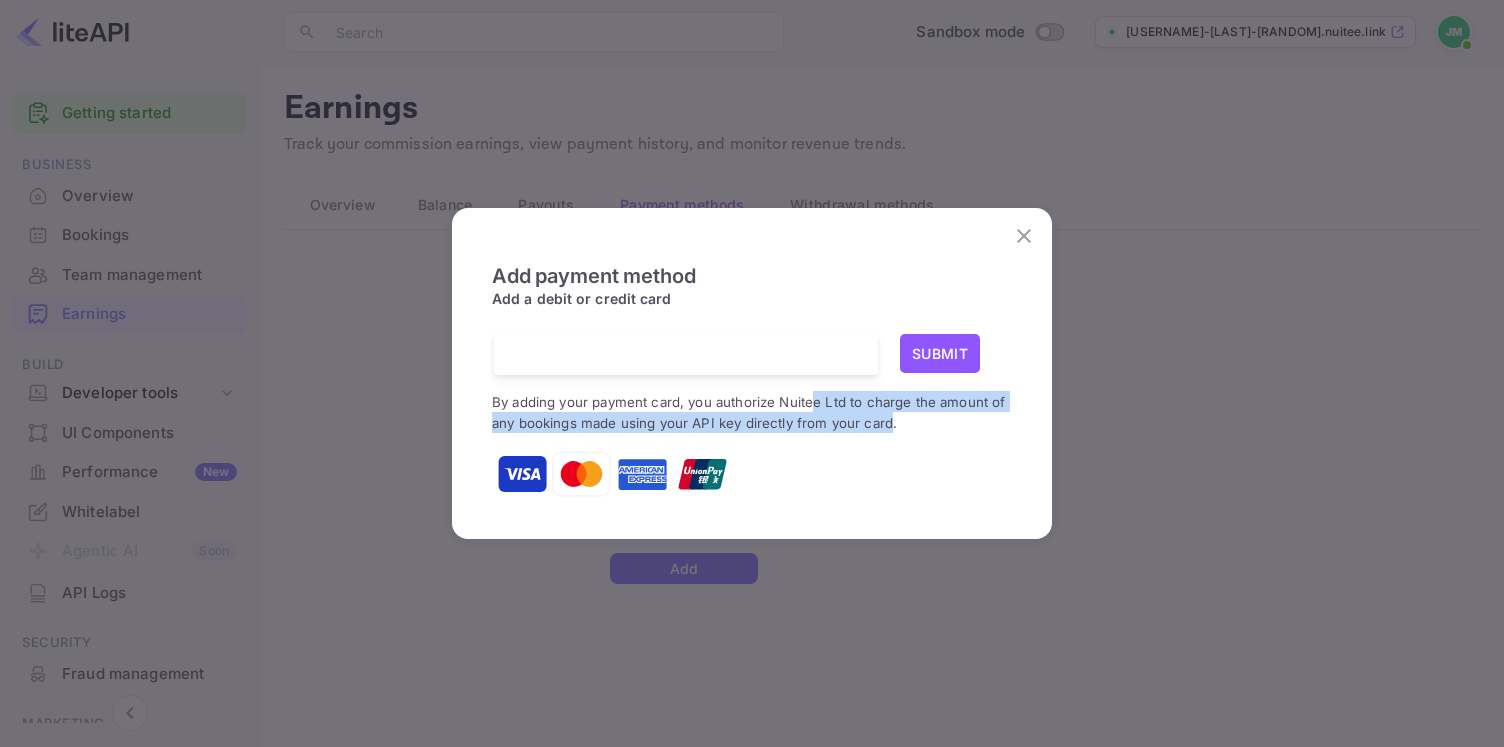 drag, startPoint x: 815, startPoint y: 404, endPoint x: 889, endPoint y: 423, distance: 76.40026 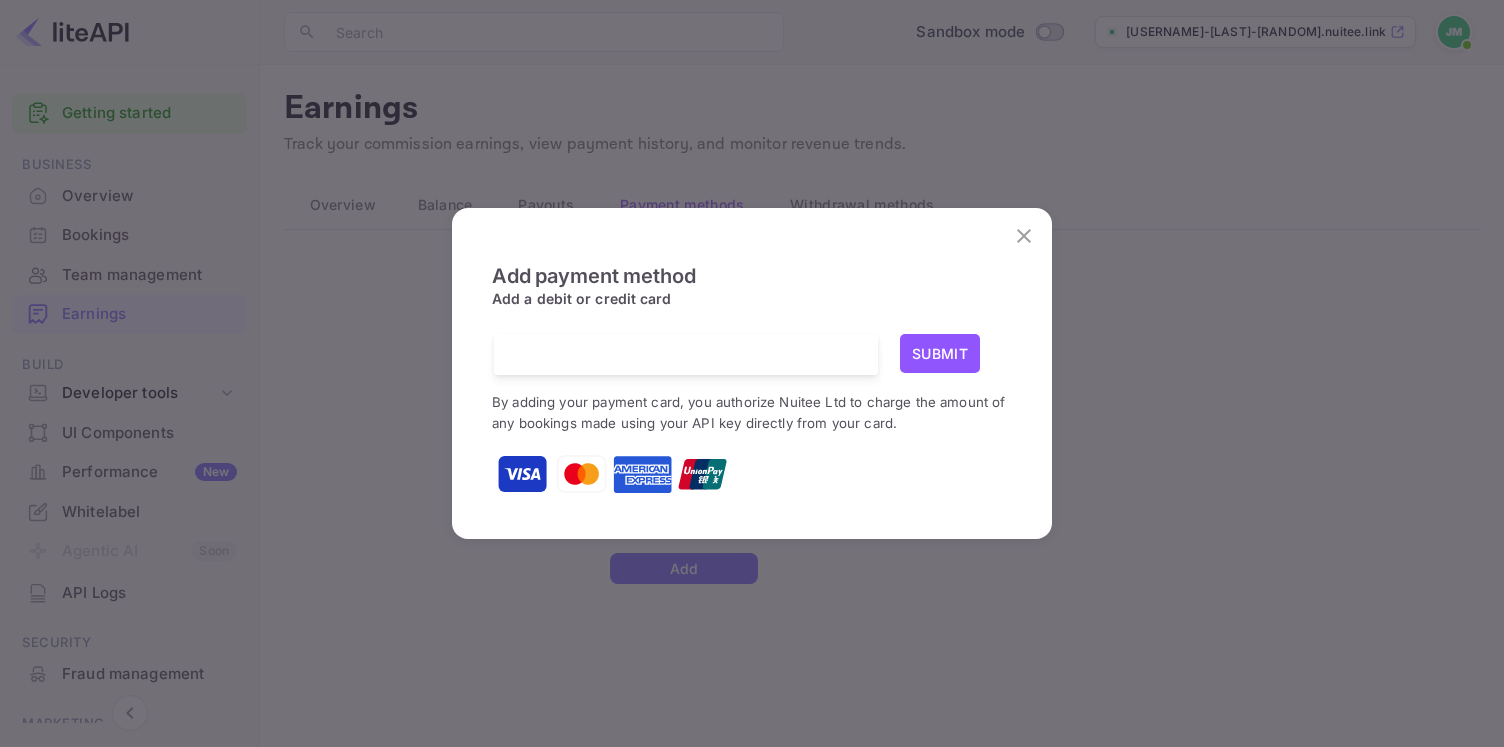click on "By adding your payment card, you authorize Nuitee Ltd to charge the amount of any bookings made using your API key directly from your card." at bounding box center (749, 412) 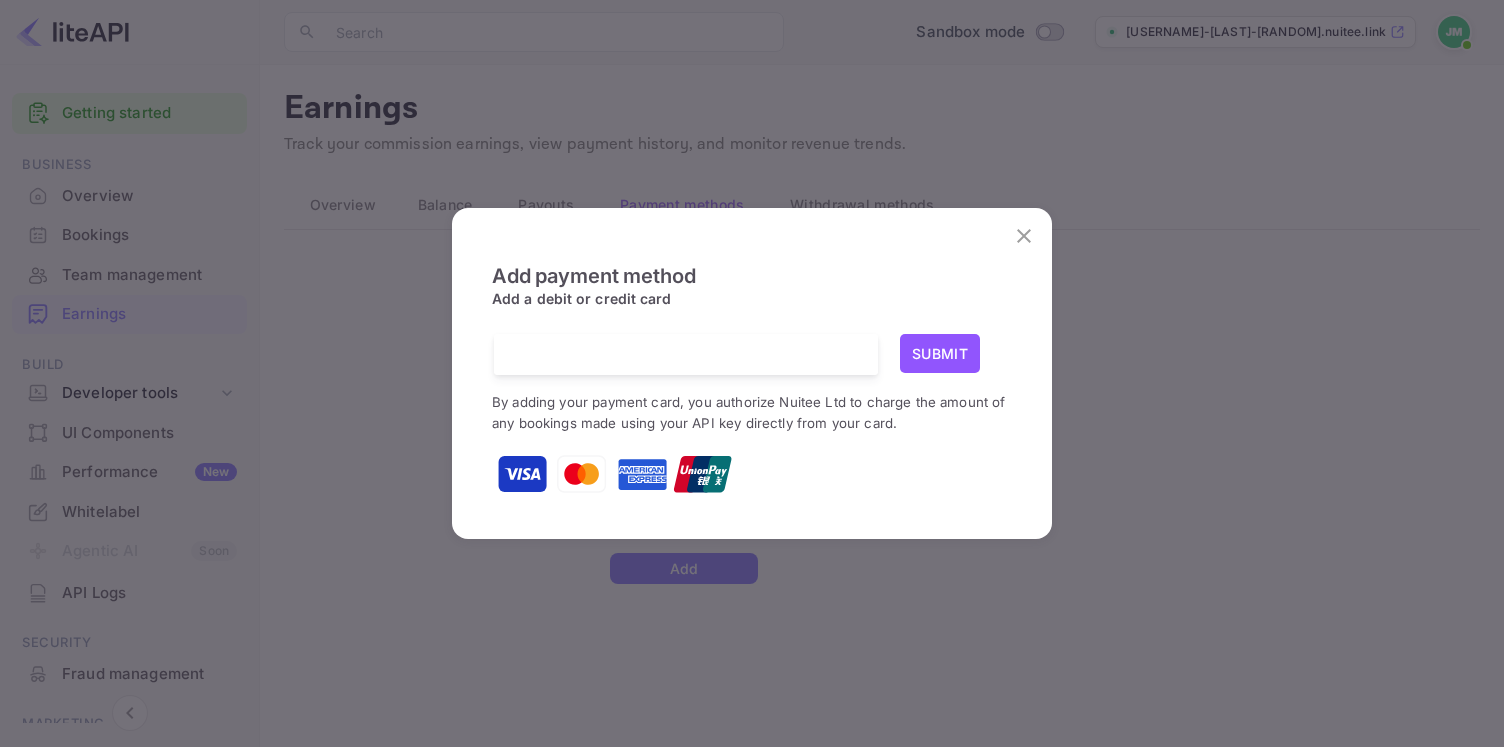 click 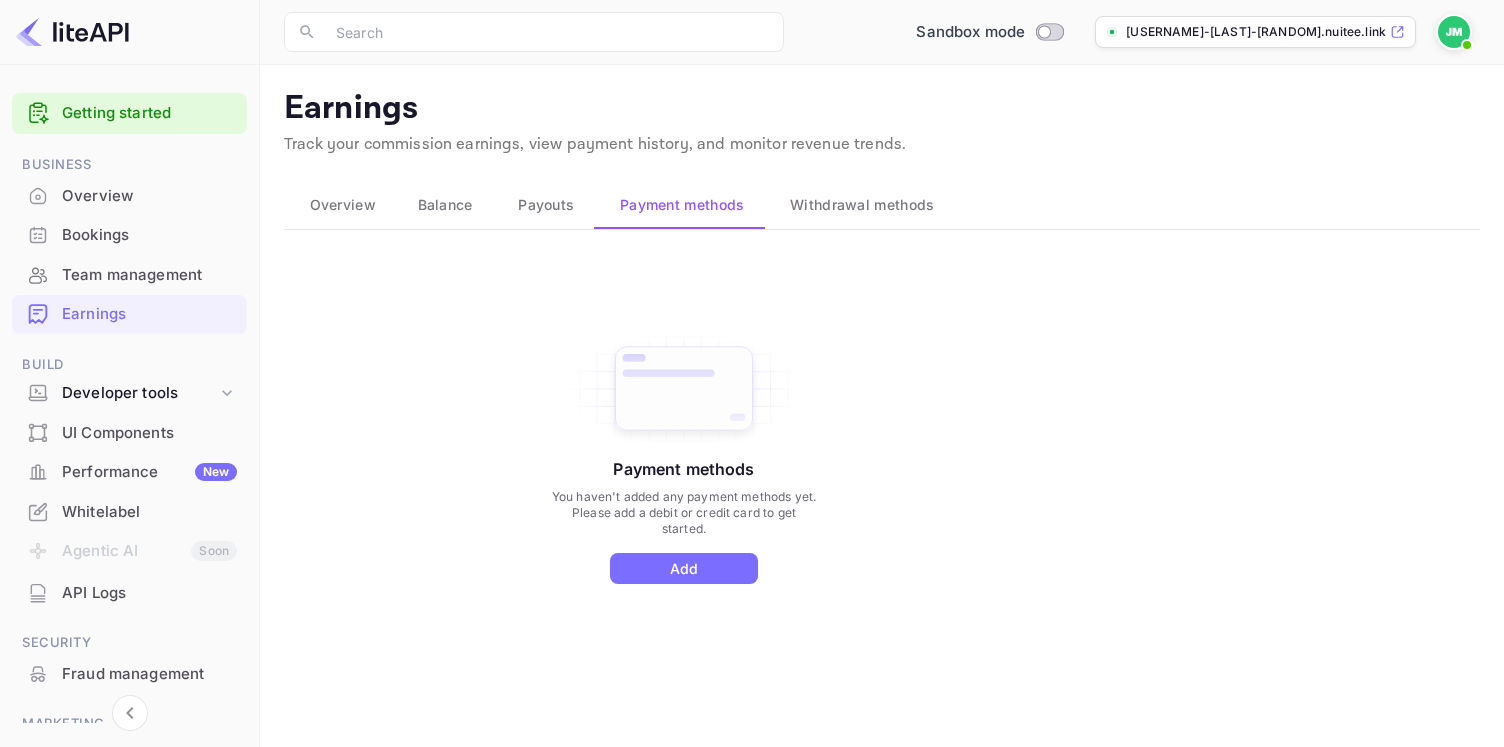 click on "Withdrawal methods" at bounding box center (862, 205) 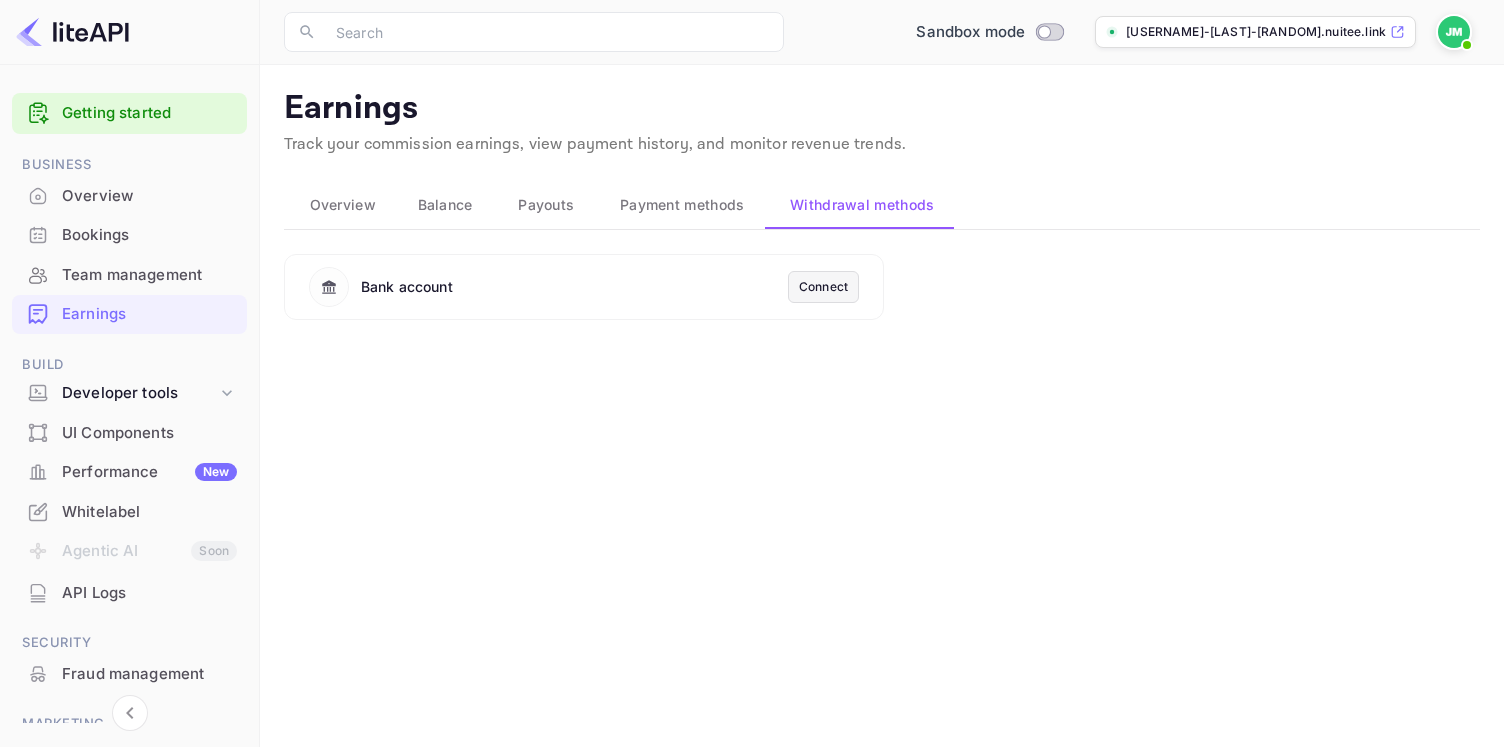 click on "Payment methods" at bounding box center (682, 205) 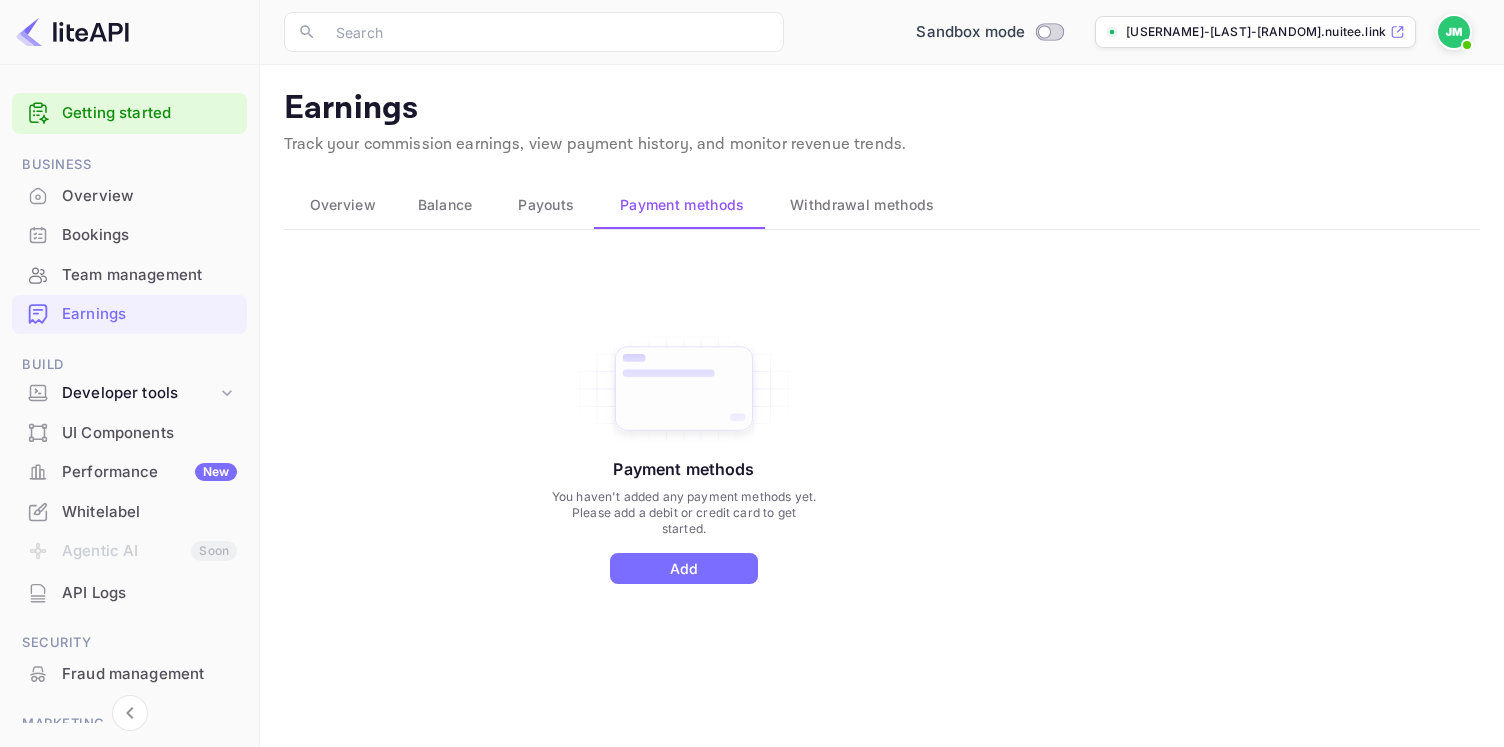 click on "Payment methods You haven't added any payment methods yet. Please add a debit or credit card to get started. Add" at bounding box center [683, 458] 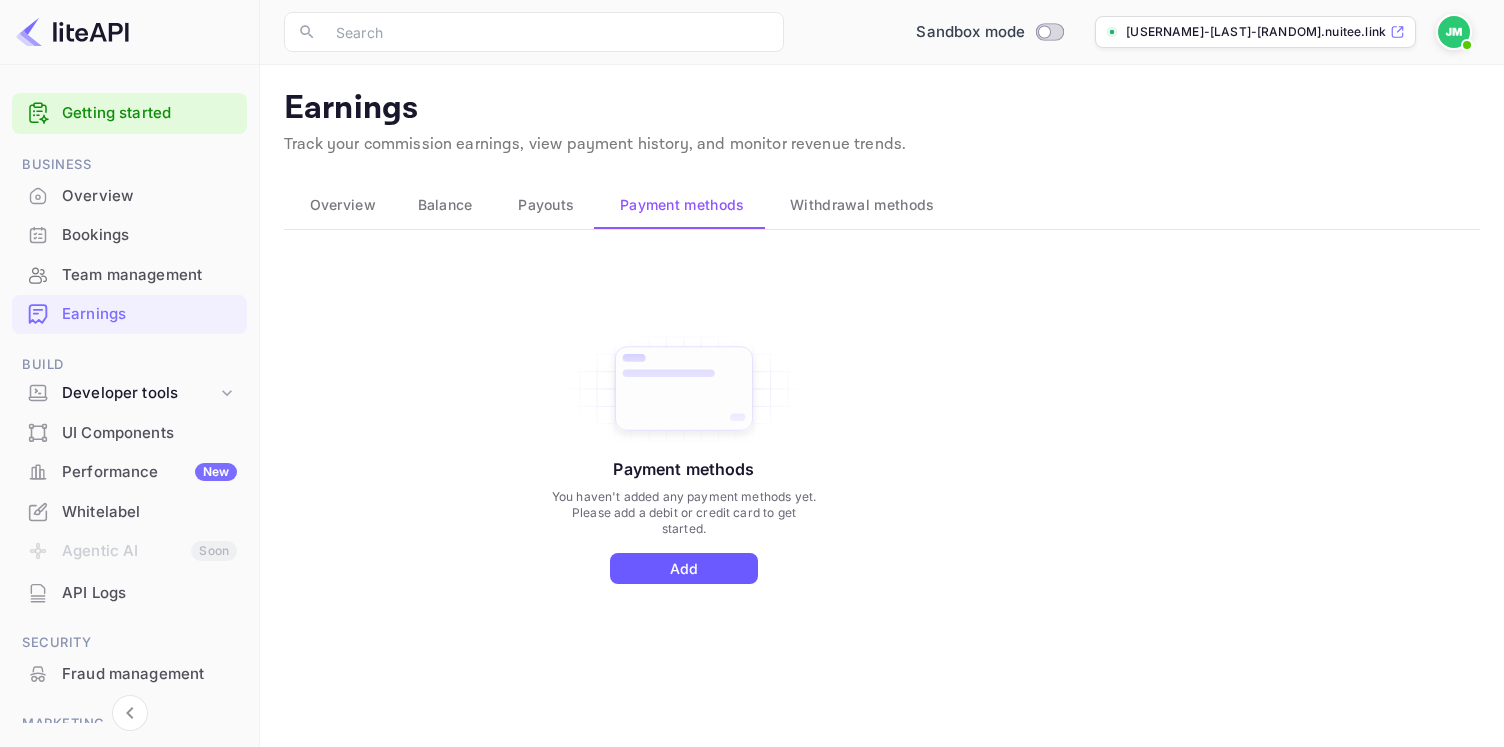click on "Add" at bounding box center (684, 568) 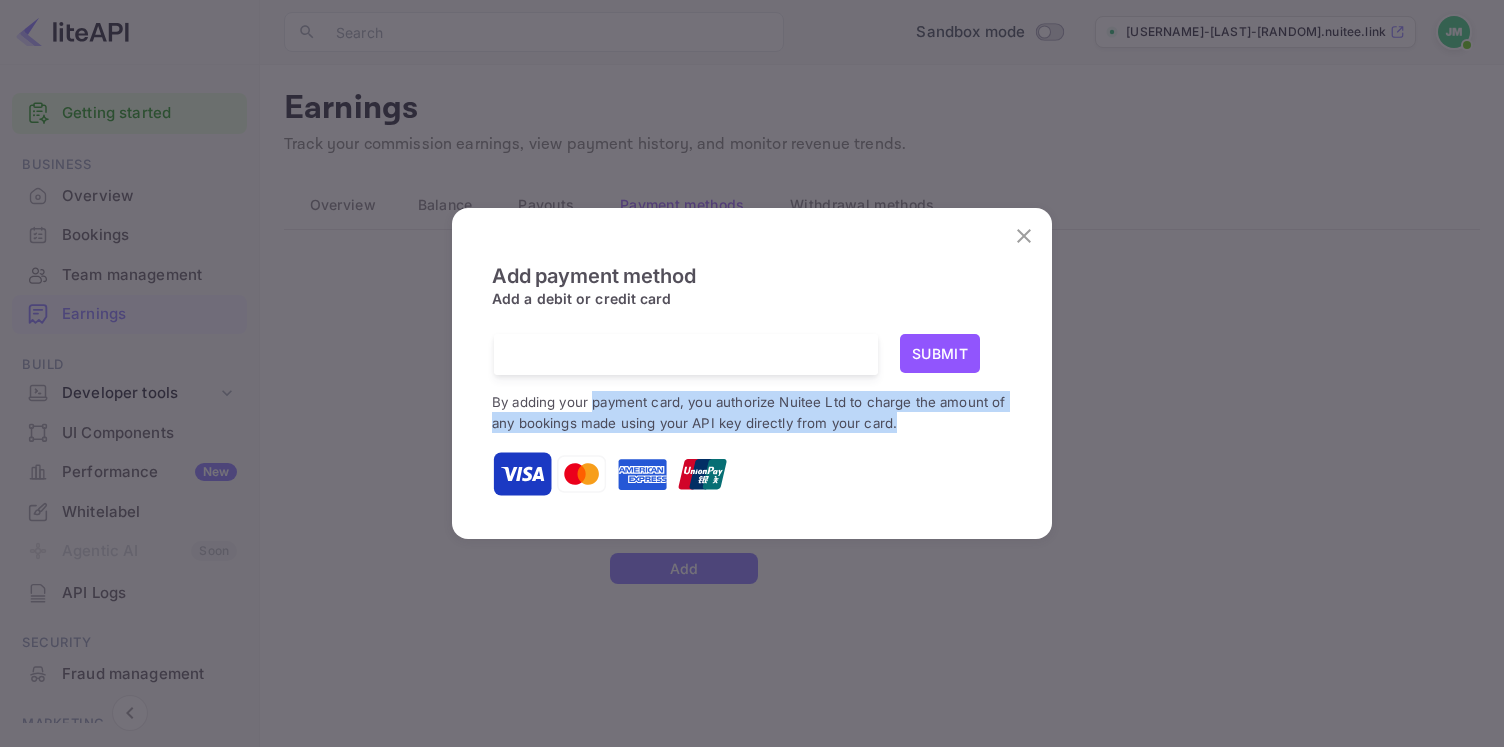 drag, startPoint x: 591, startPoint y: 401, endPoint x: 939, endPoint y: 421, distance: 348.57425 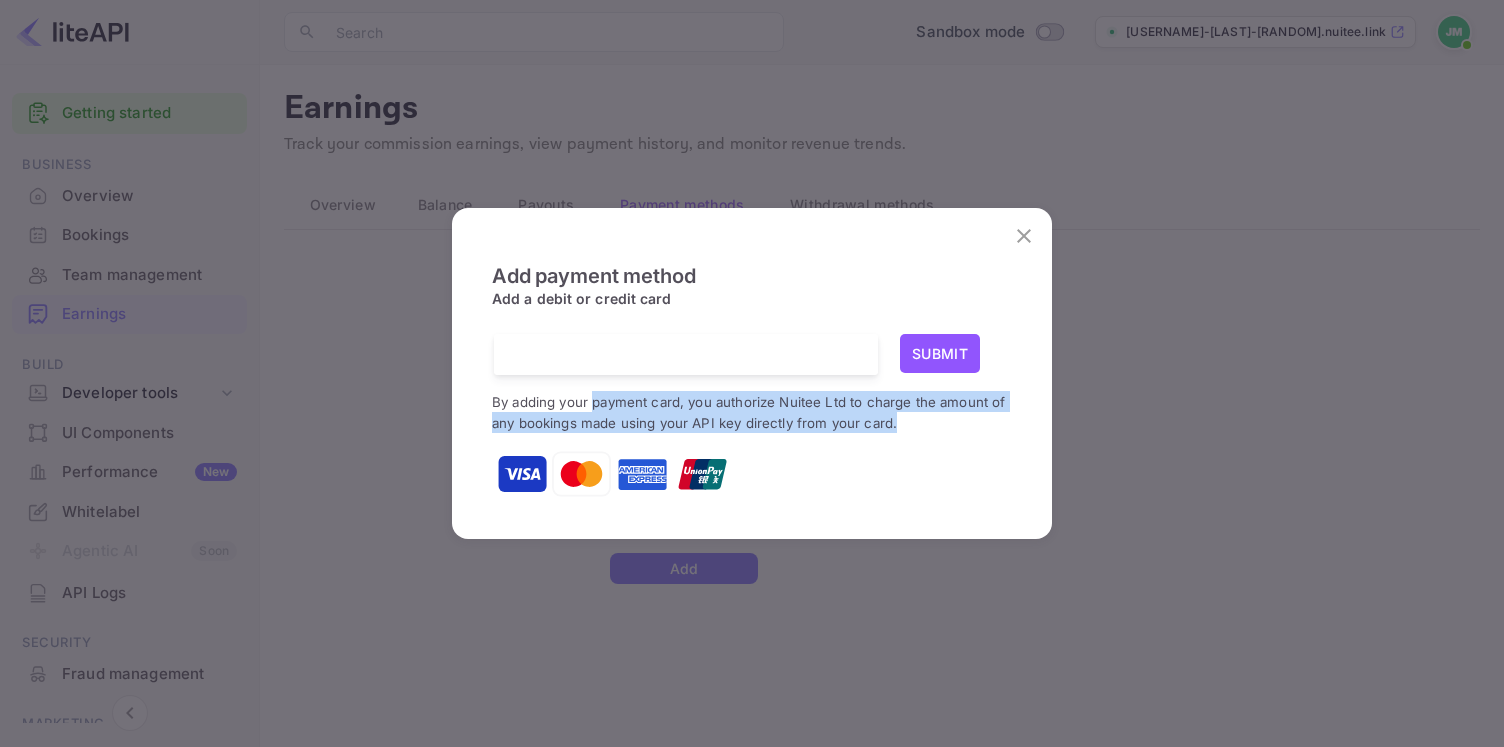 click 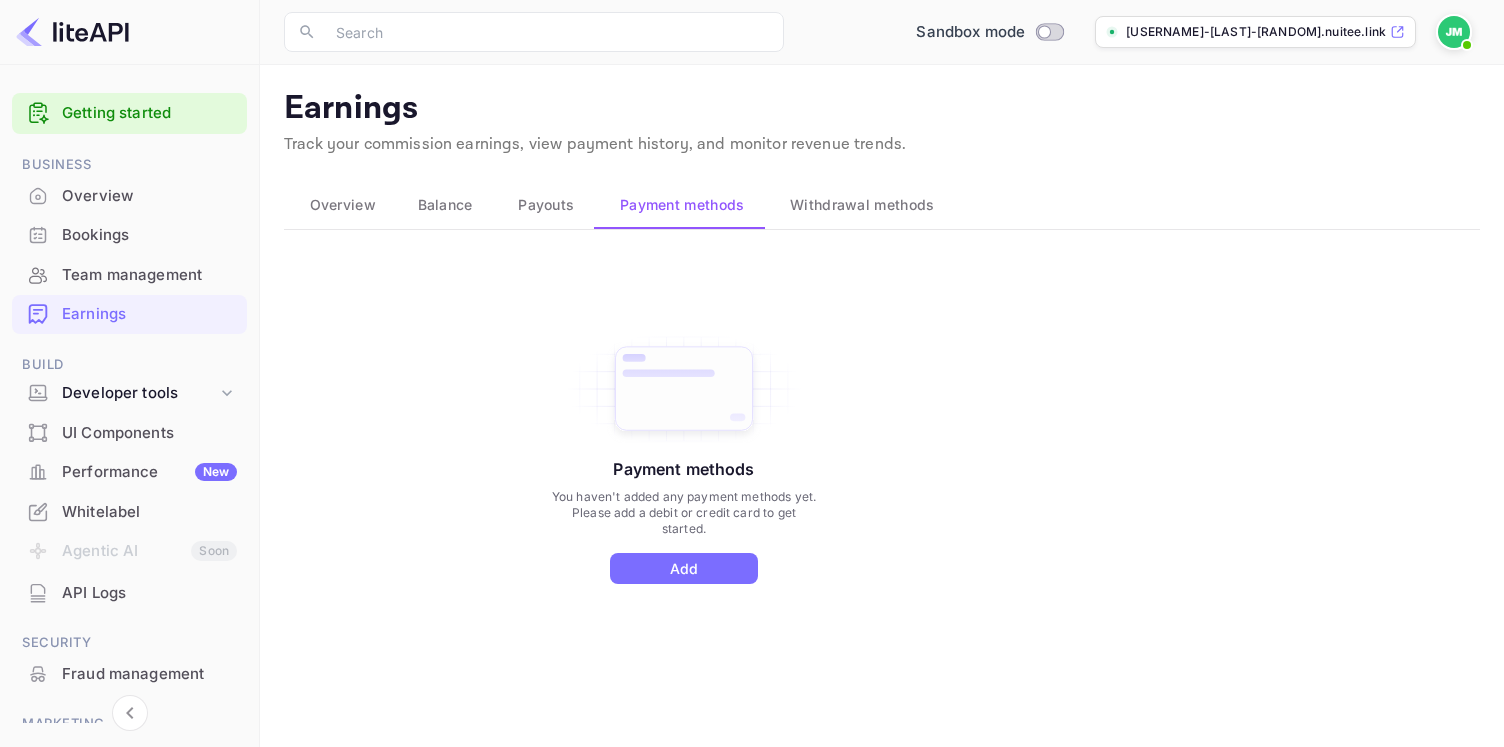 click on "Withdrawal methods" at bounding box center [860, 205] 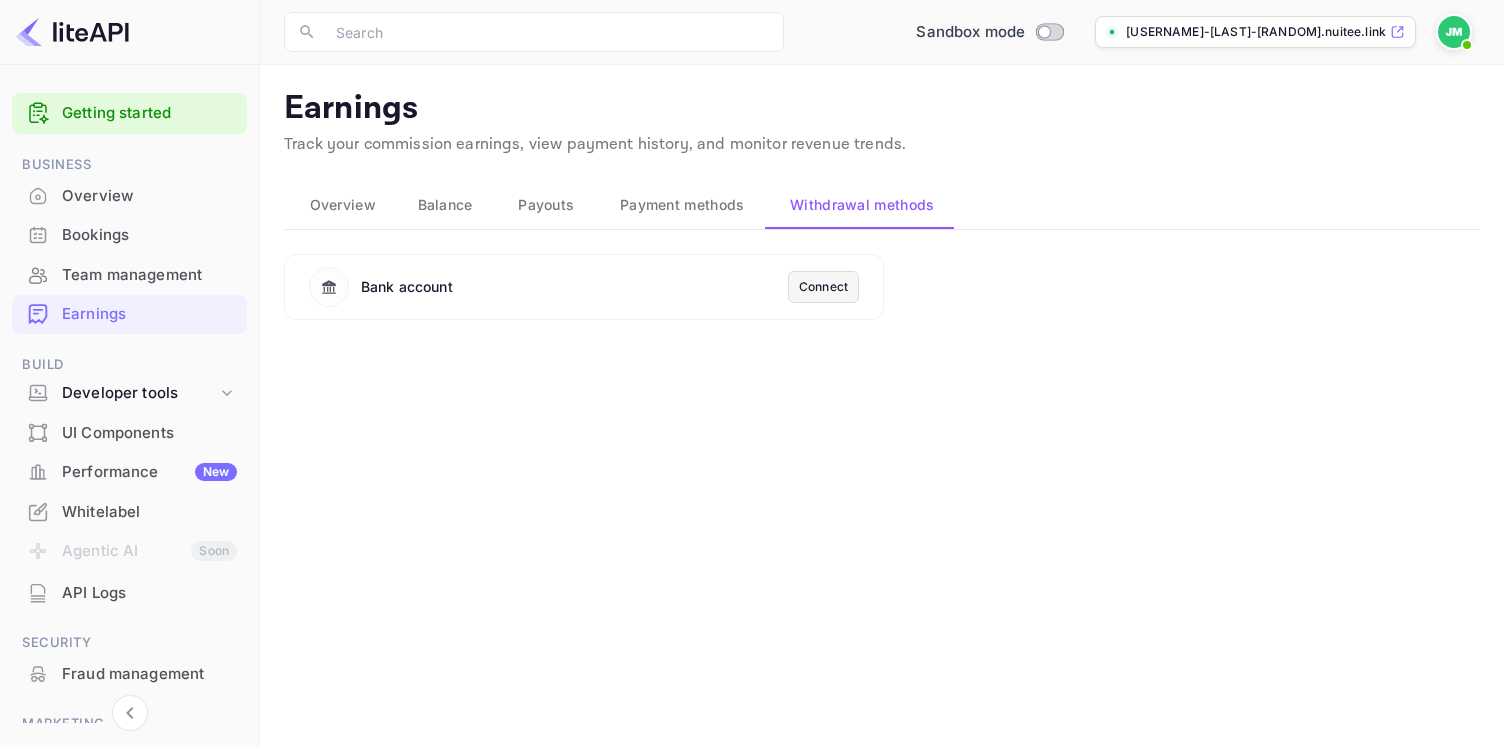 click on "Connect" at bounding box center [823, 287] 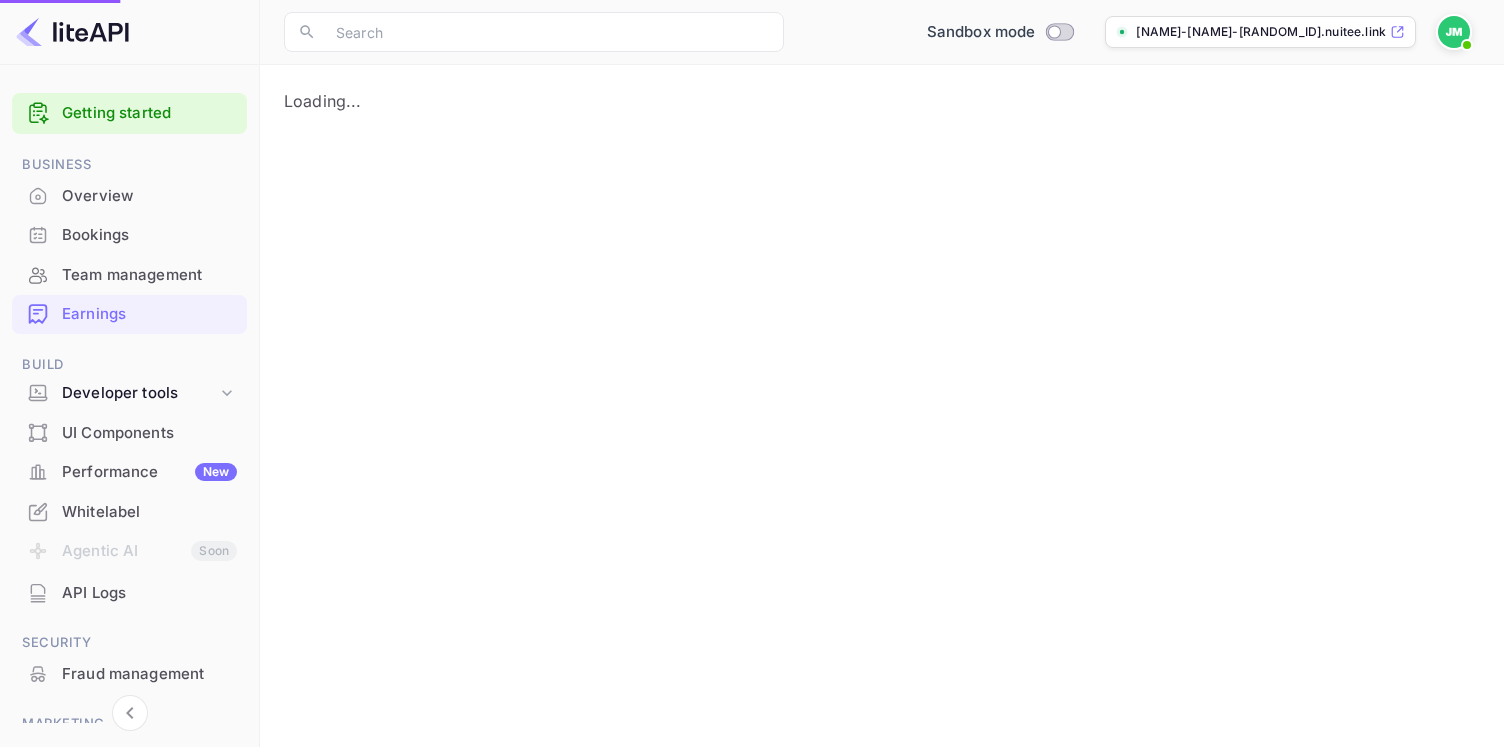 scroll, scrollTop: 0, scrollLeft: 0, axis: both 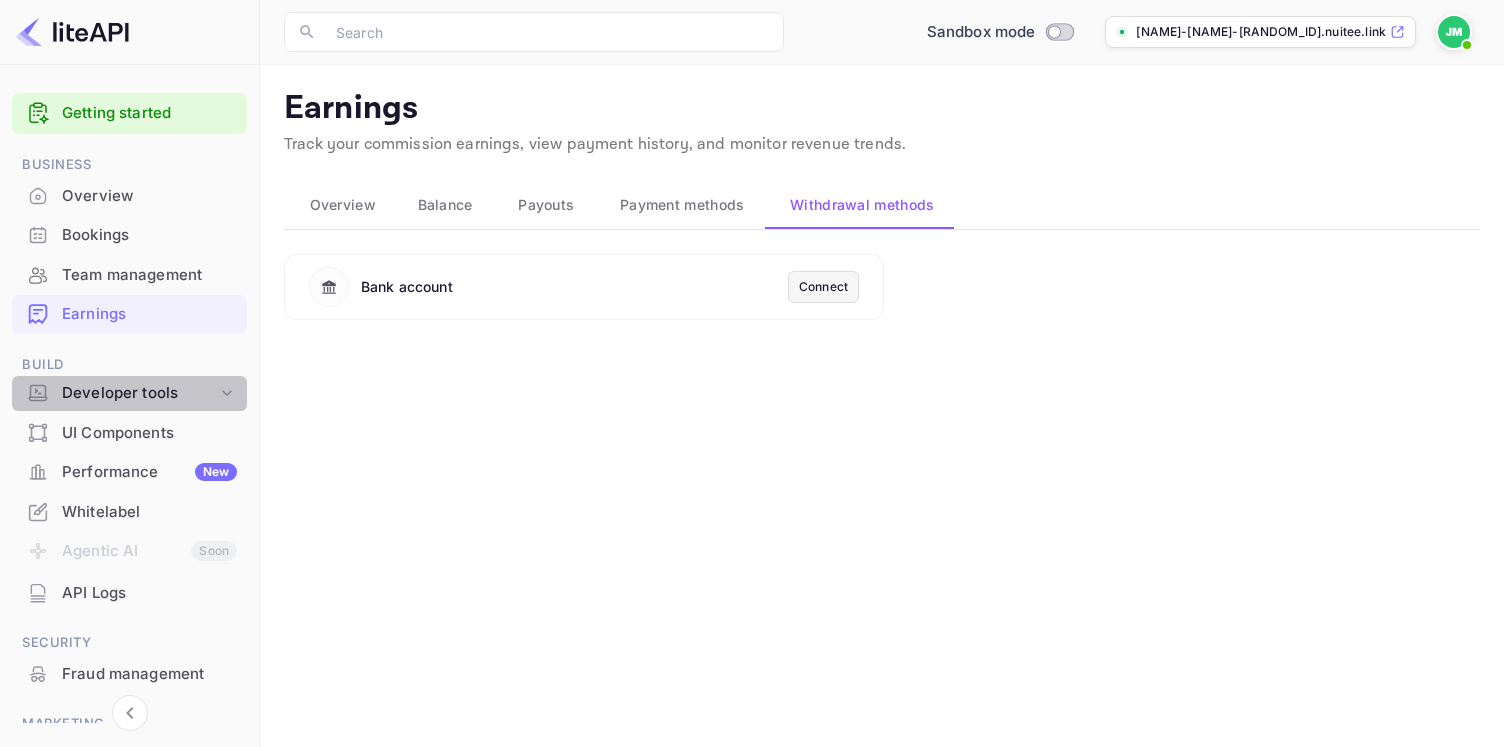 click on "Developer tools" at bounding box center [139, 393] 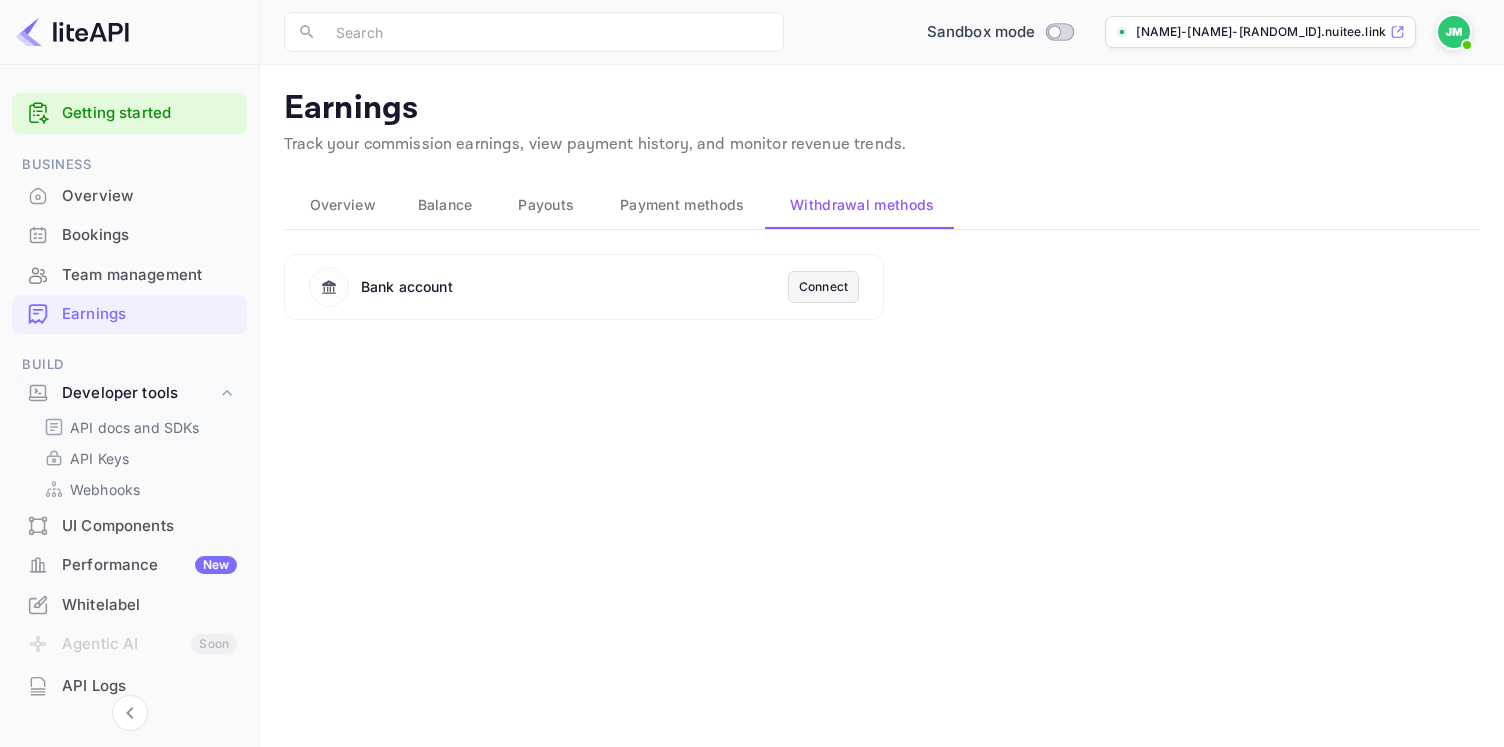 click on "API docs and SDKs" at bounding box center (135, 427) 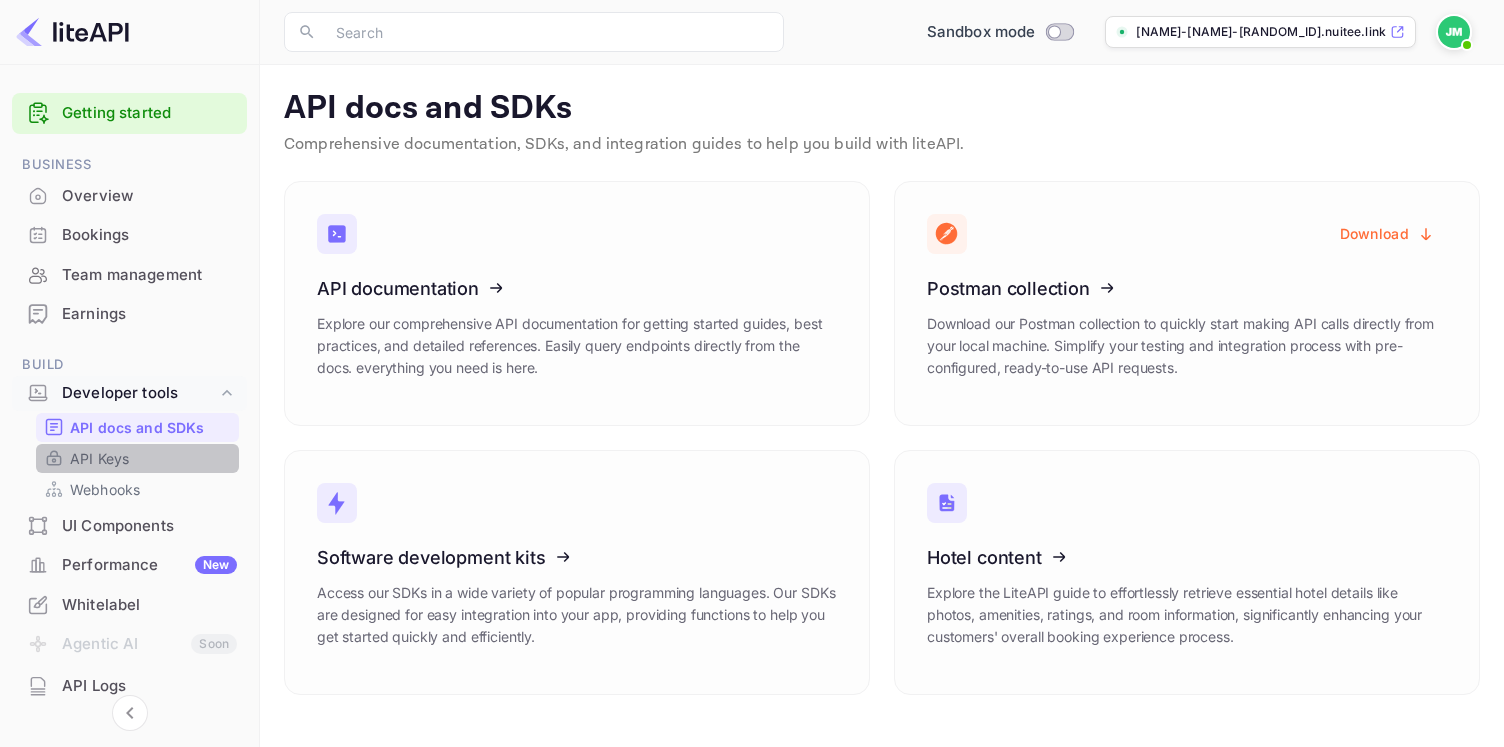 click on "API Keys" at bounding box center [137, 458] 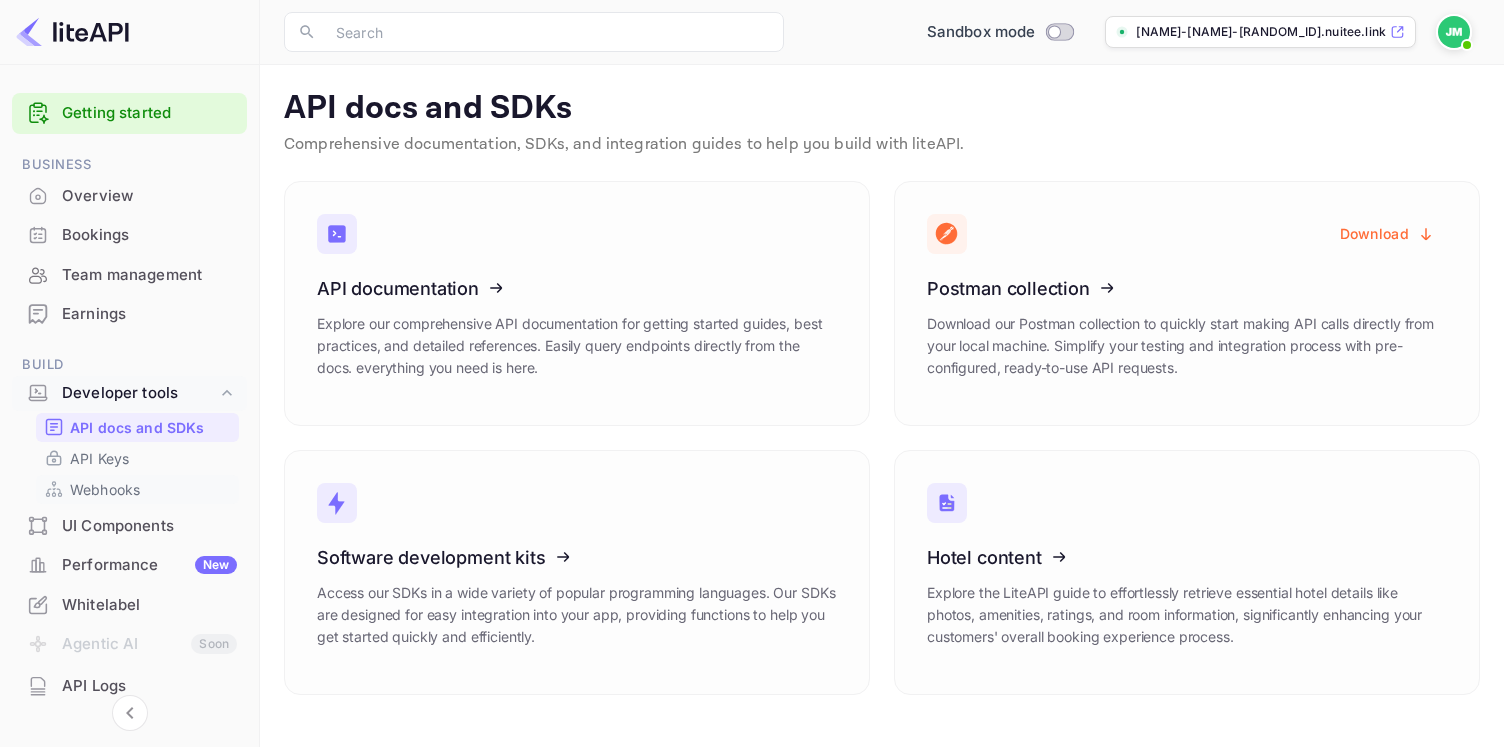 click on "Webhooks" at bounding box center (137, 489) 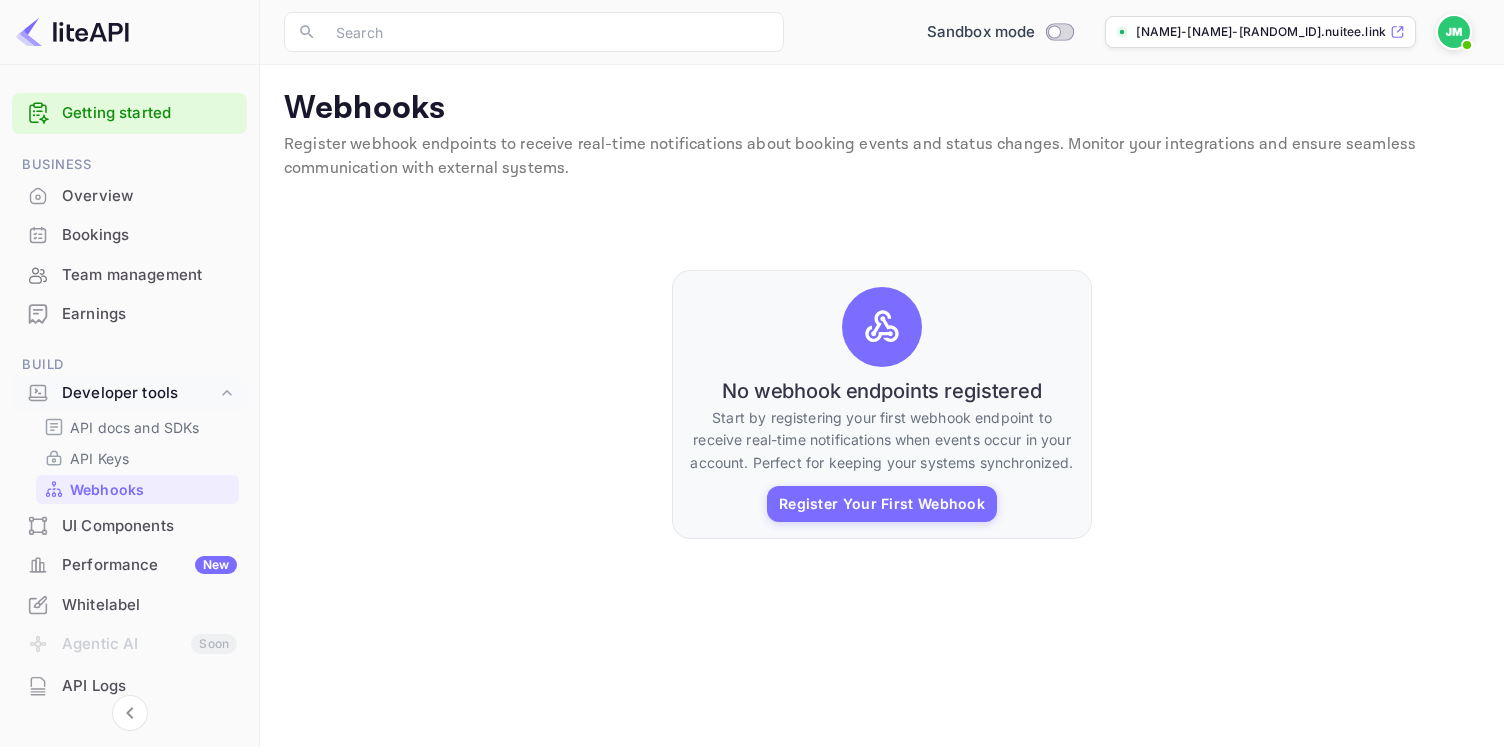 click on "Webhooks" at bounding box center [137, 489] 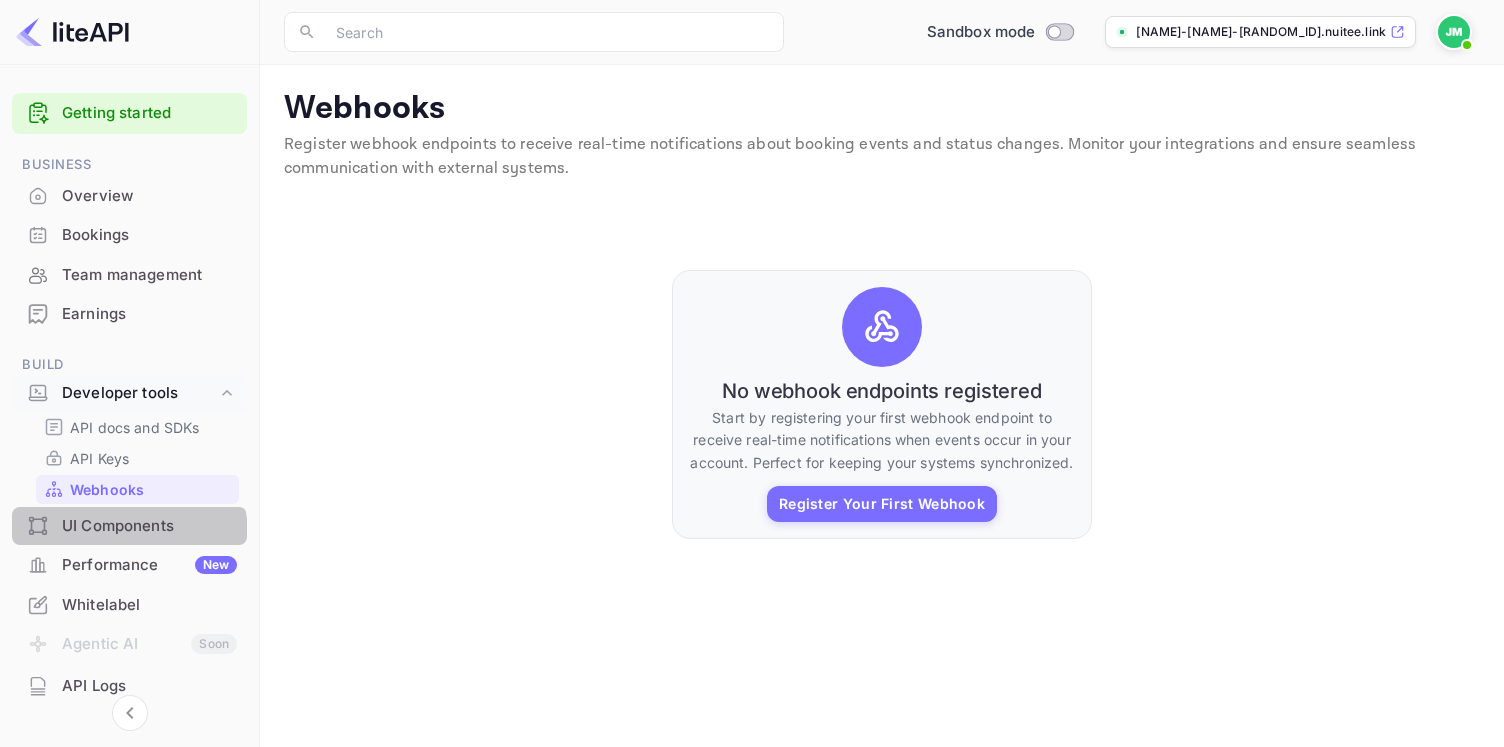 click on "UI Components" at bounding box center (149, 526) 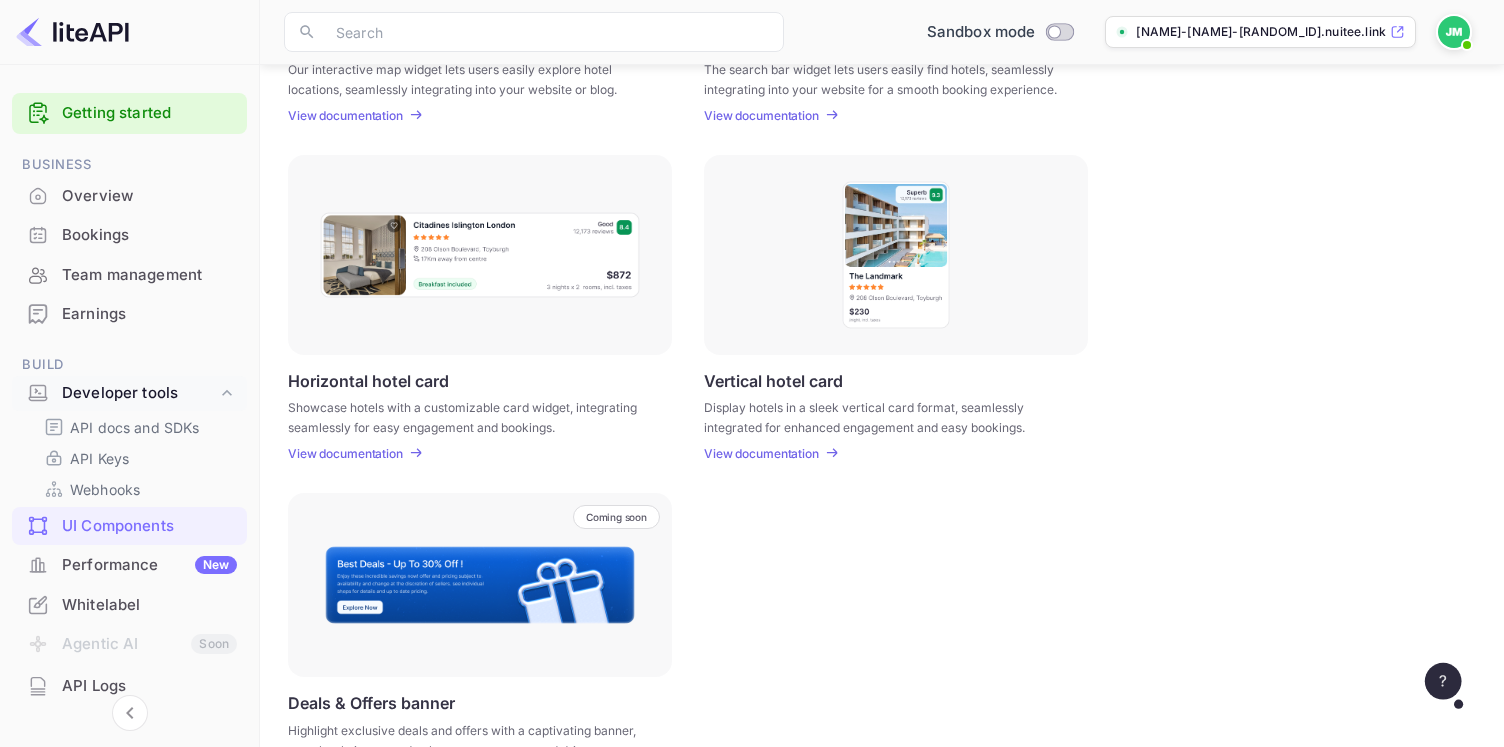 scroll, scrollTop: 600, scrollLeft: 0, axis: vertical 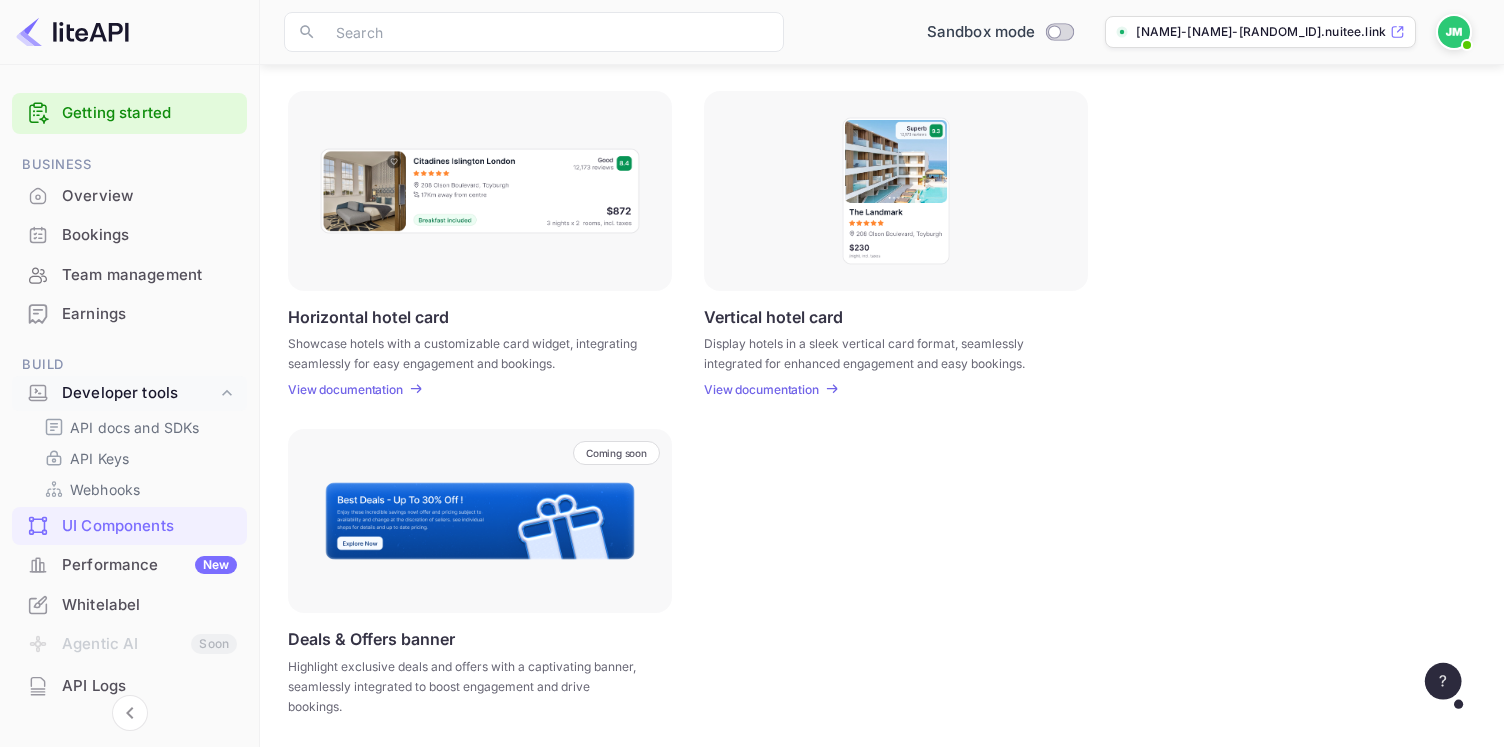 click on "Performance New" at bounding box center [129, 565] 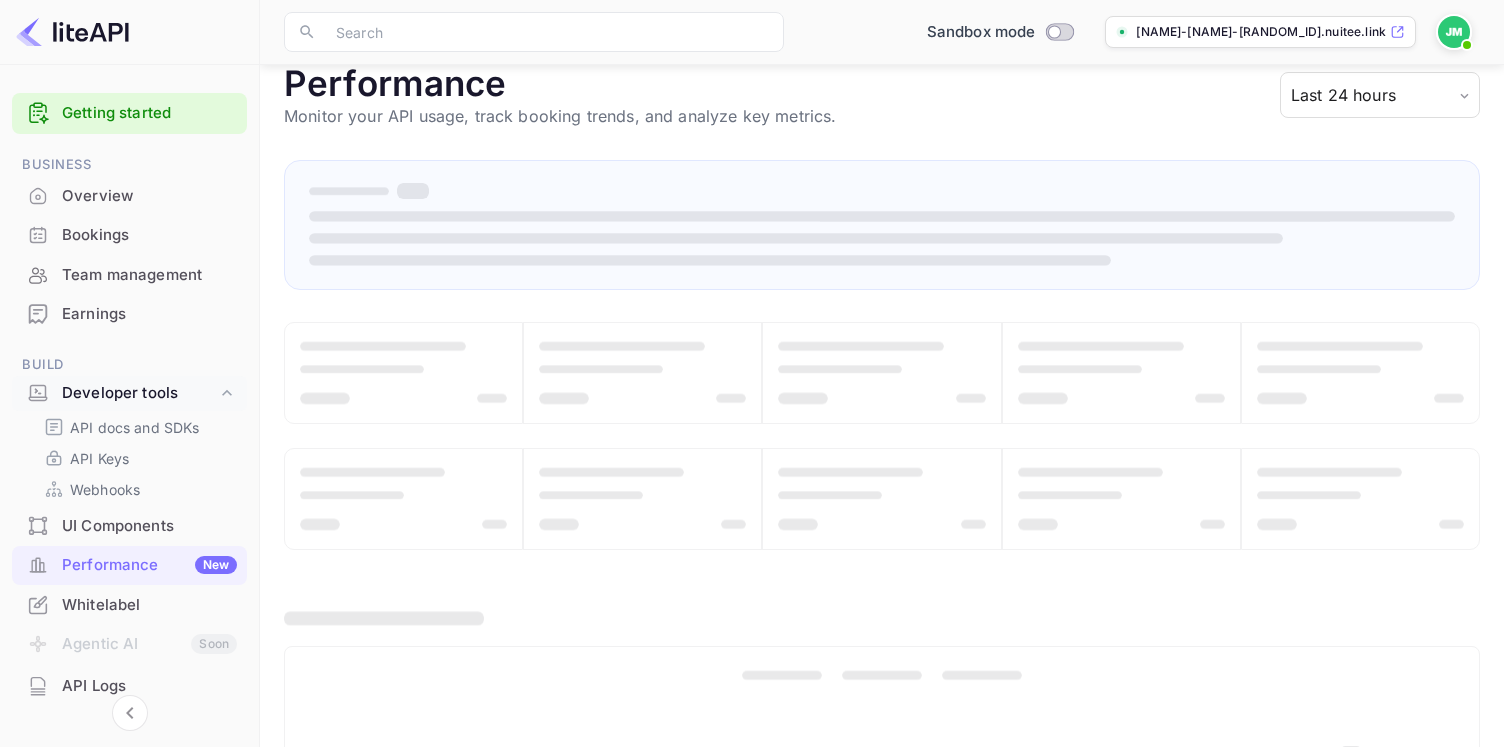 scroll, scrollTop: 0, scrollLeft: 0, axis: both 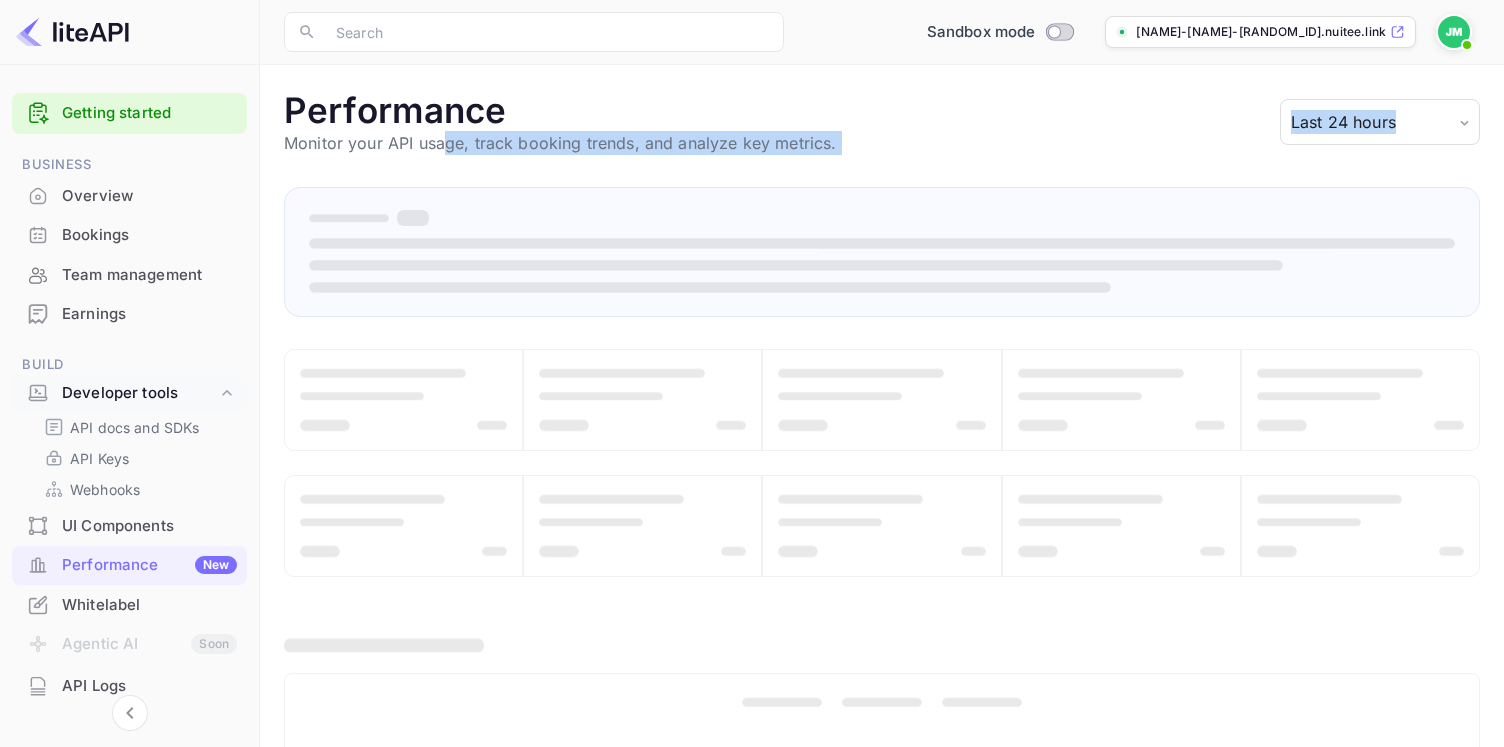 drag, startPoint x: 554, startPoint y: 142, endPoint x: 829, endPoint y: 171, distance: 276.52487 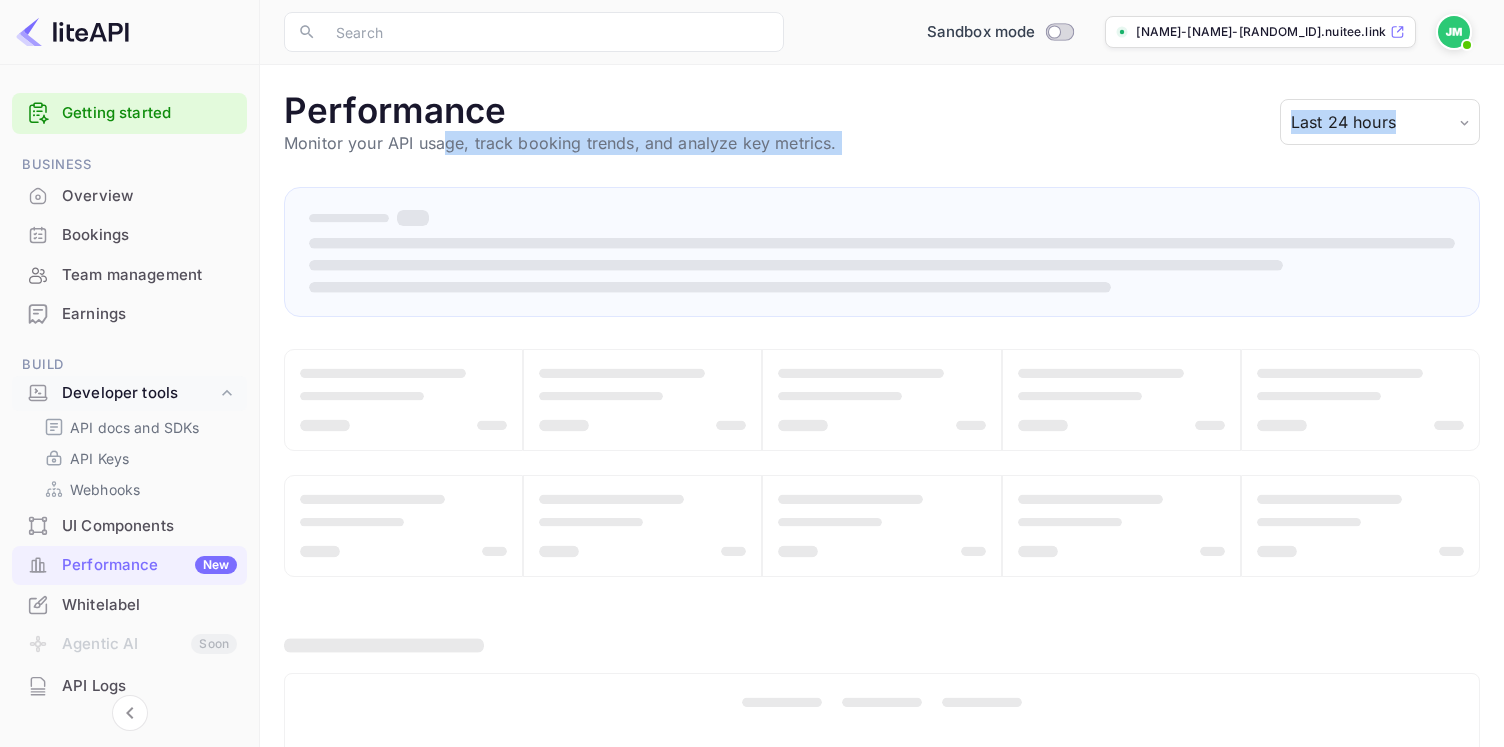 click on "Performance Monitor your API usage, track booking trends, and analyze key metrics. Last 24 hours Materio - React Admin Template Materio Admin is the most developer friendly & highly customizable Admin Dashboard Template based on MUI and NextJS. Click on below buttons to explore PRO version. Demo Download" at bounding box center (882, 581) 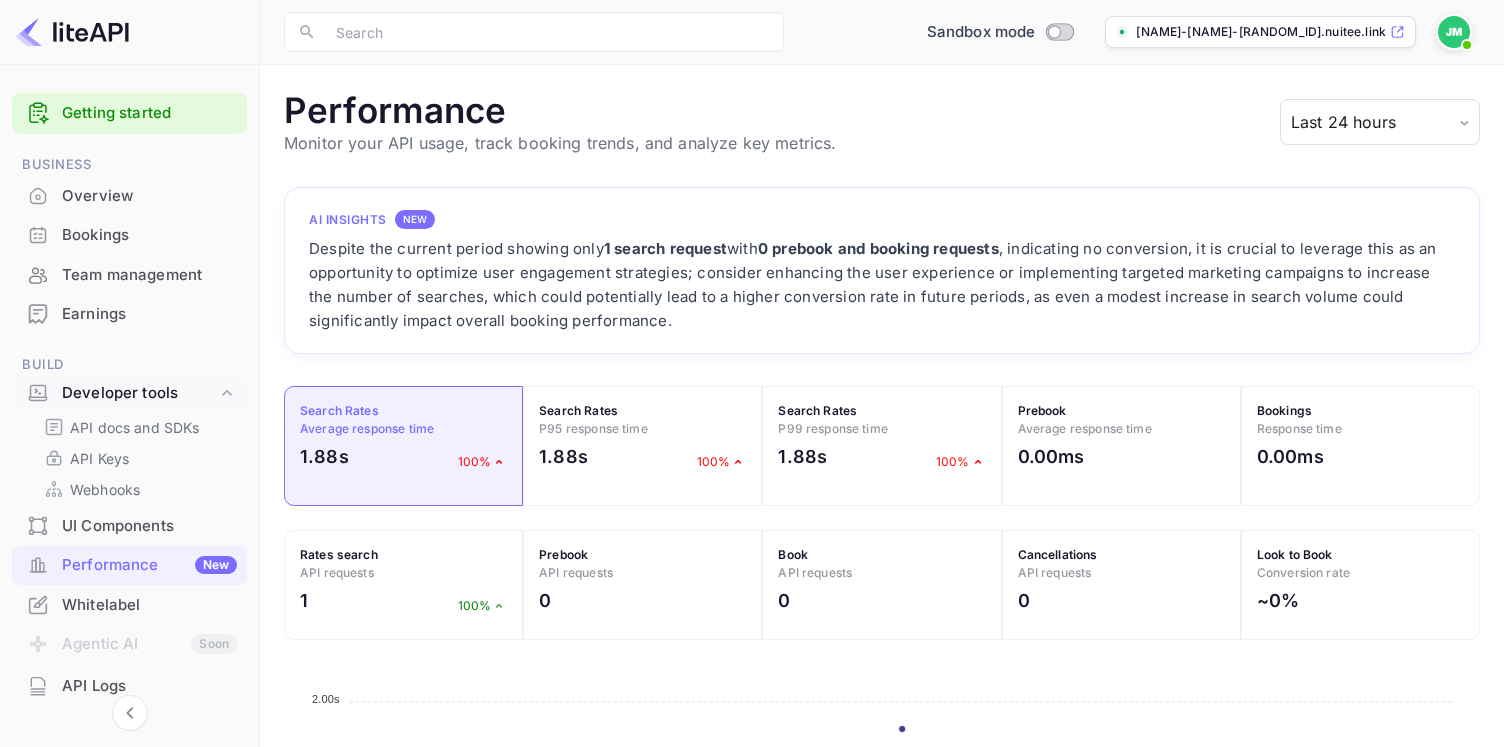 scroll, scrollTop: 61, scrollLeft: 0, axis: vertical 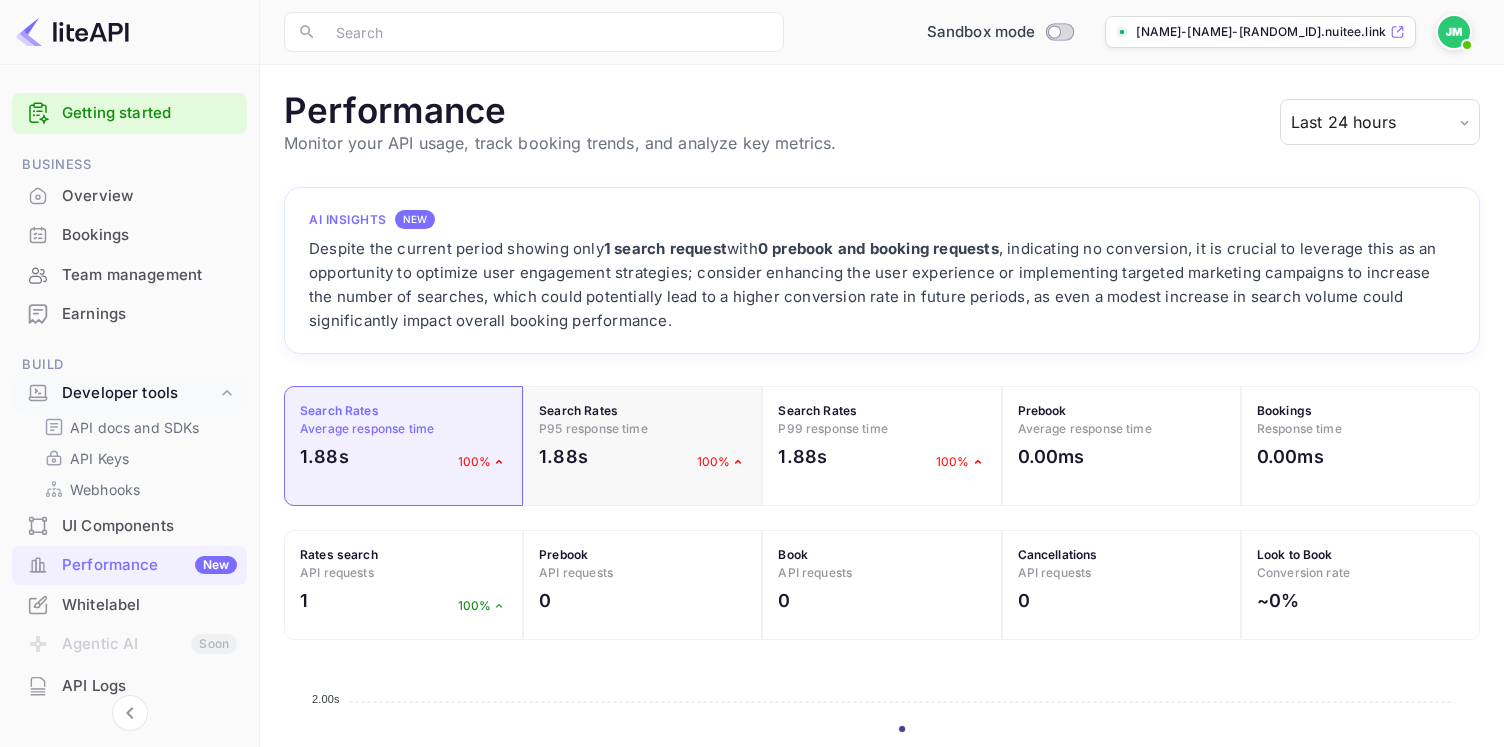 click on "1.88s" at bounding box center (563, 456) 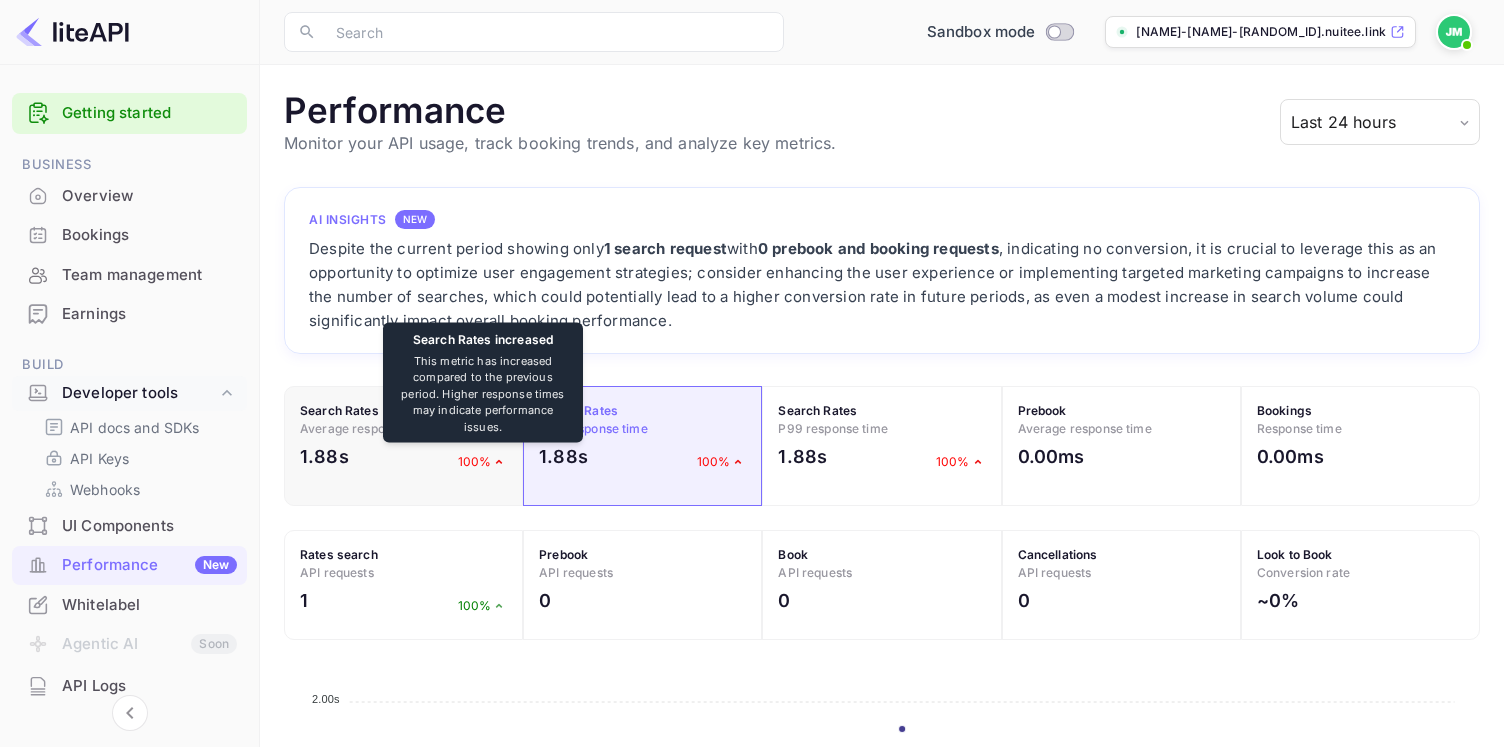 click on "1.88s 100%" at bounding box center [403, 461] 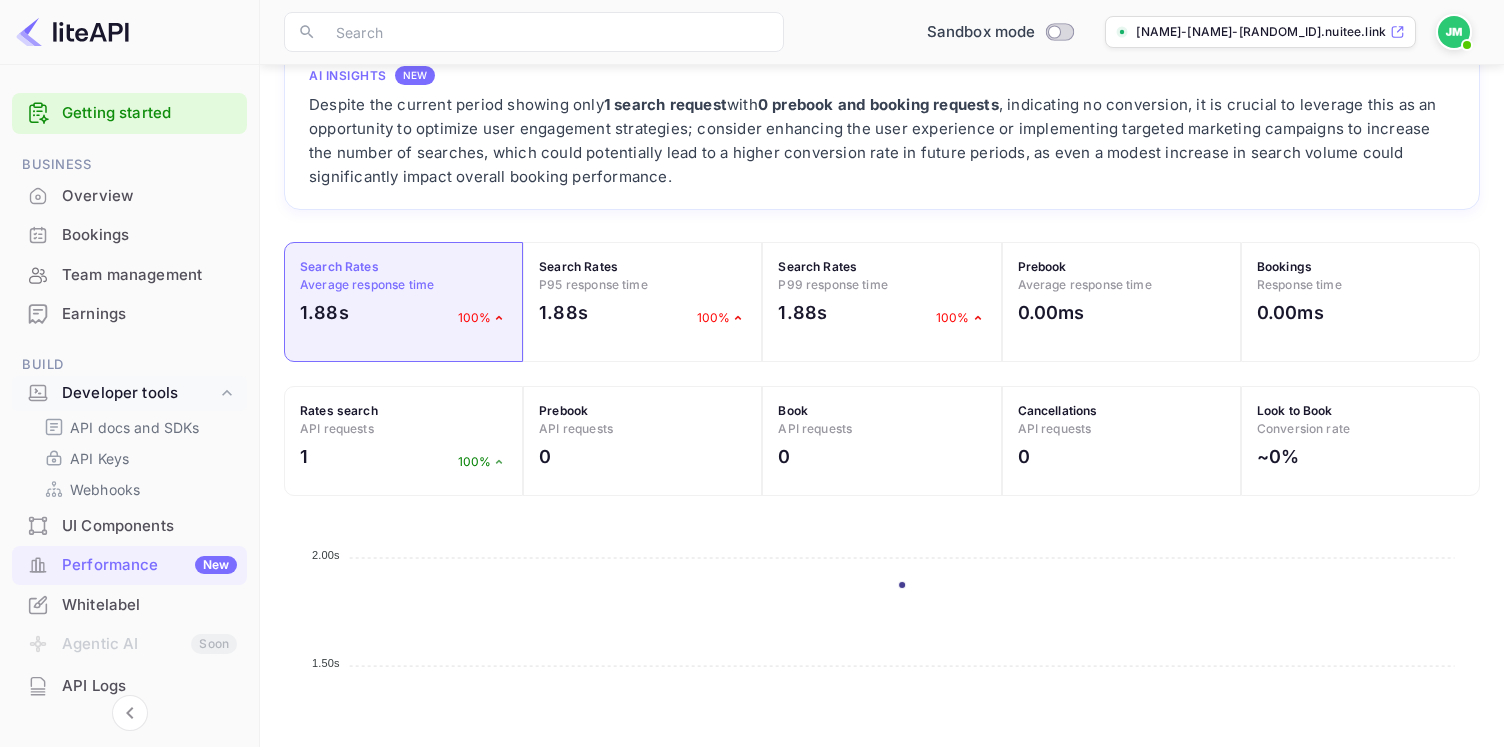 scroll, scrollTop: 315, scrollLeft: 0, axis: vertical 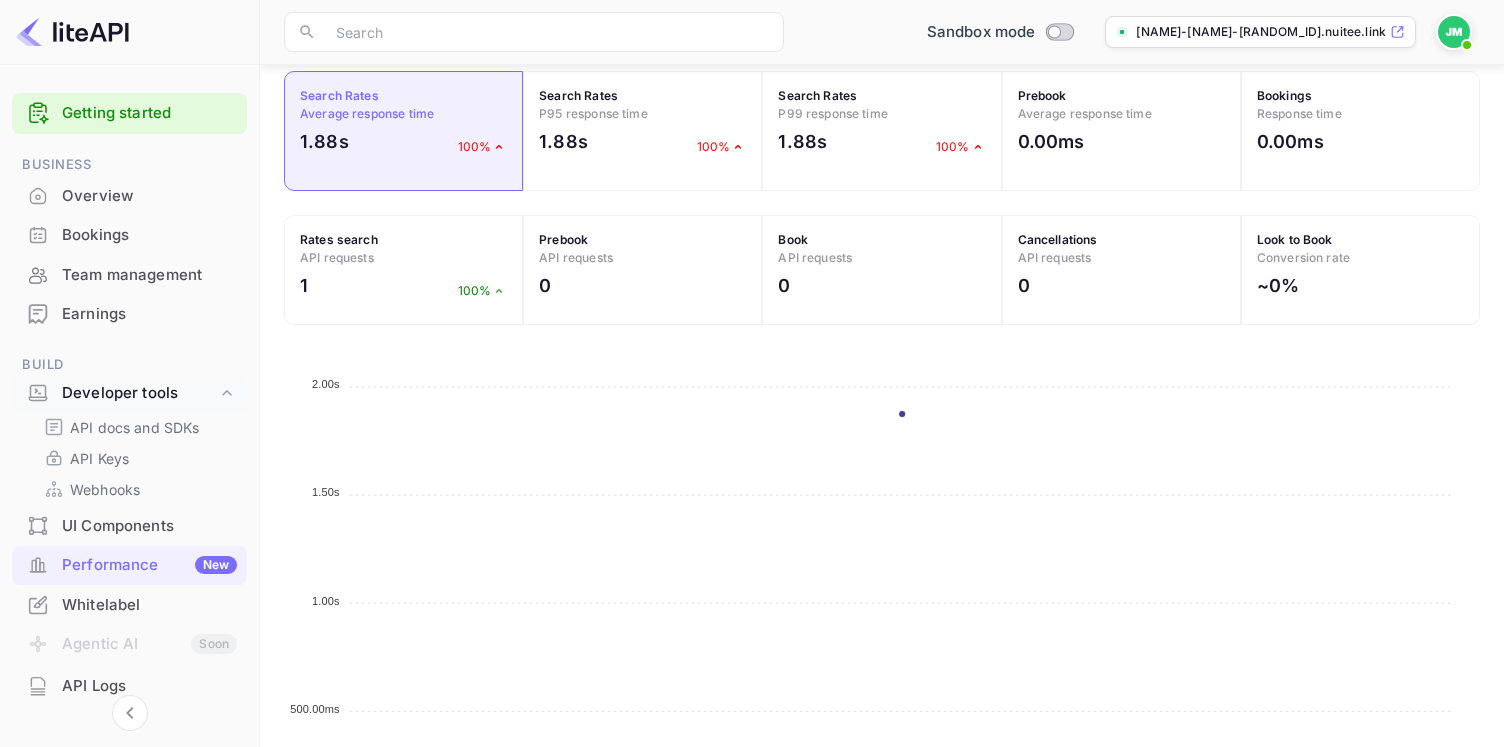 click on "Whitelabel" at bounding box center (149, 605) 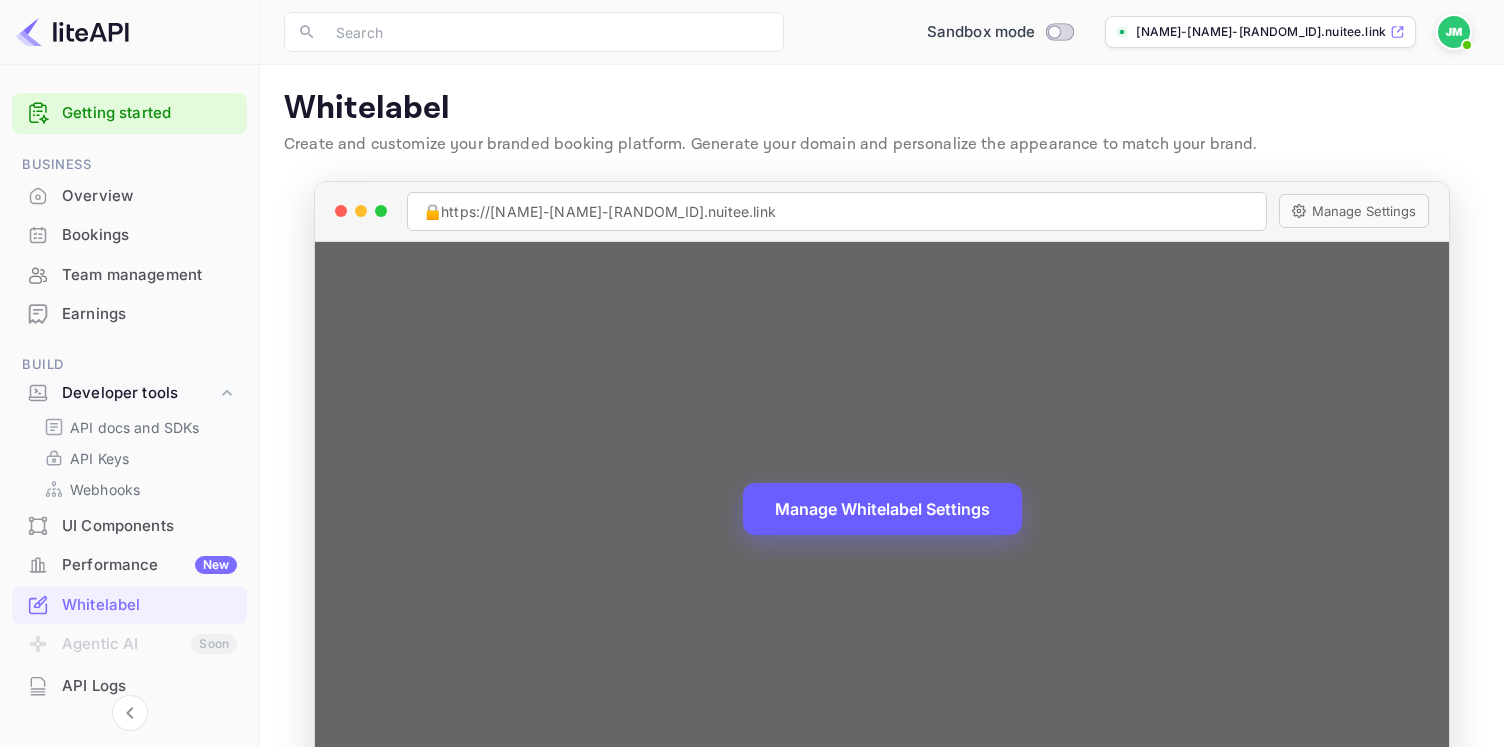 scroll, scrollTop: 57, scrollLeft: 0, axis: vertical 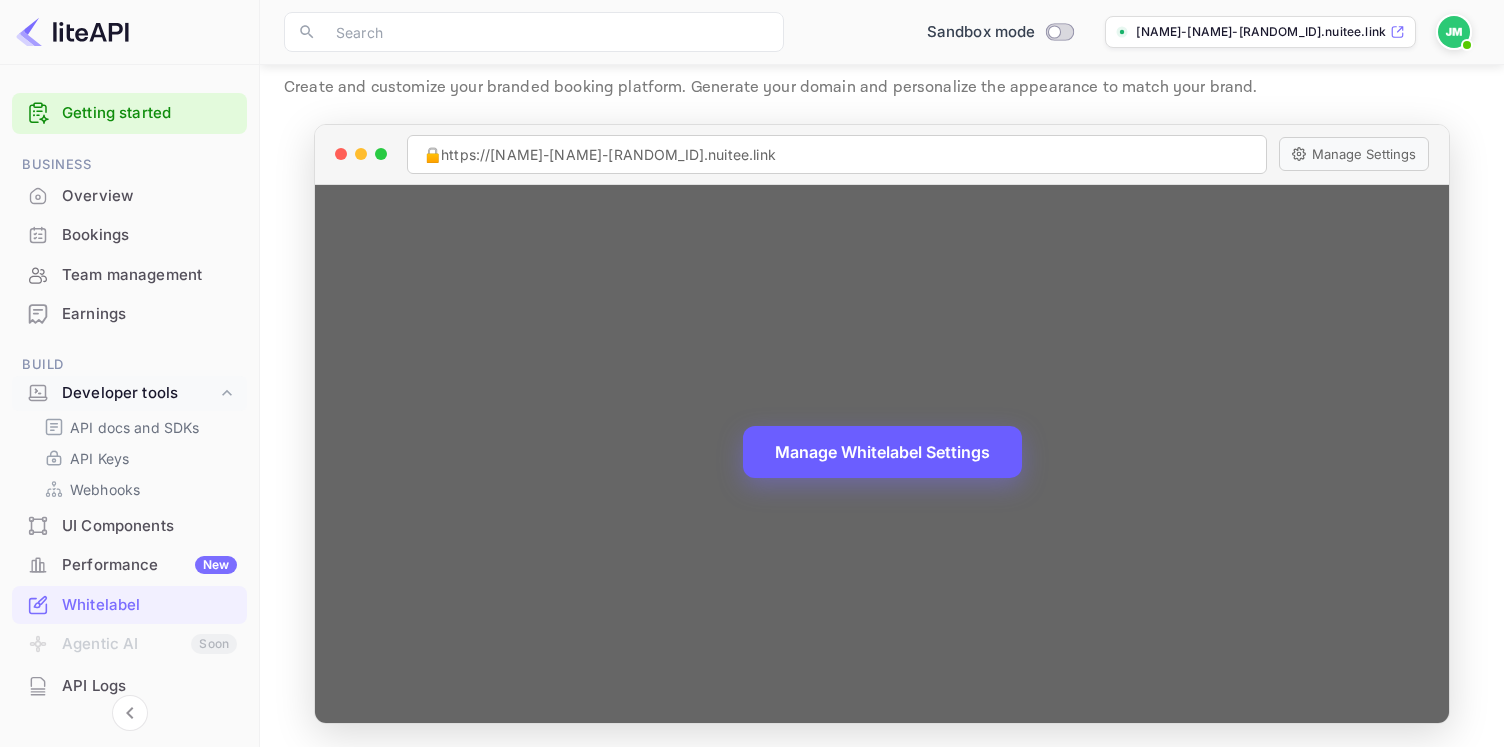 click on "Manage Whitelabel Settings" at bounding box center [882, 452] 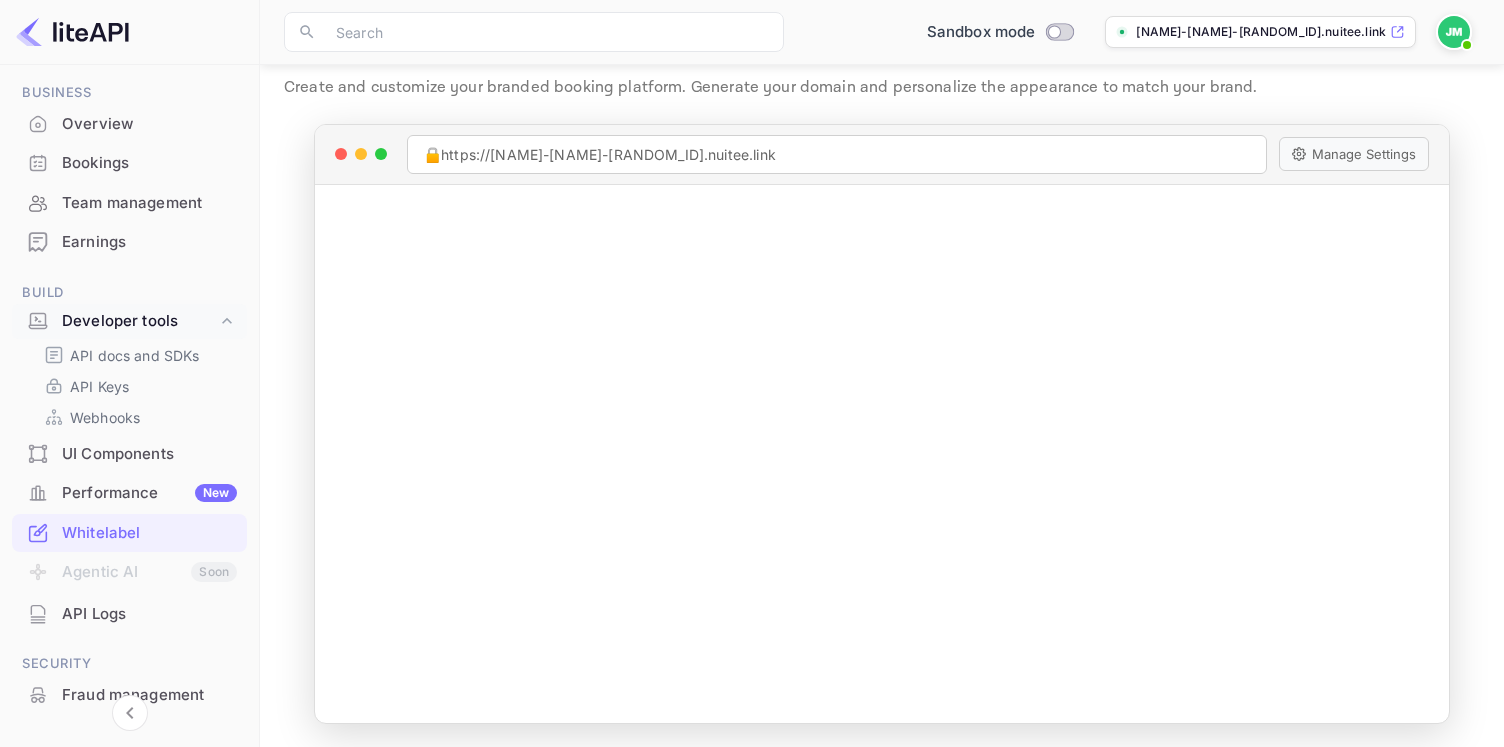 scroll, scrollTop: 117, scrollLeft: 0, axis: vertical 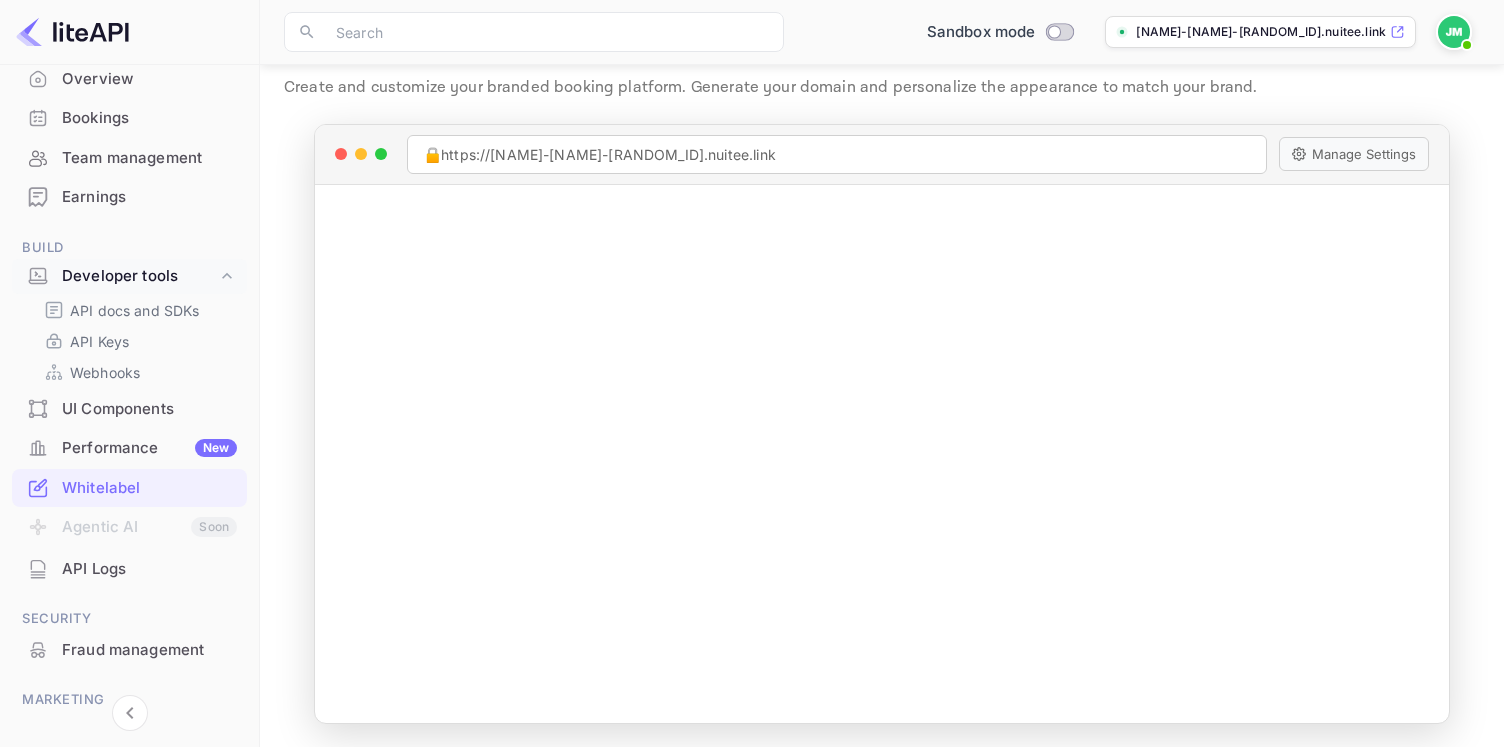 click on "Agentic AI Soon" at bounding box center (129, 528) 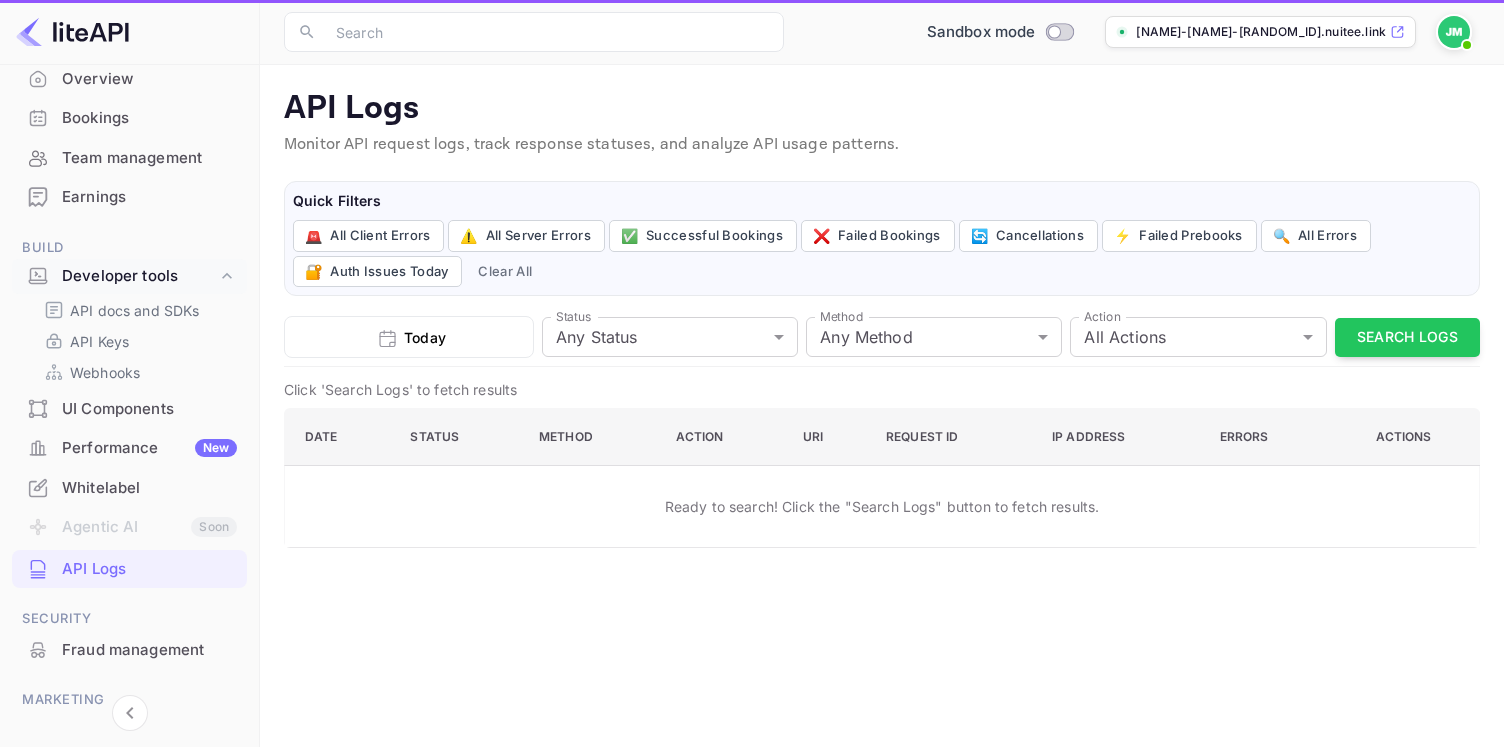 scroll, scrollTop: 0, scrollLeft: 0, axis: both 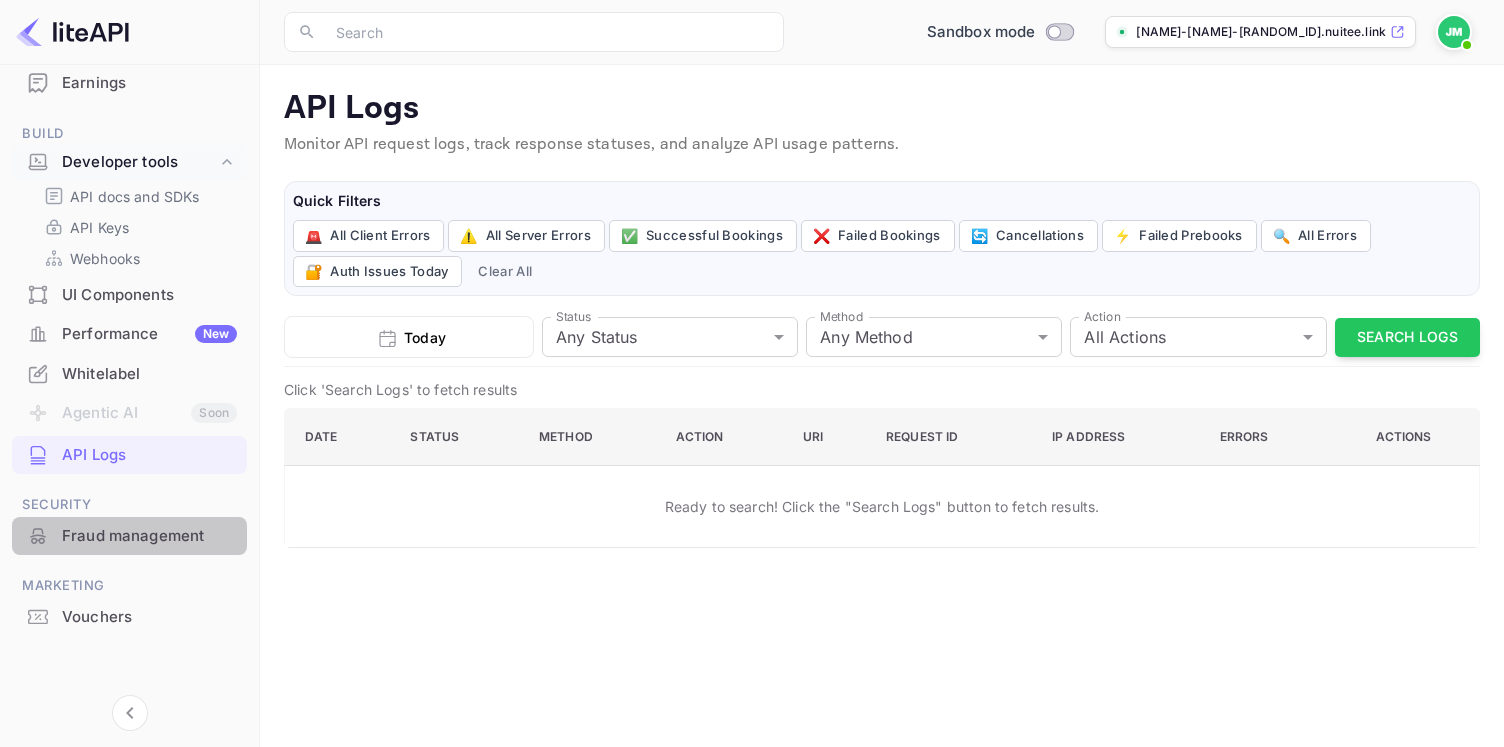 click on "Fraud management" at bounding box center (149, 536) 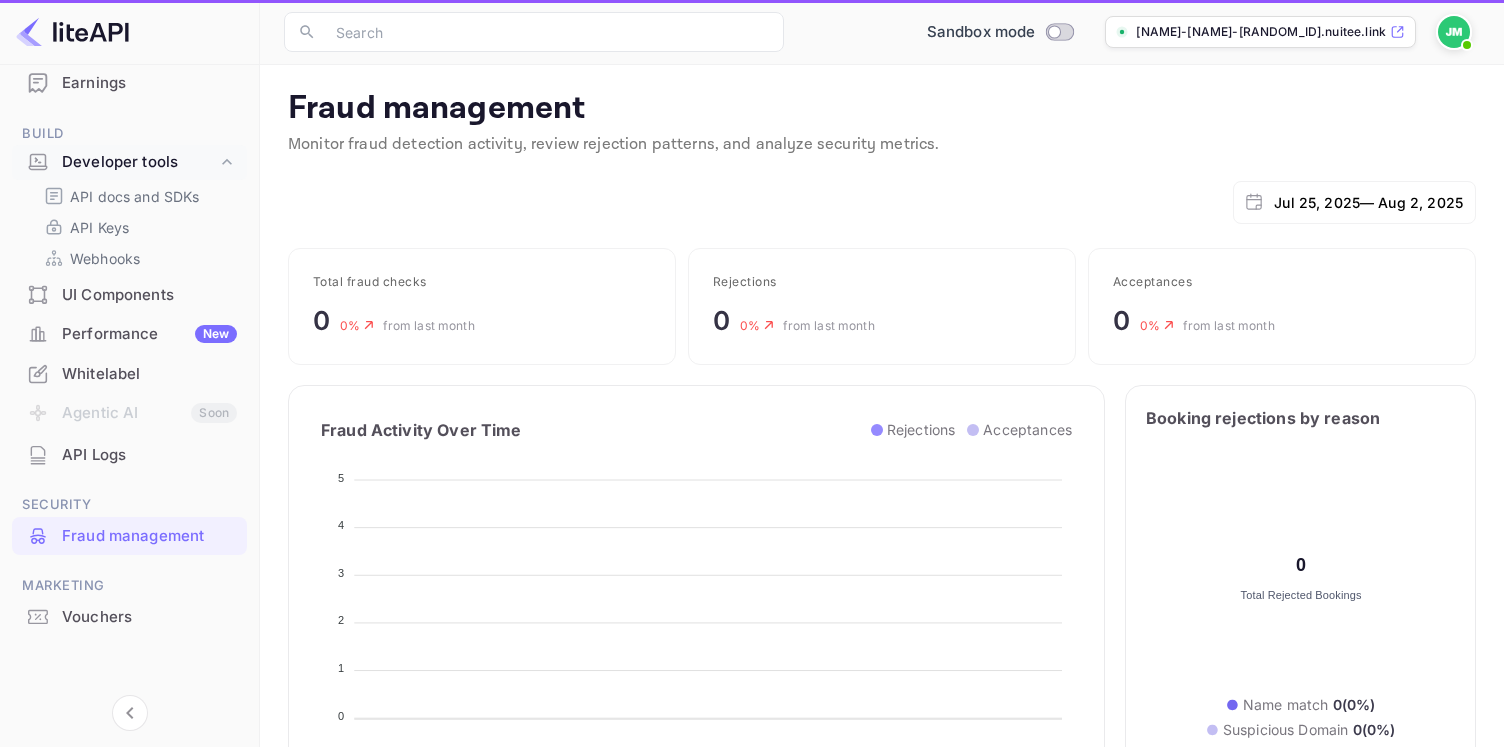 scroll, scrollTop: 1, scrollLeft: 1, axis: both 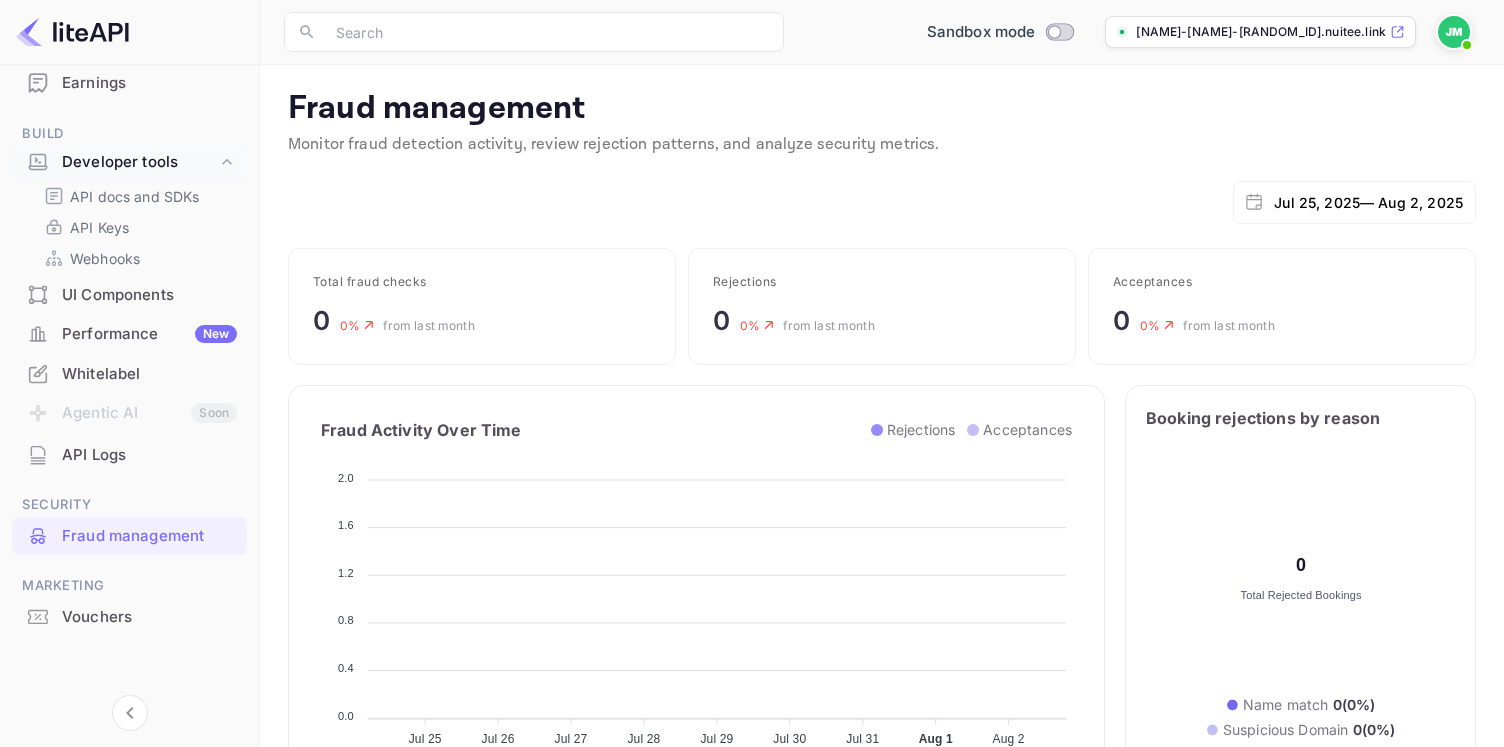 click on "Vouchers" at bounding box center [149, 617] 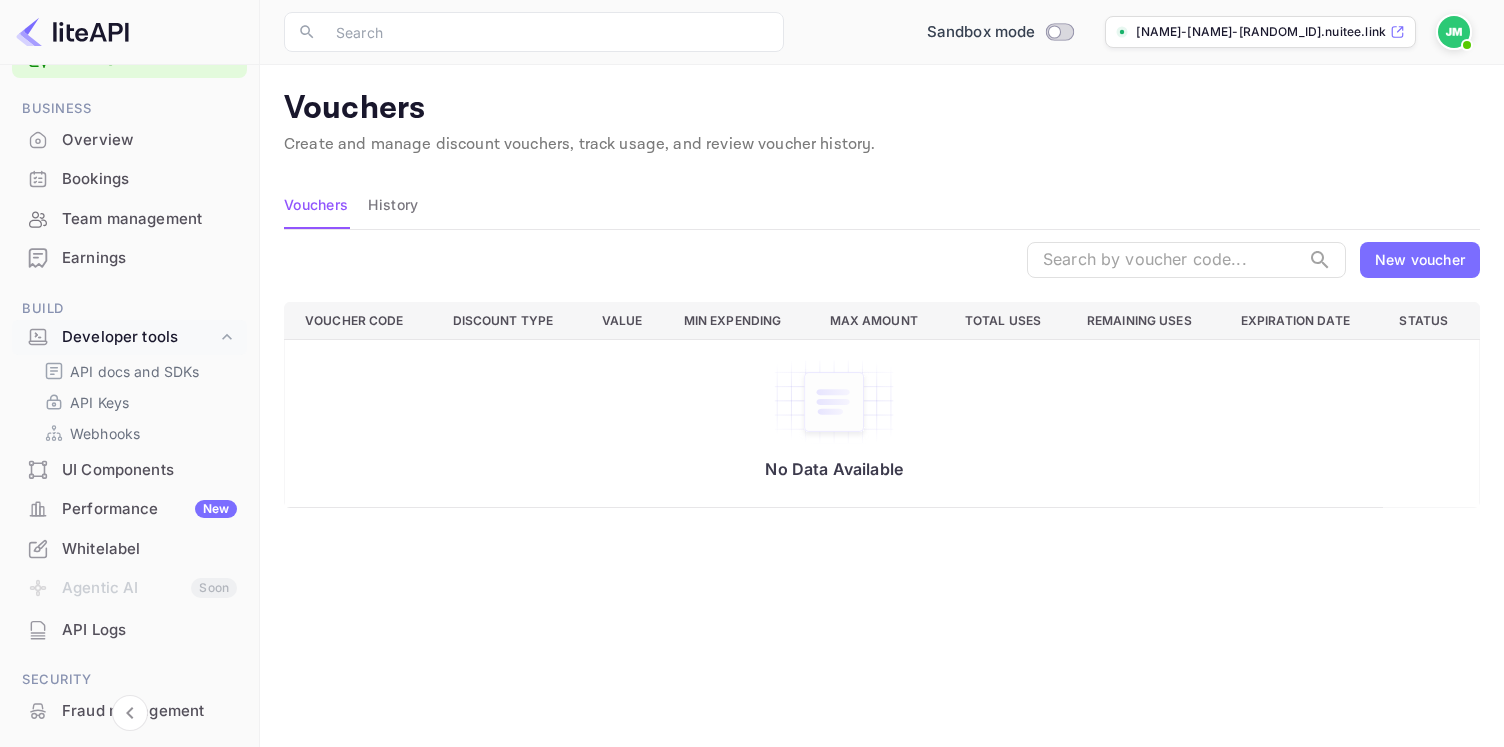 scroll, scrollTop: 0, scrollLeft: 0, axis: both 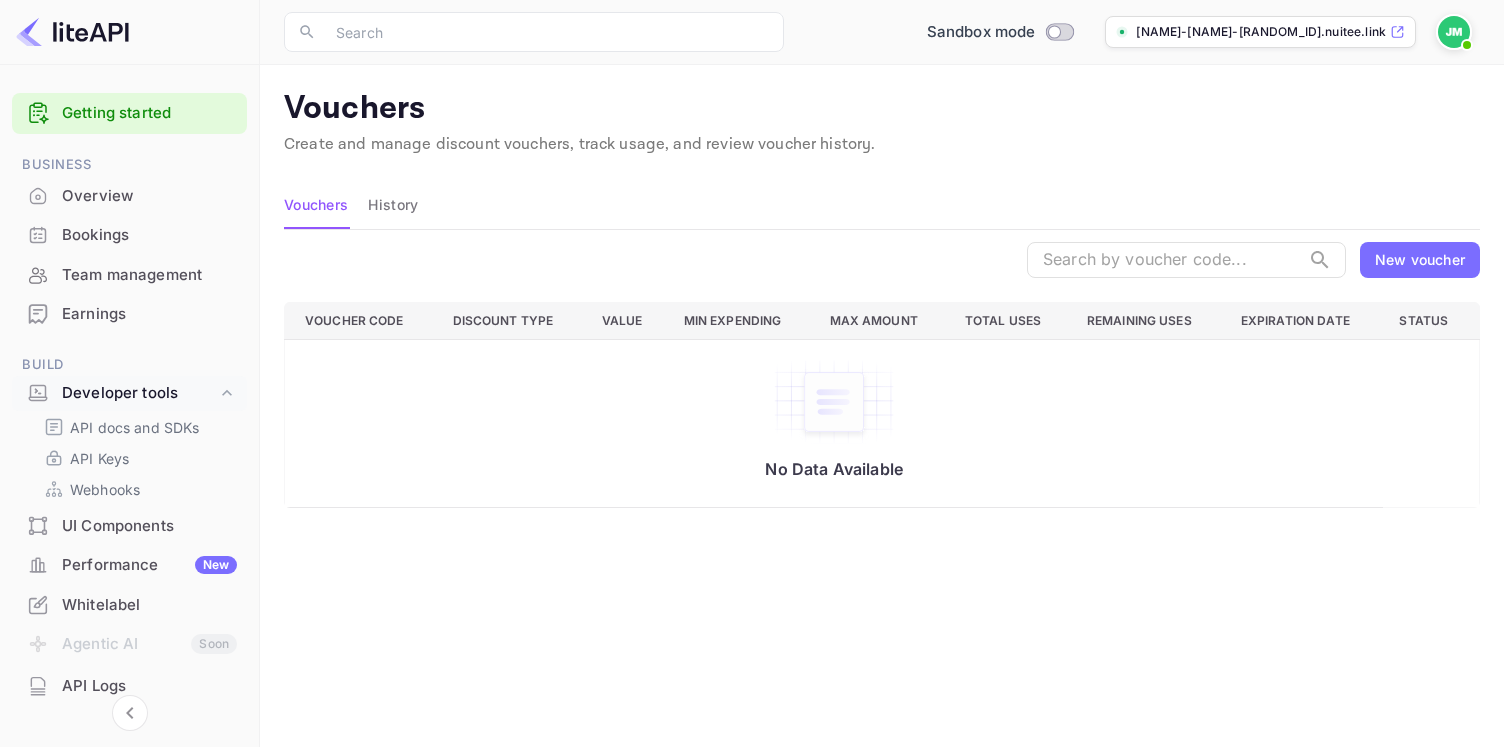 click on "Overview" at bounding box center (149, 196) 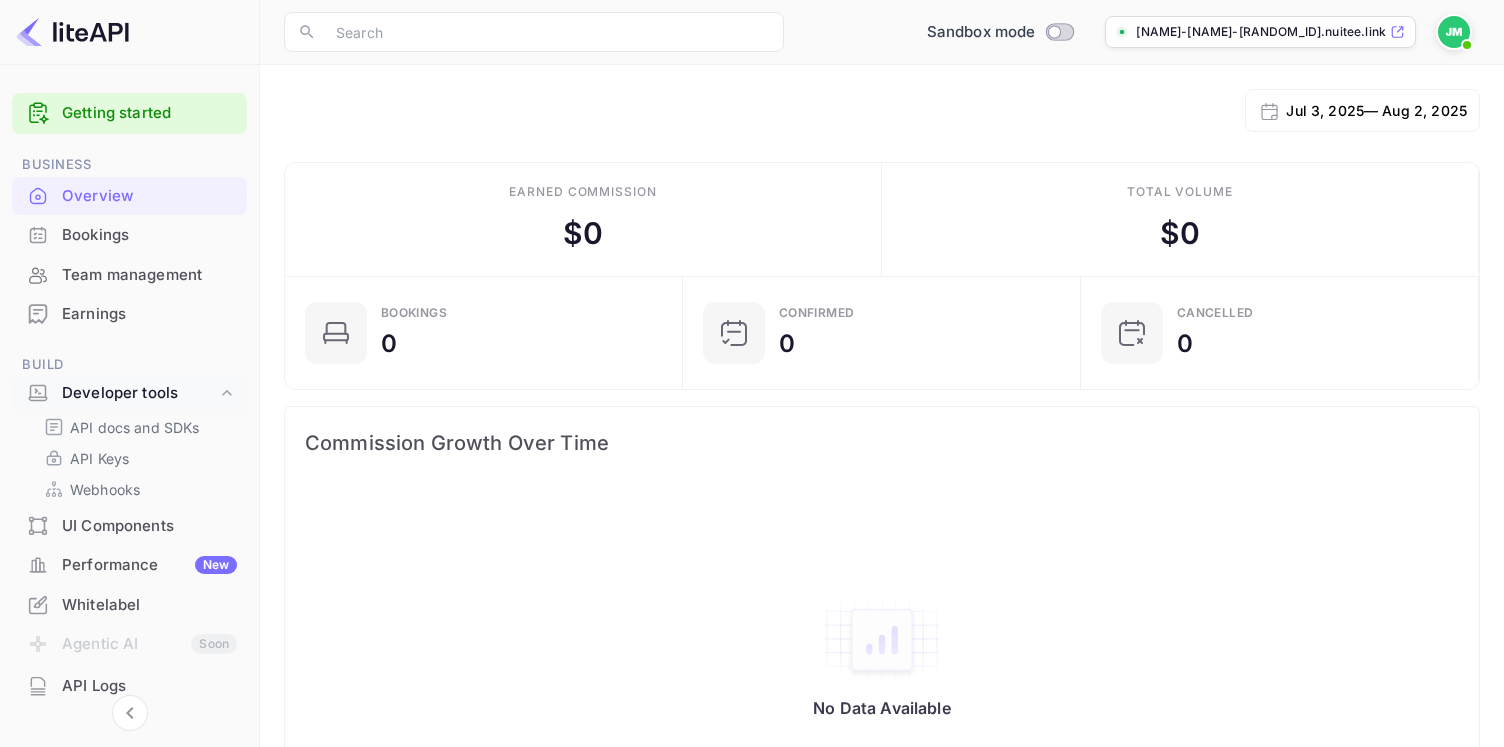 click on "Bookings" at bounding box center [149, 235] 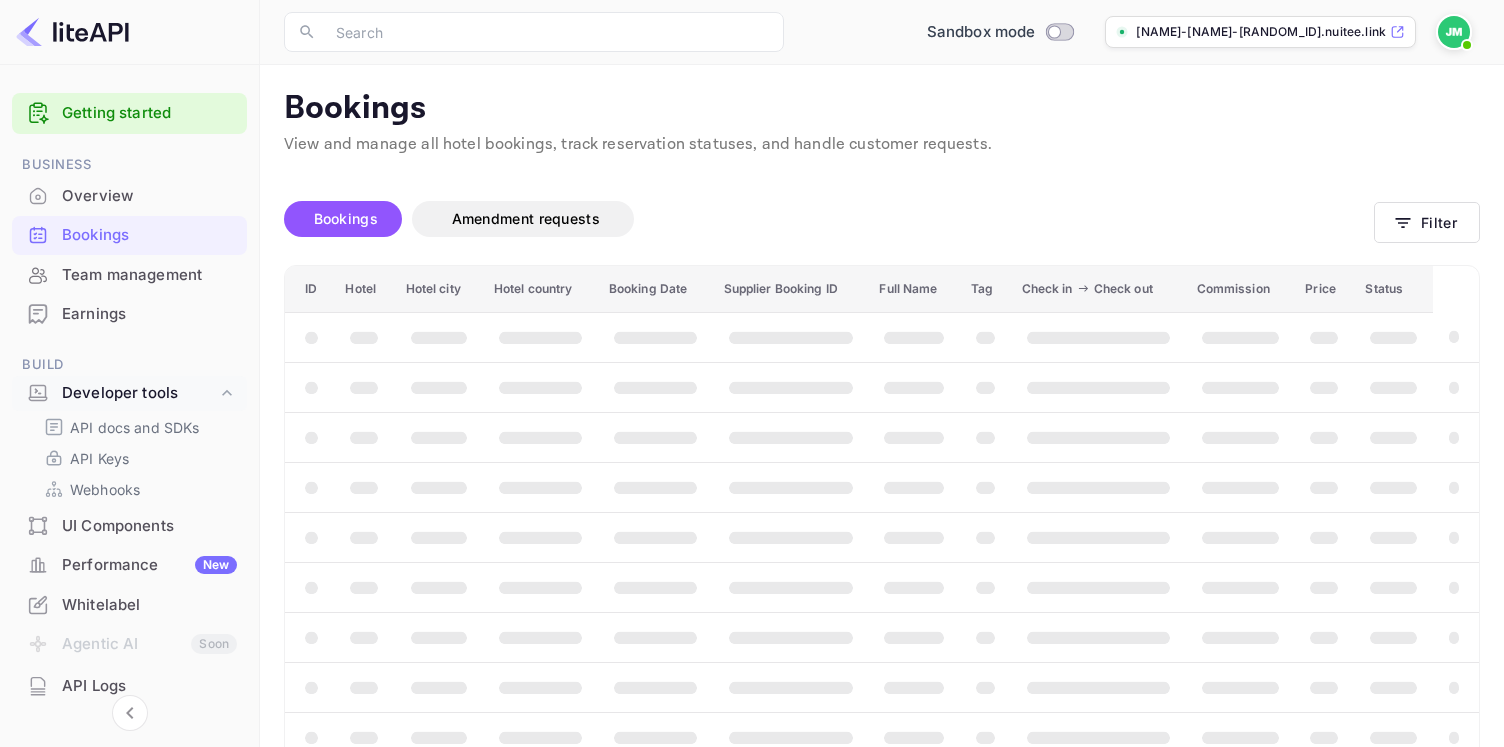 click on "Getting started" at bounding box center [149, 113] 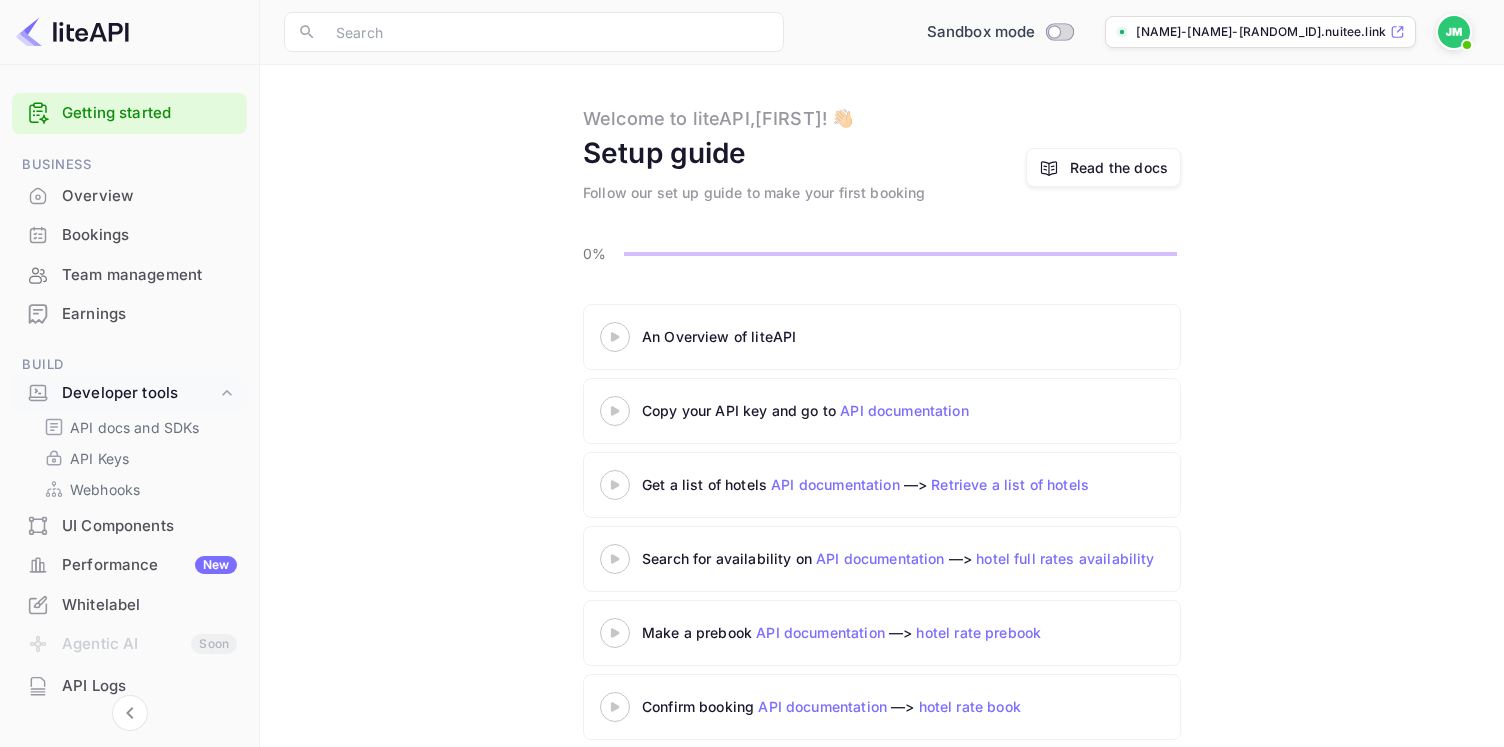 scroll, scrollTop: 49, scrollLeft: 0, axis: vertical 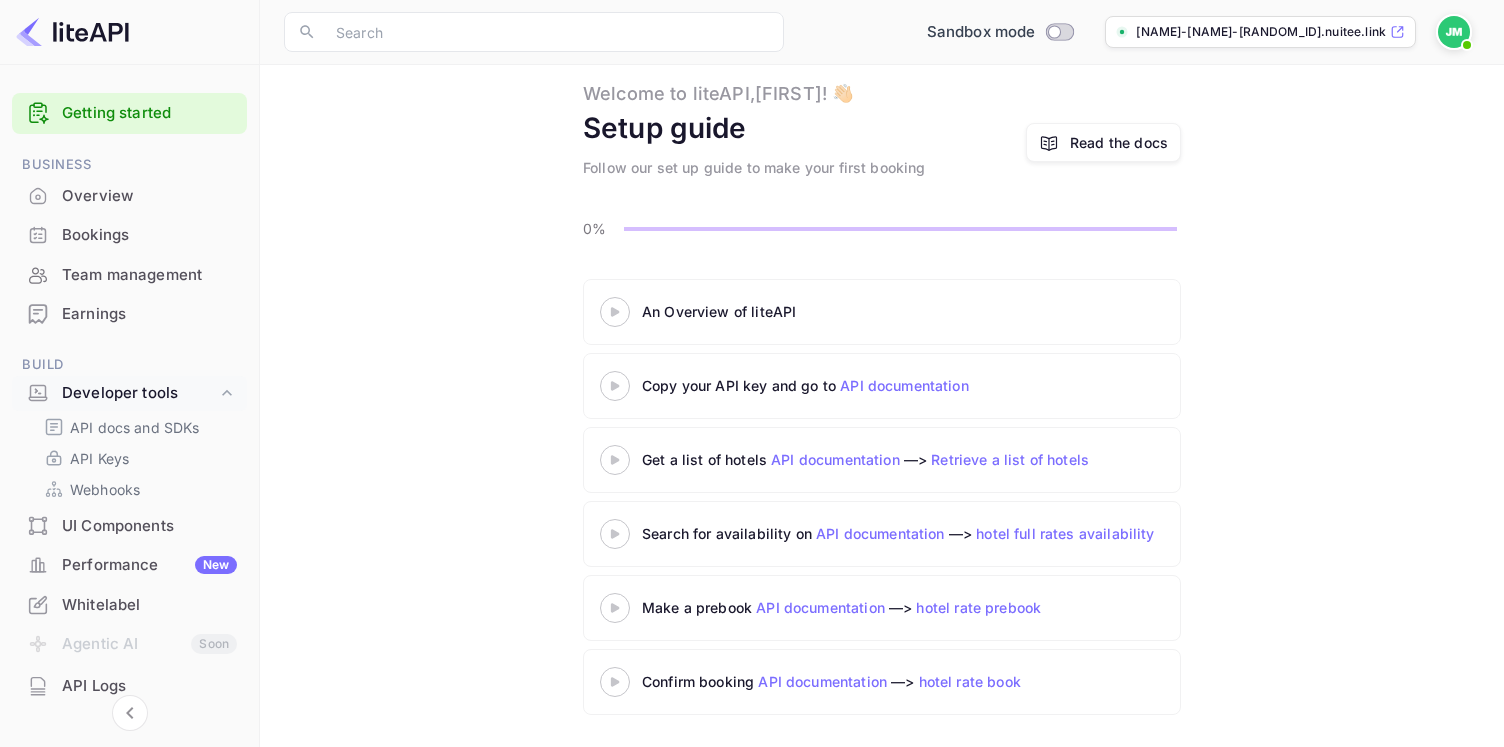 click on "API documentation" at bounding box center [904, 385] 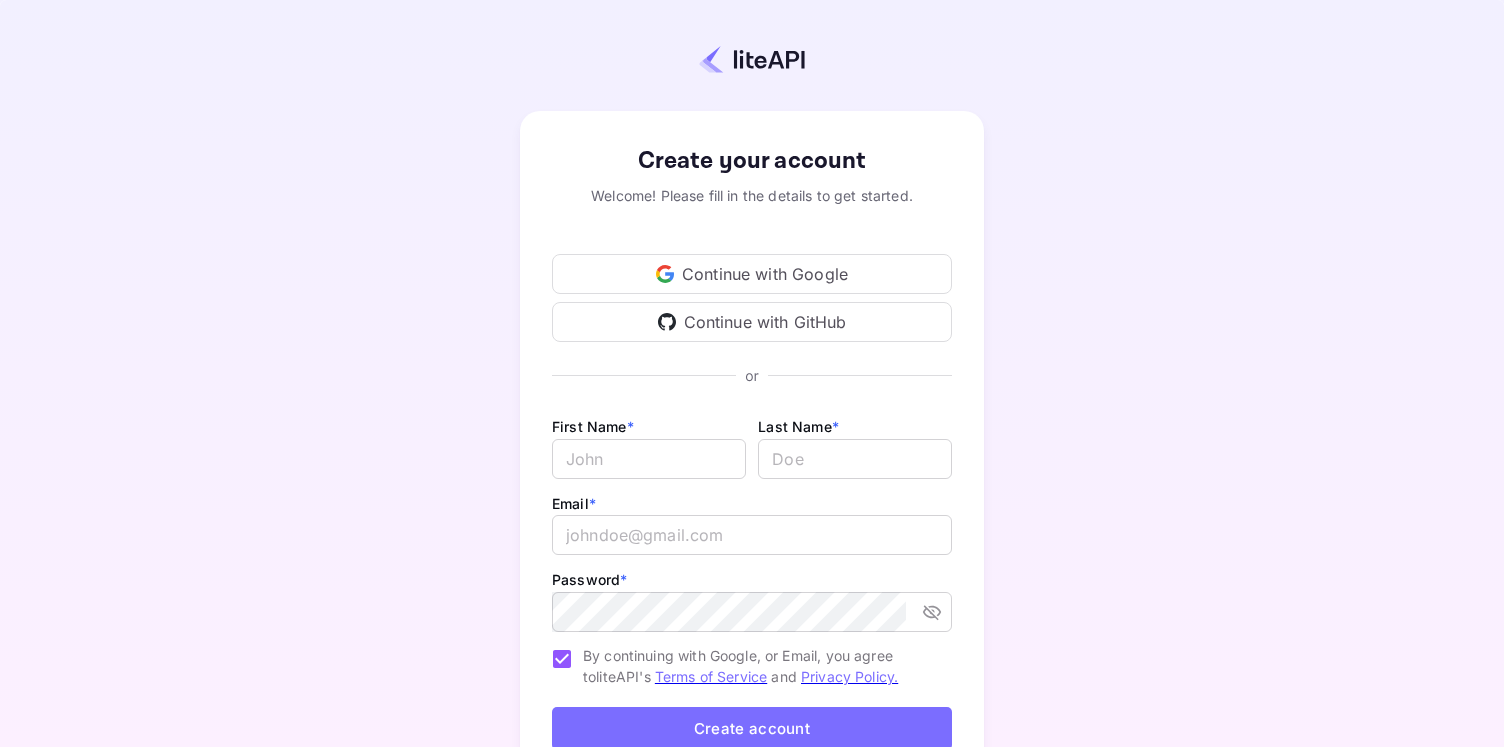 scroll, scrollTop: 0, scrollLeft: 0, axis: both 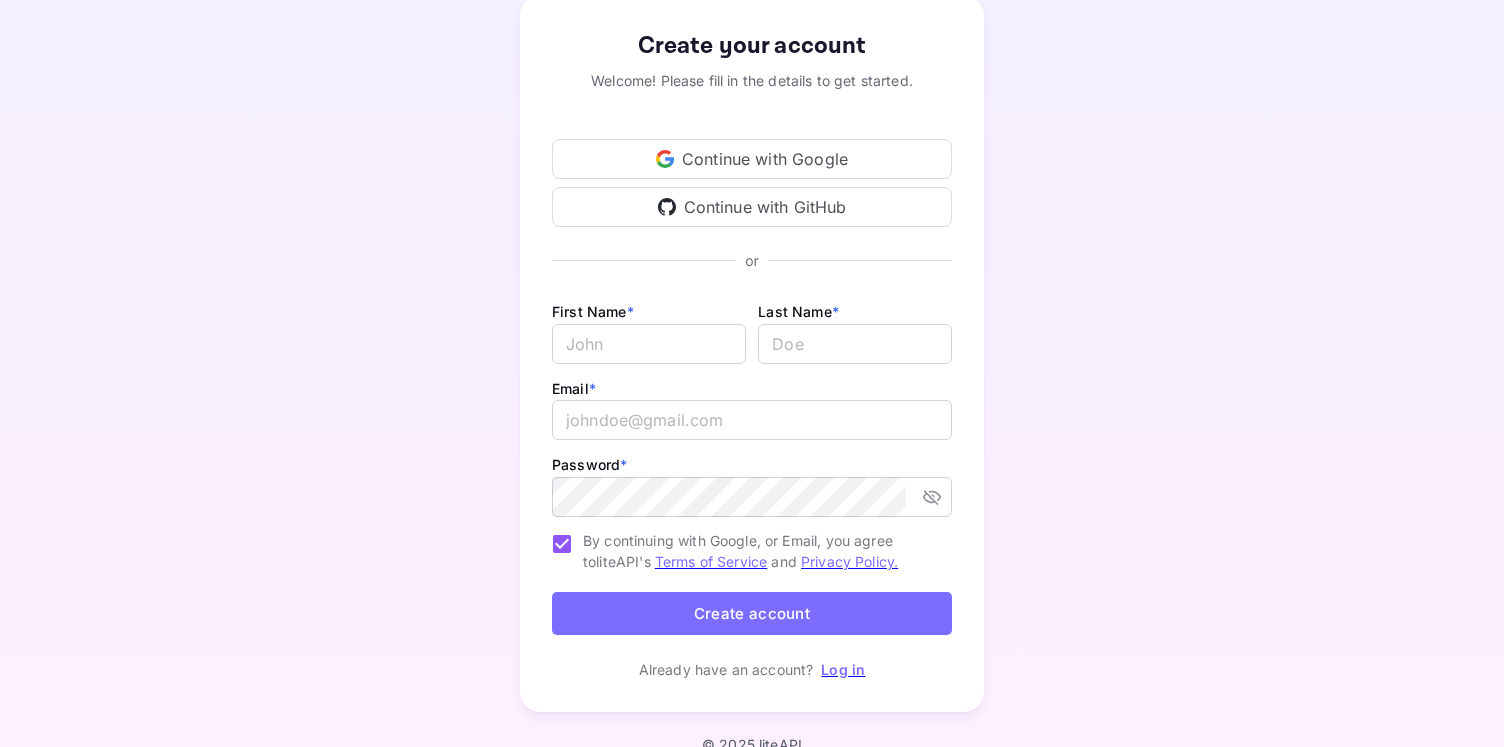 type on "[EMAIL]" 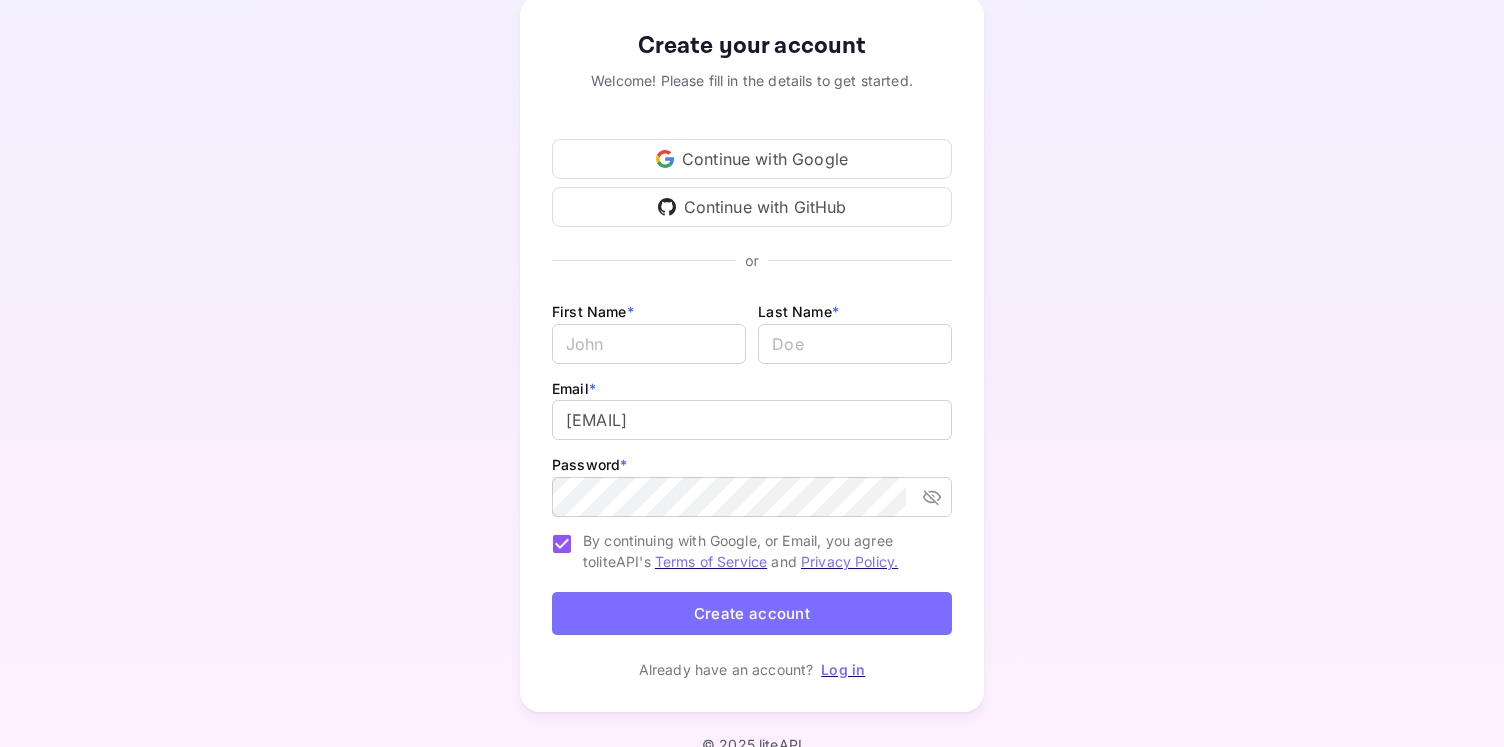 click on "Log in" at bounding box center (843, 669) 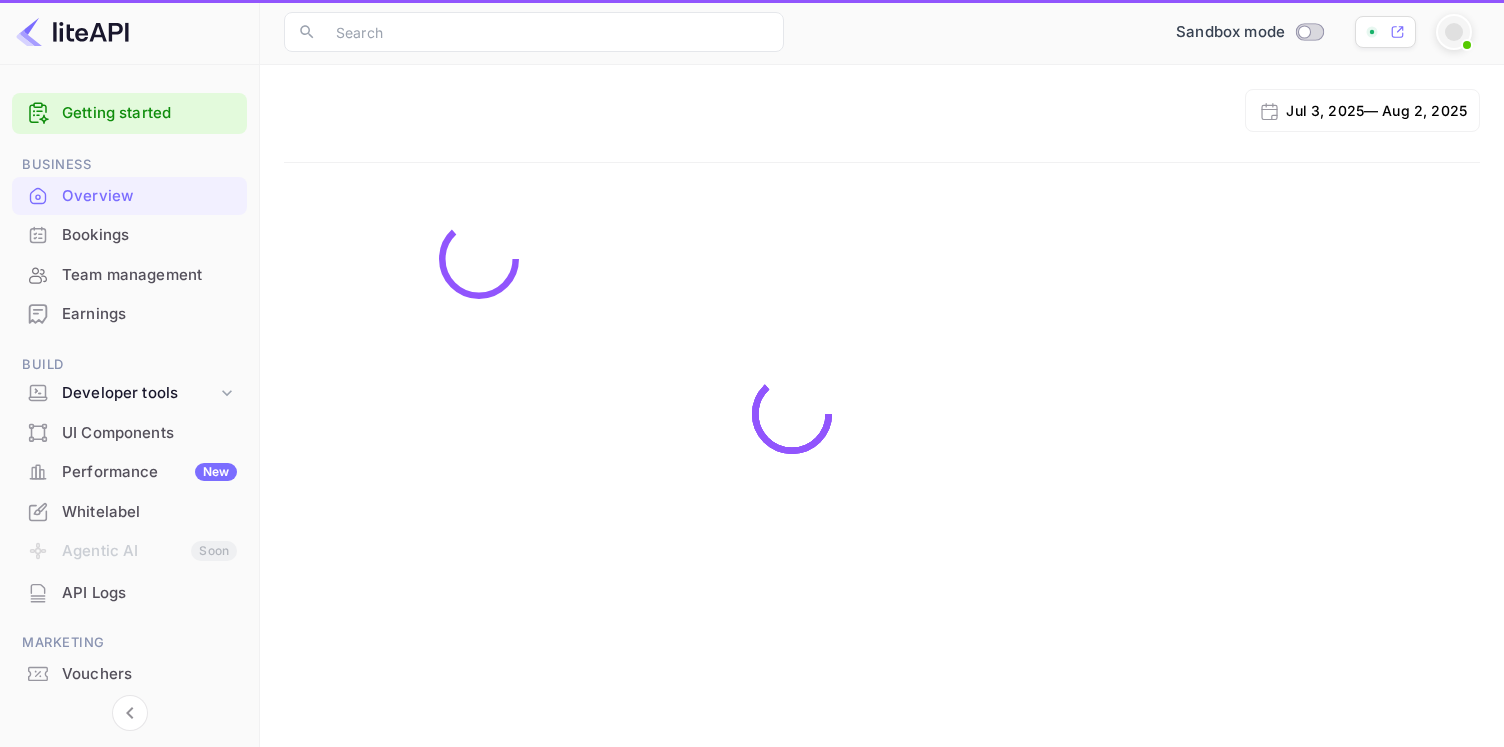 scroll, scrollTop: 0, scrollLeft: 0, axis: both 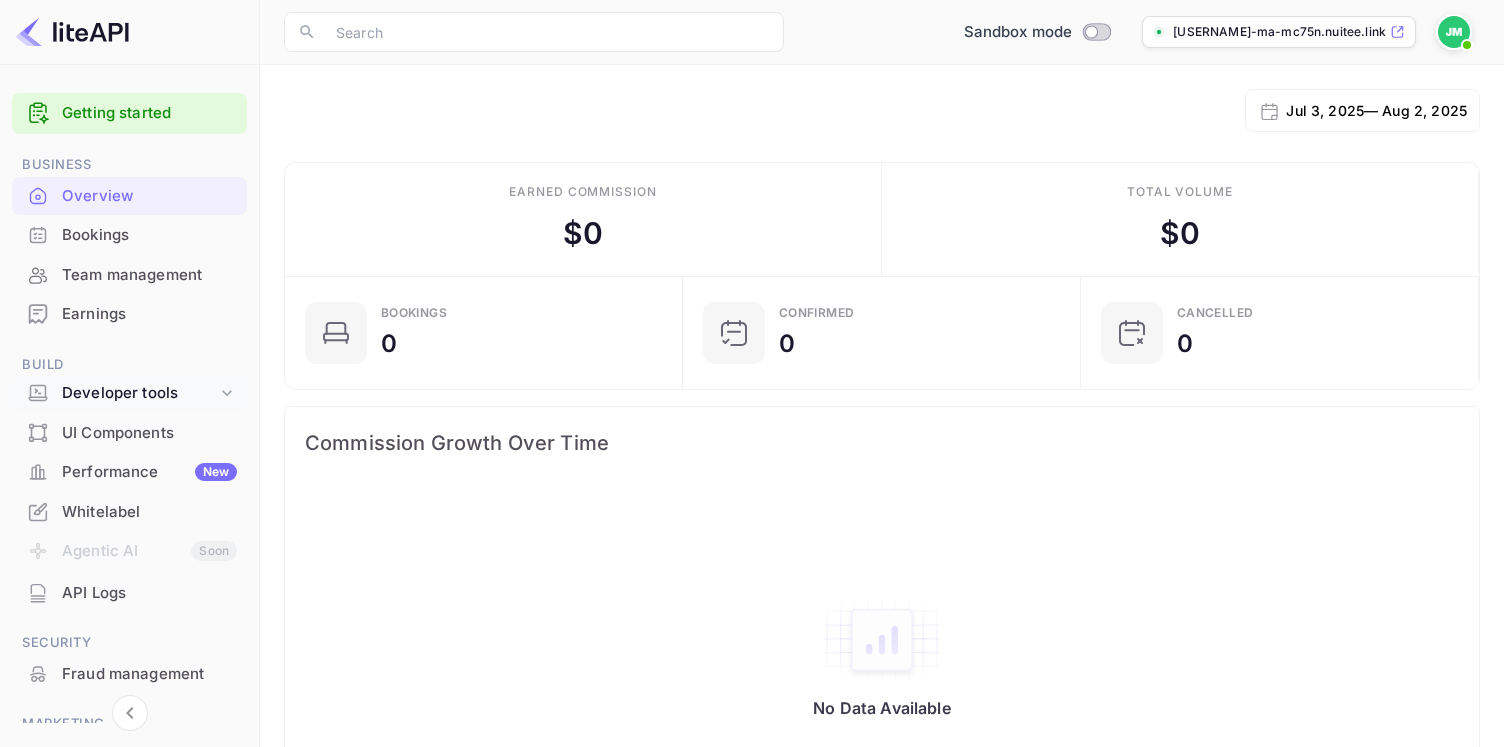click on "Developer tools" at bounding box center (129, 393) 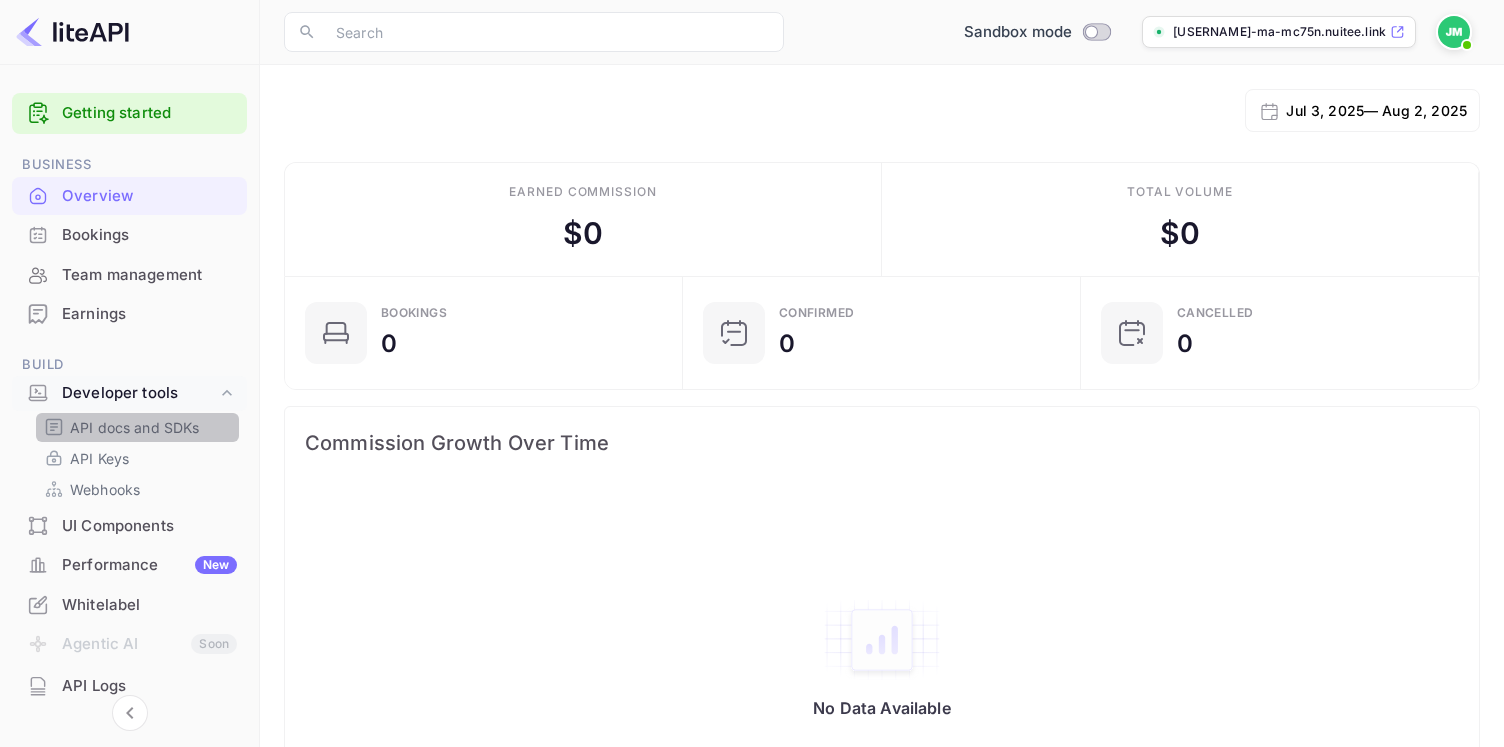 click on "API docs and SDKs" at bounding box center [135, 427] 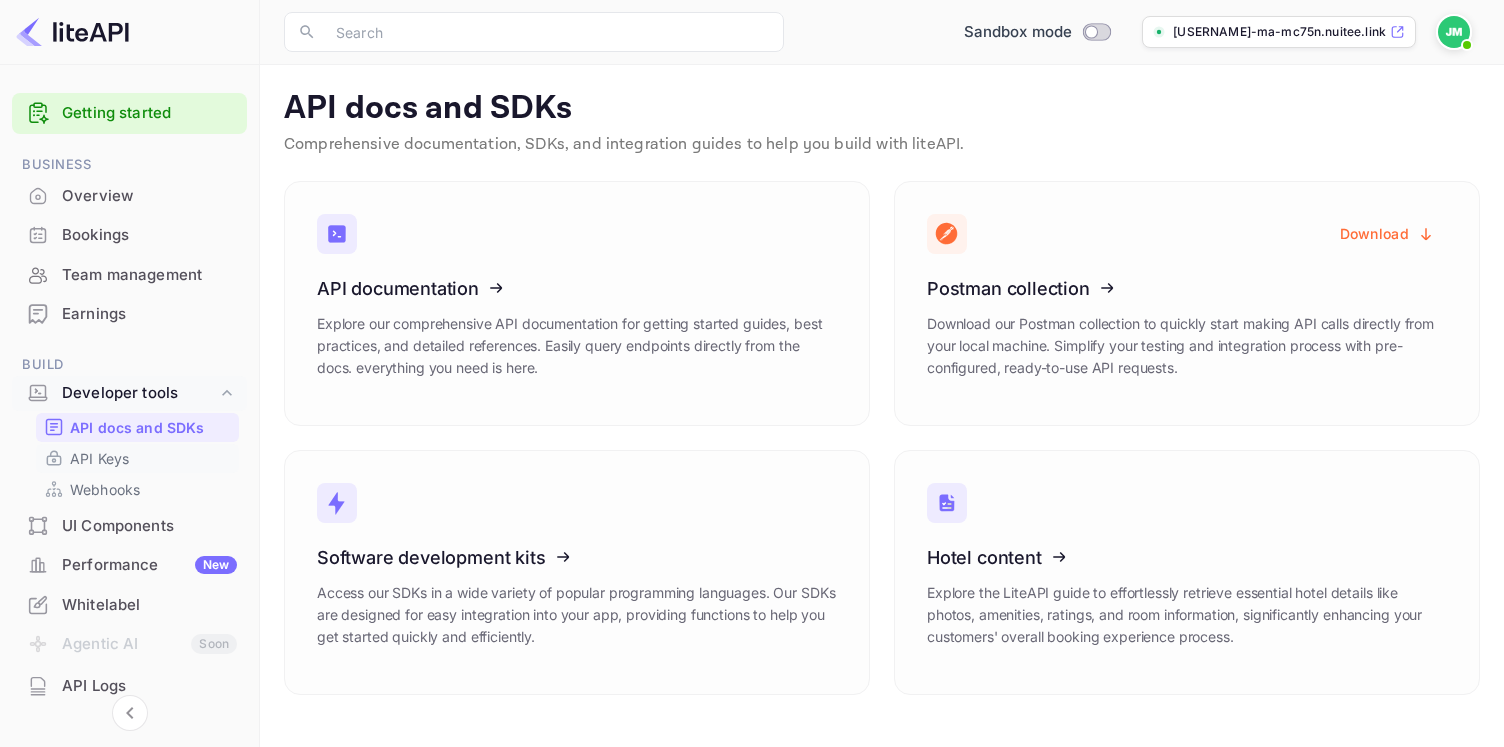 click on "API Keys" at bounding box center [137, 458] 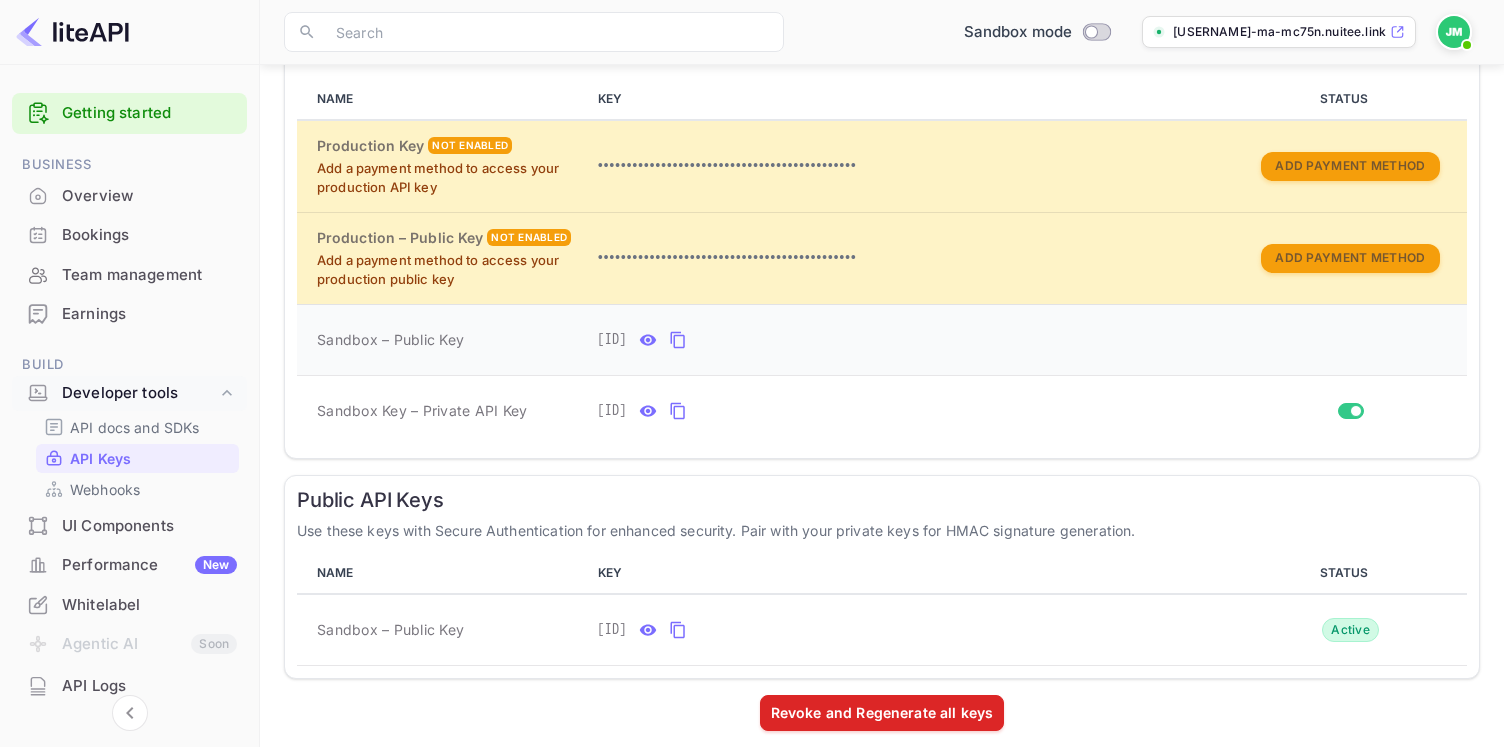 scroll, scrollTop: 217, scrollLeft: 0, axis: vertical 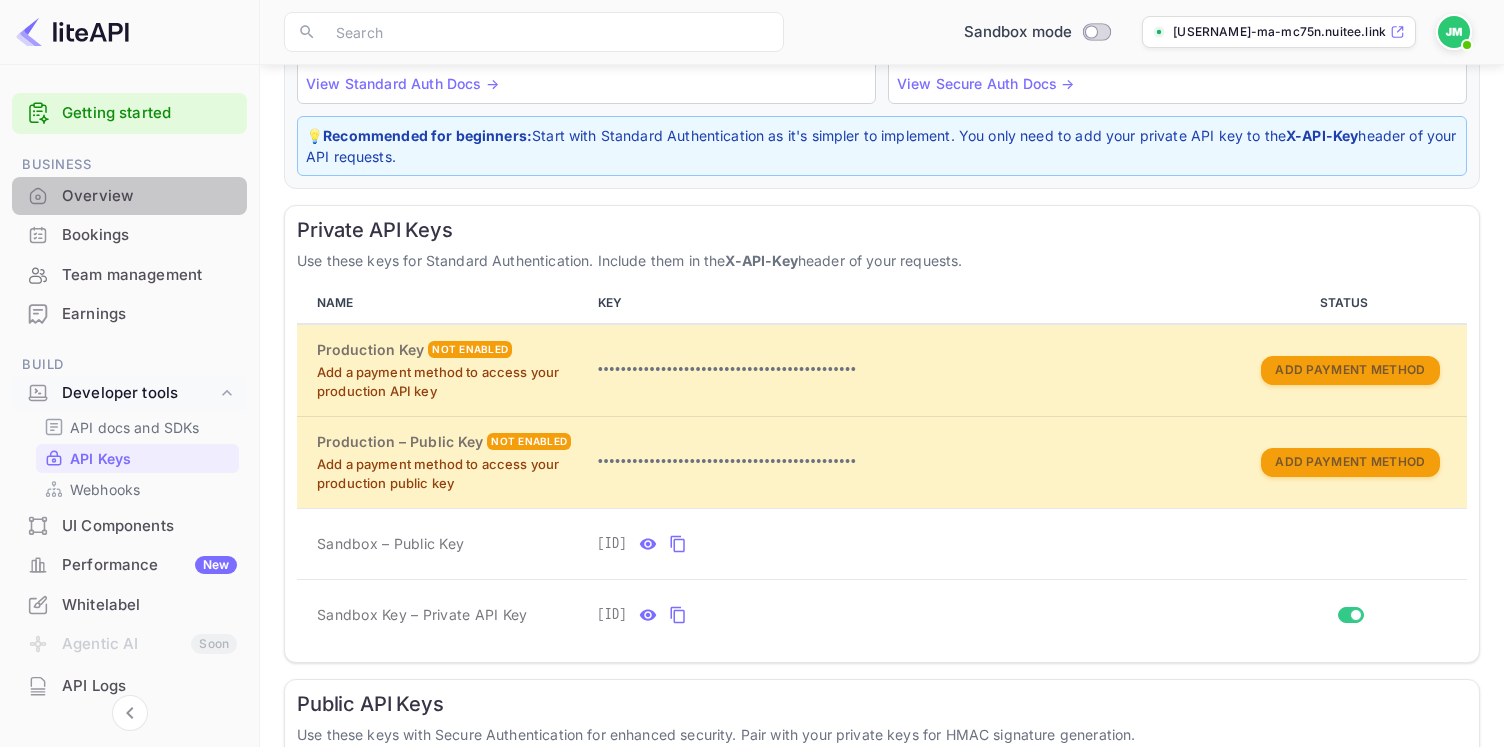 click on "Overview" at bounding box center [149, 196] 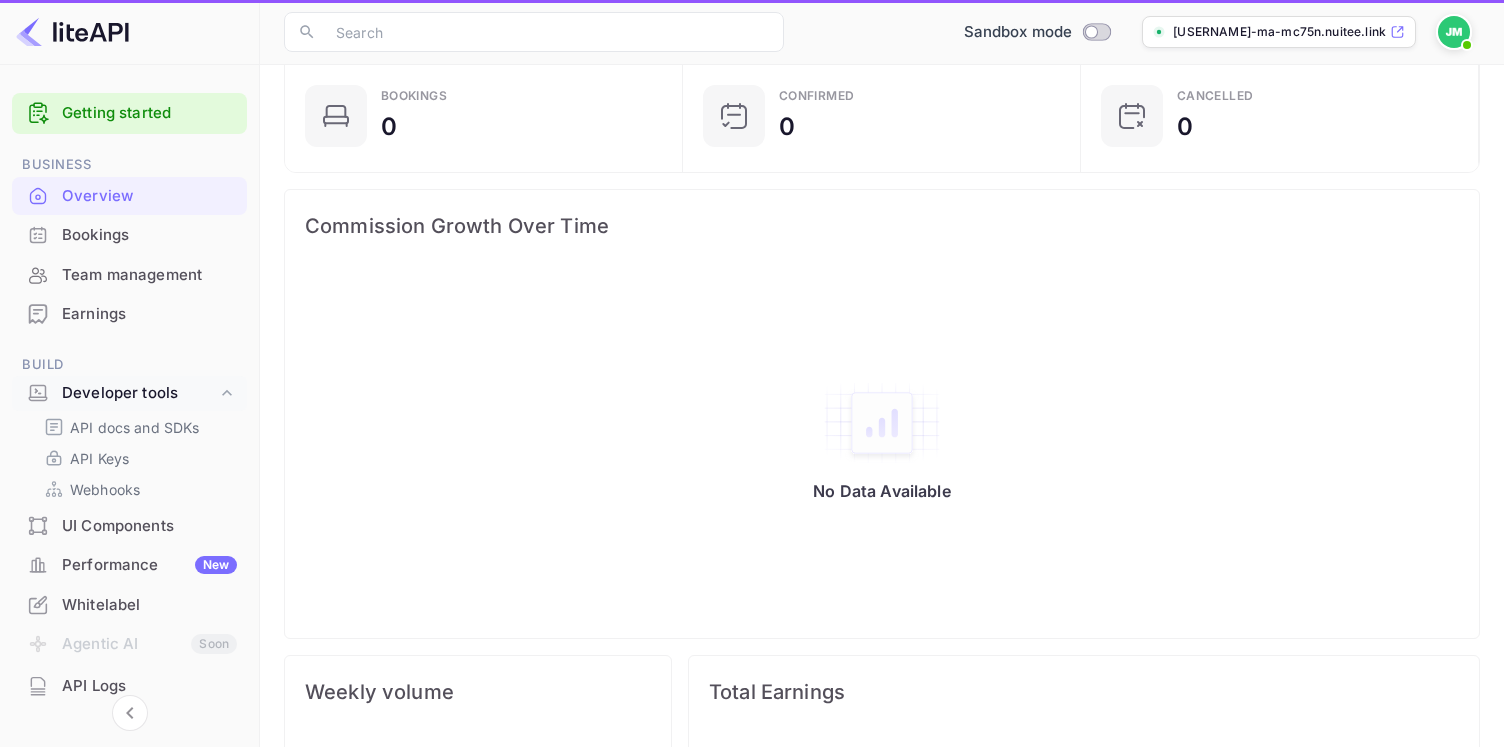 scroll, scrollTop: 0, scrollLeft: 0, axis: both 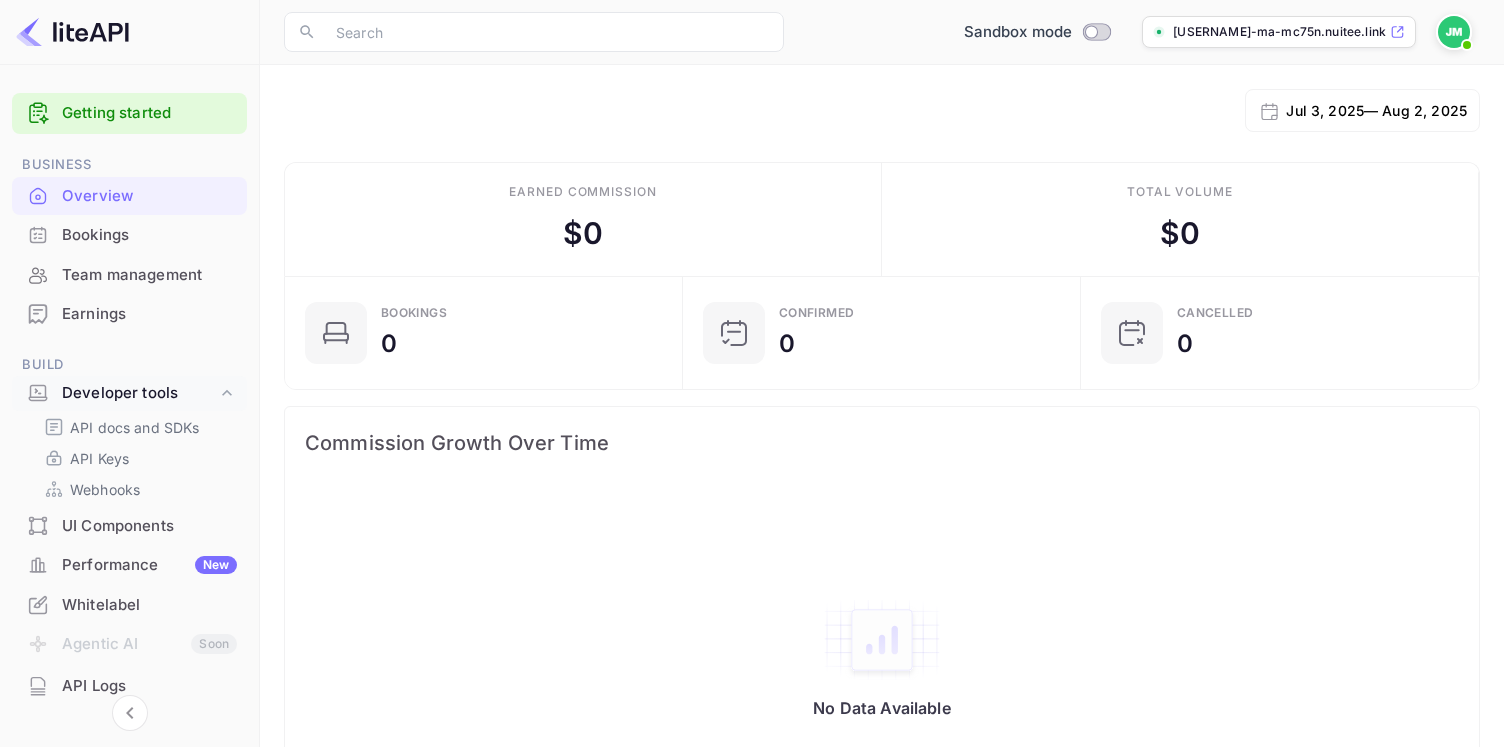 click on "Getting started" at bounding box center (129, 113) 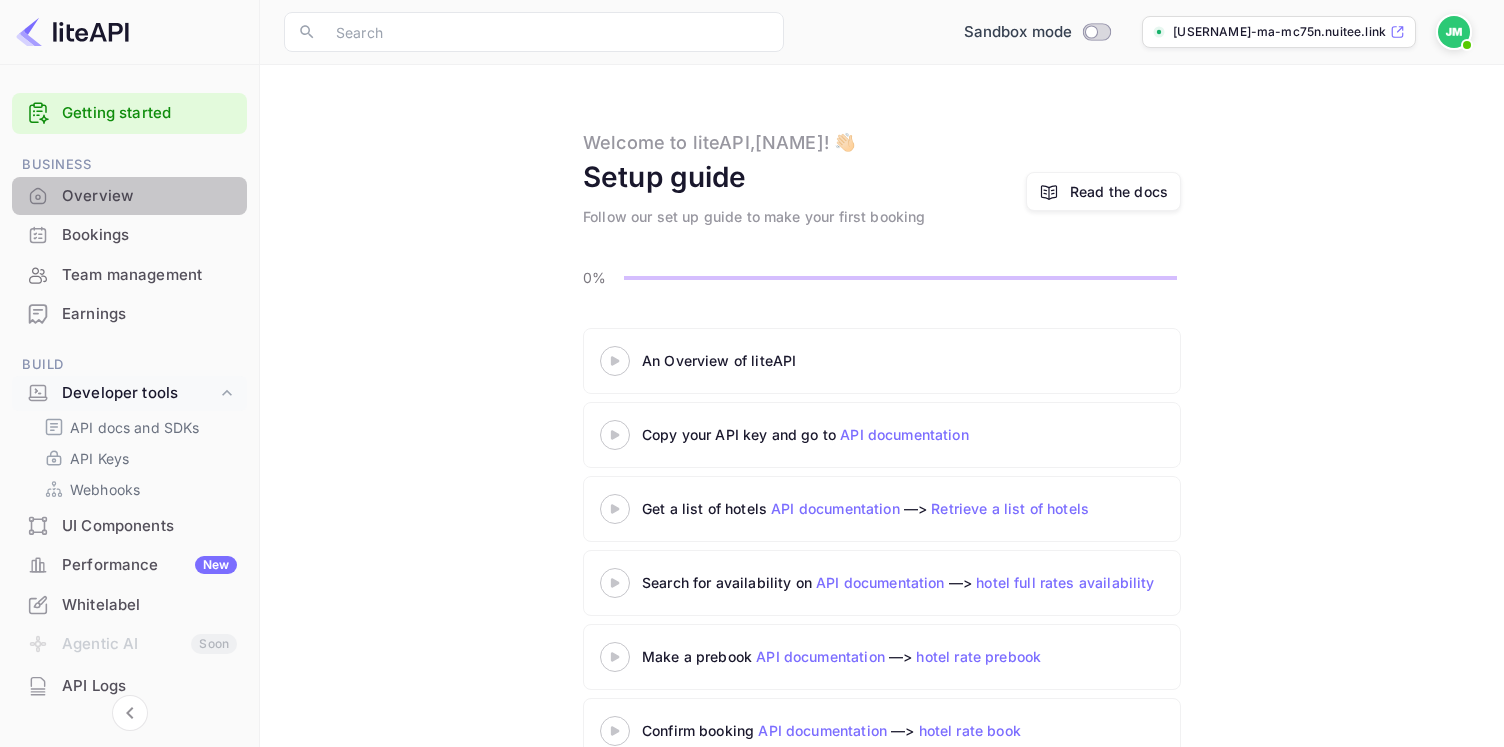 click on "Overview" at bounding box center [149, 196] 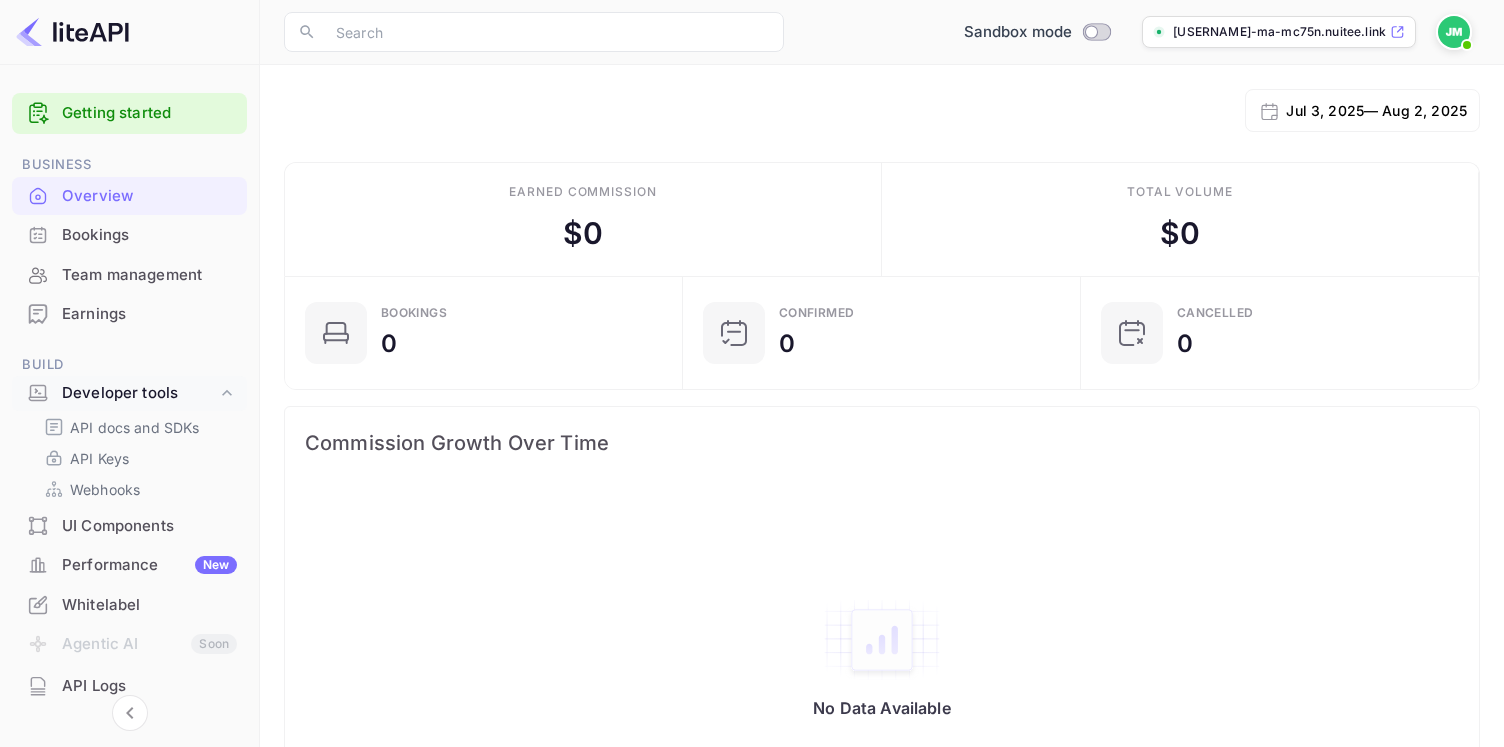 click on "[DOMAIN]" at bounding box center [1279, 32] 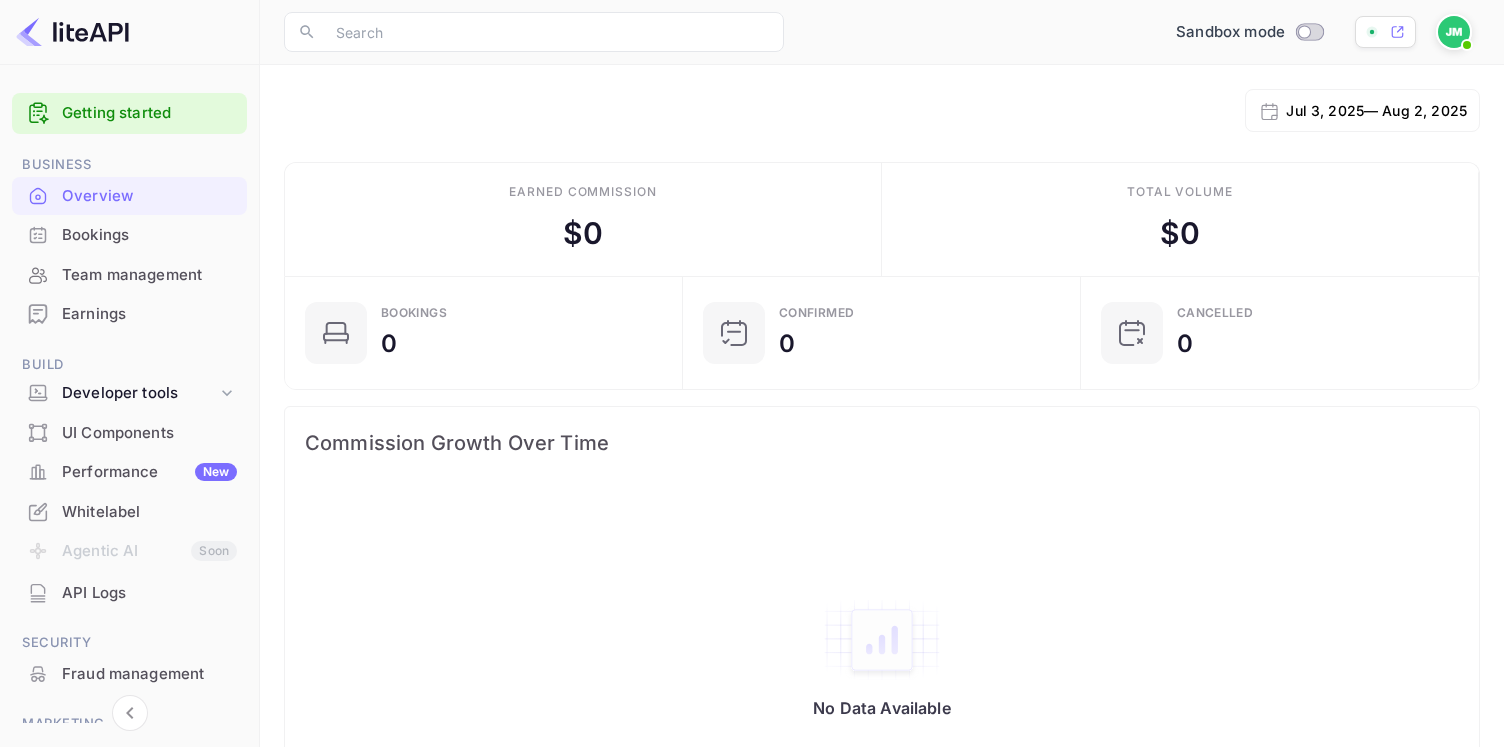scroll, scrollTop: 0, scrollLeft: 0, axis: both 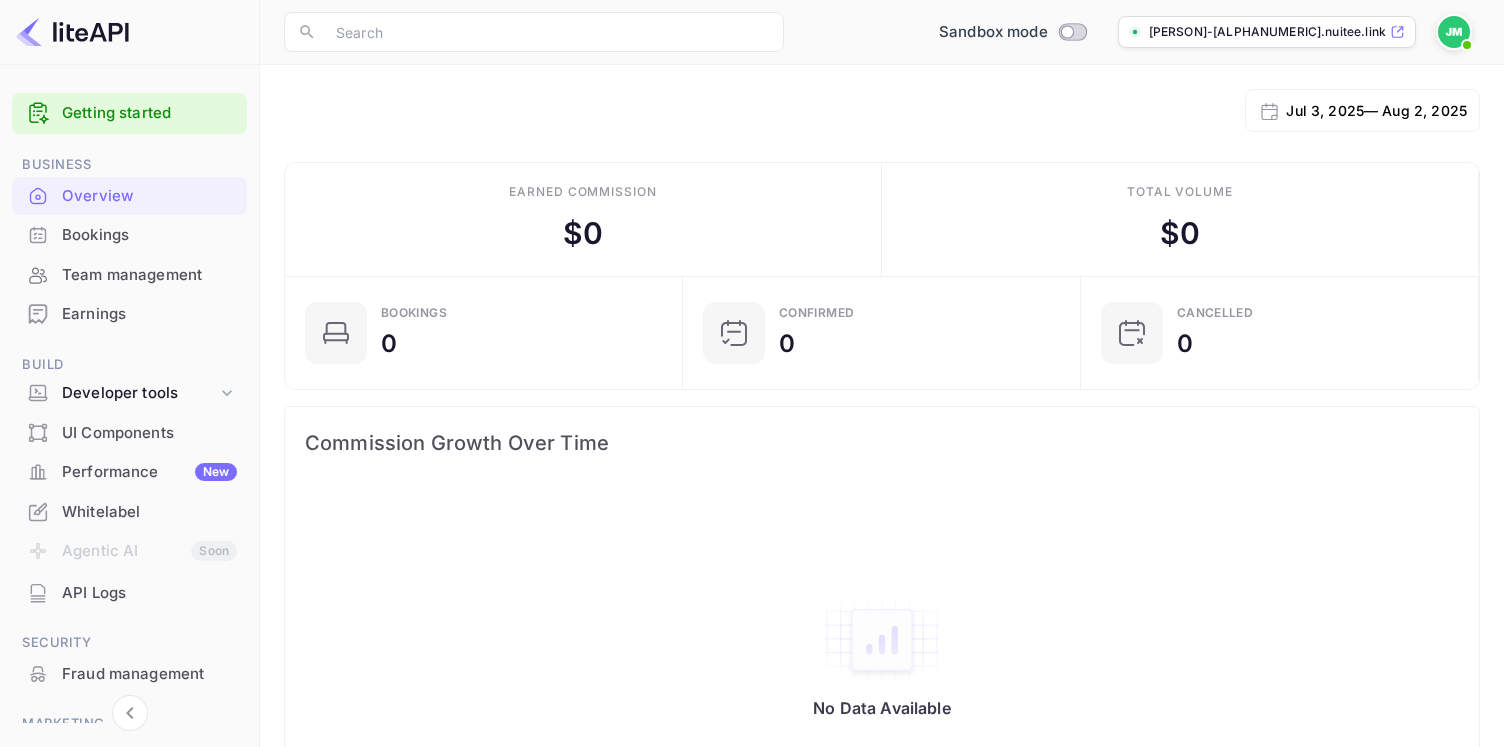 click on "Bookings" at bounding box center [129, 235] 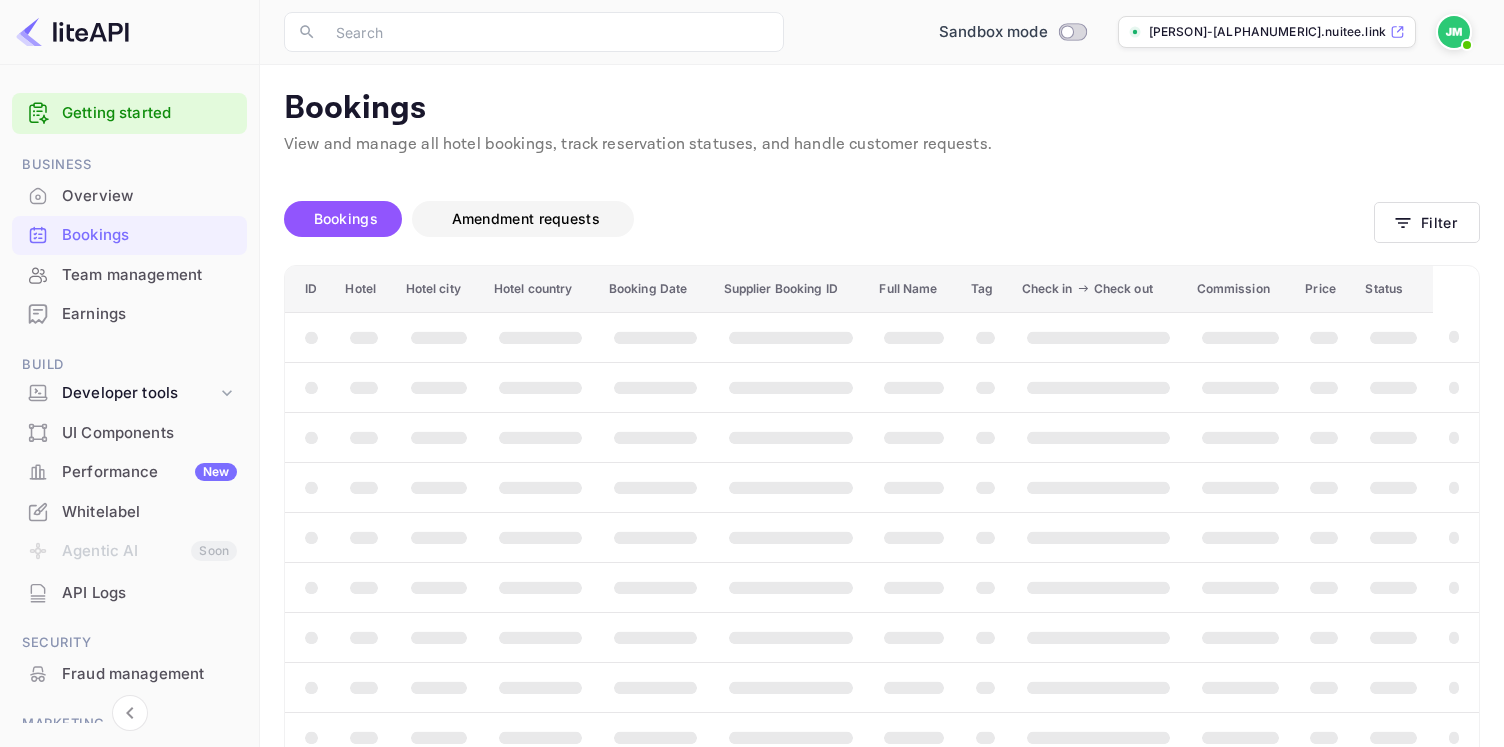 click on "Amendment requests" at bounding box center (526, 218) 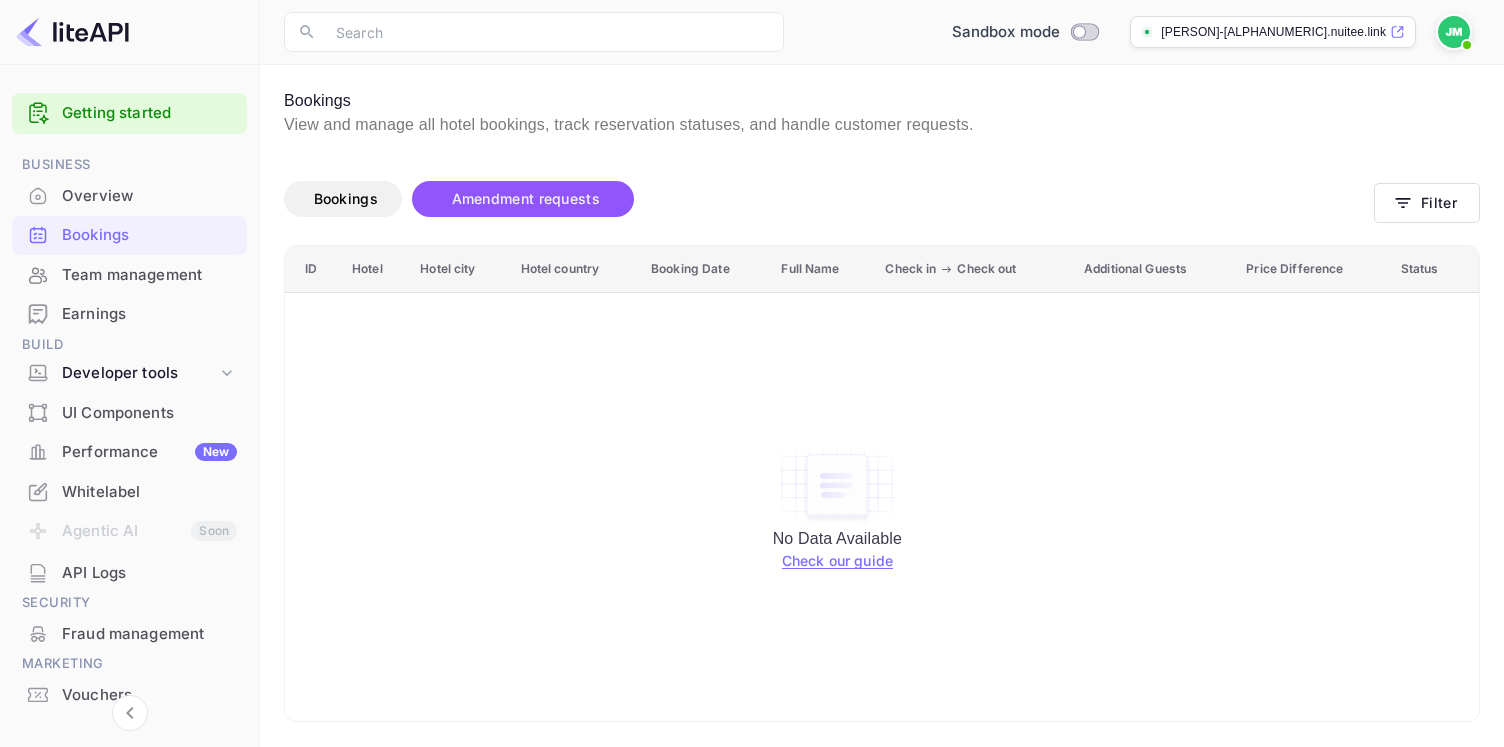 click on "Check our guide" at bounding box center (837, 560) 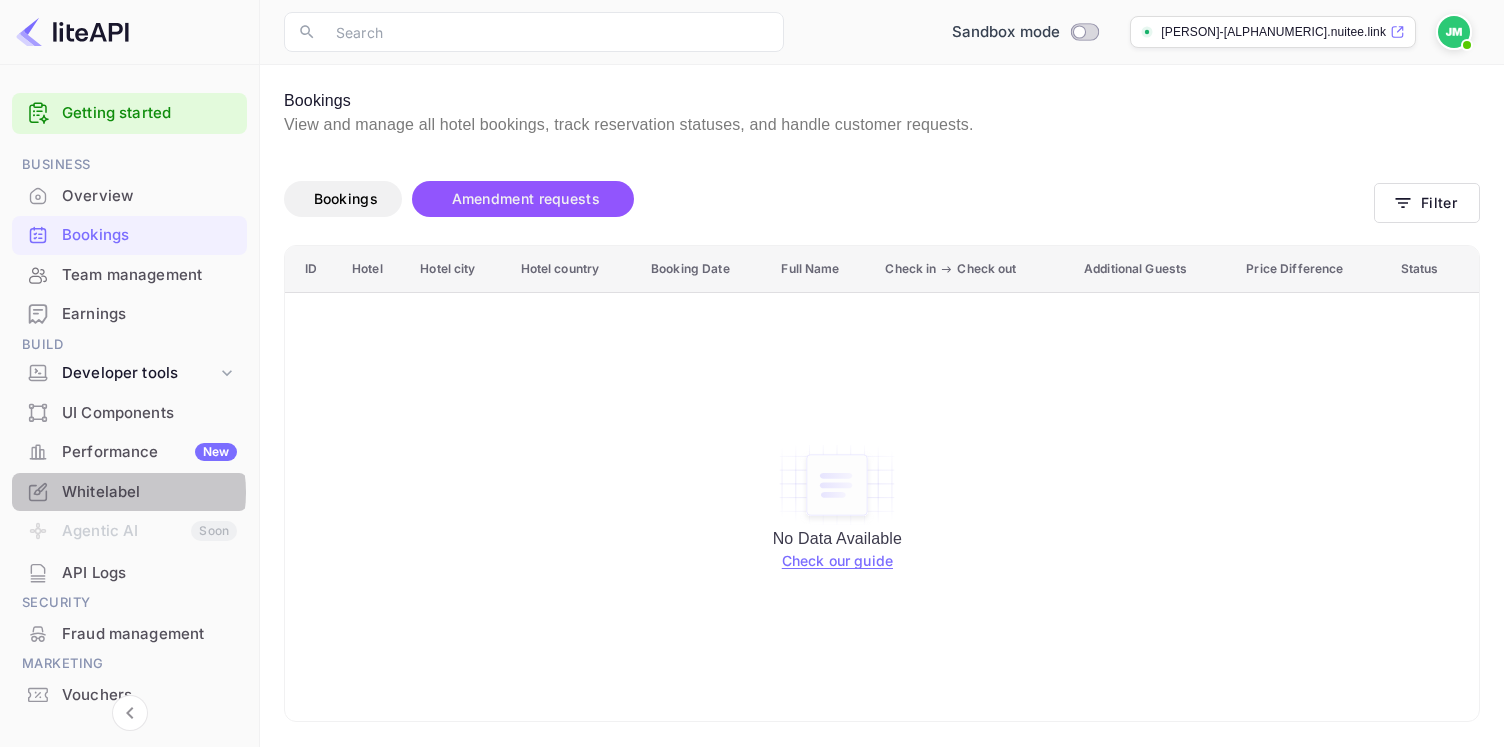 click on "Whitelabel" at bounding box center [149, 492] 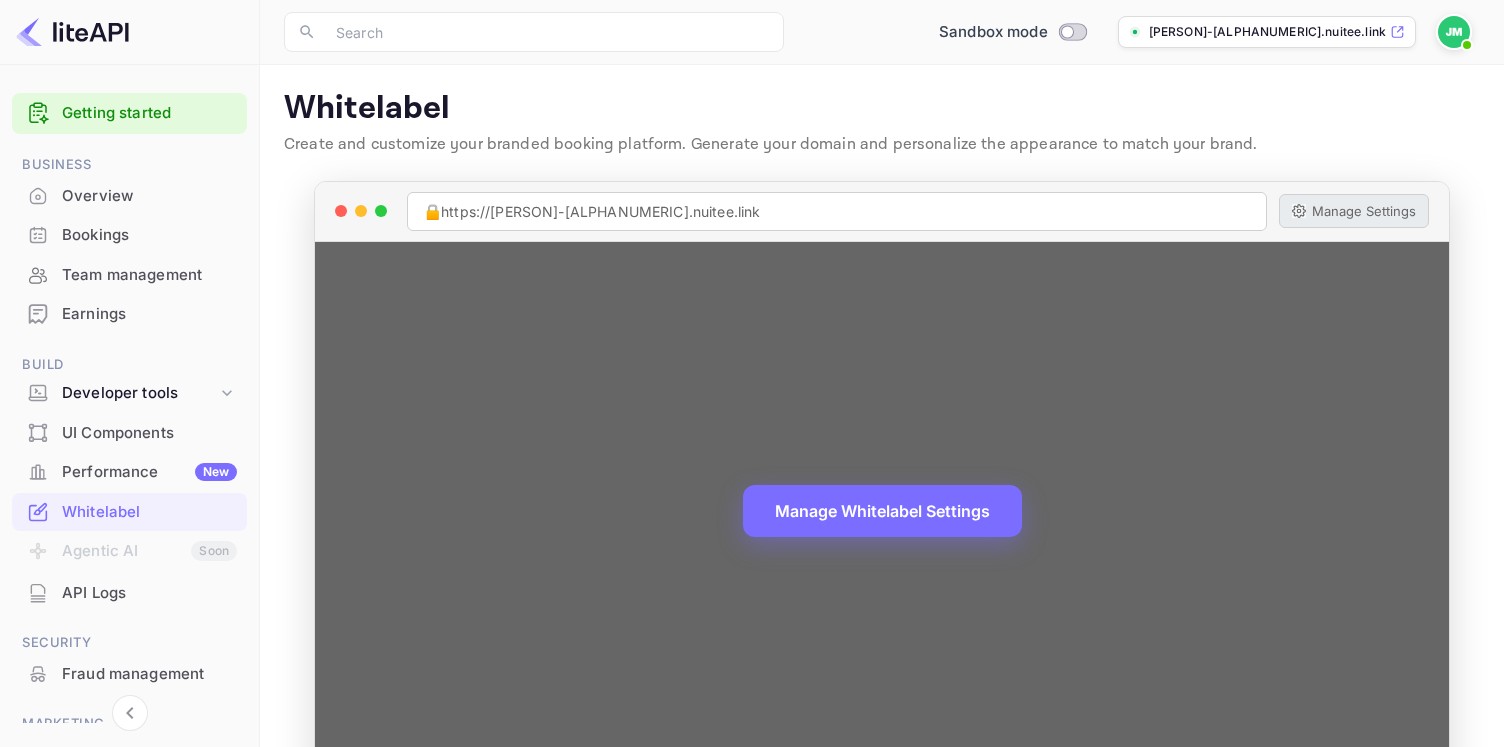 click on "🔒  https://[PERSON]-[ALPHANUMERIC].nuitee.link Manage Settings" at bounding box center [882, 212] 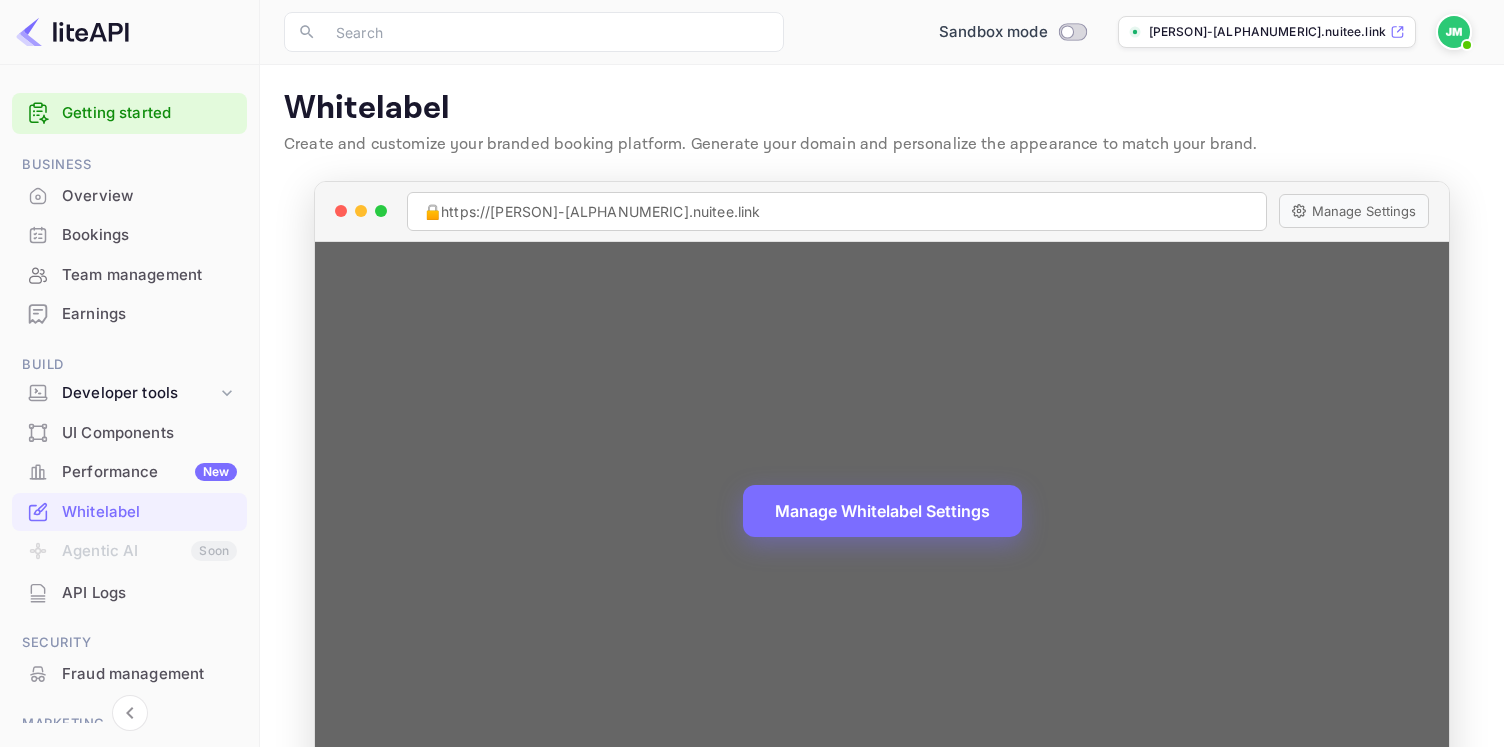 click on "Manage Settings" at bounding box center [1354, 211] 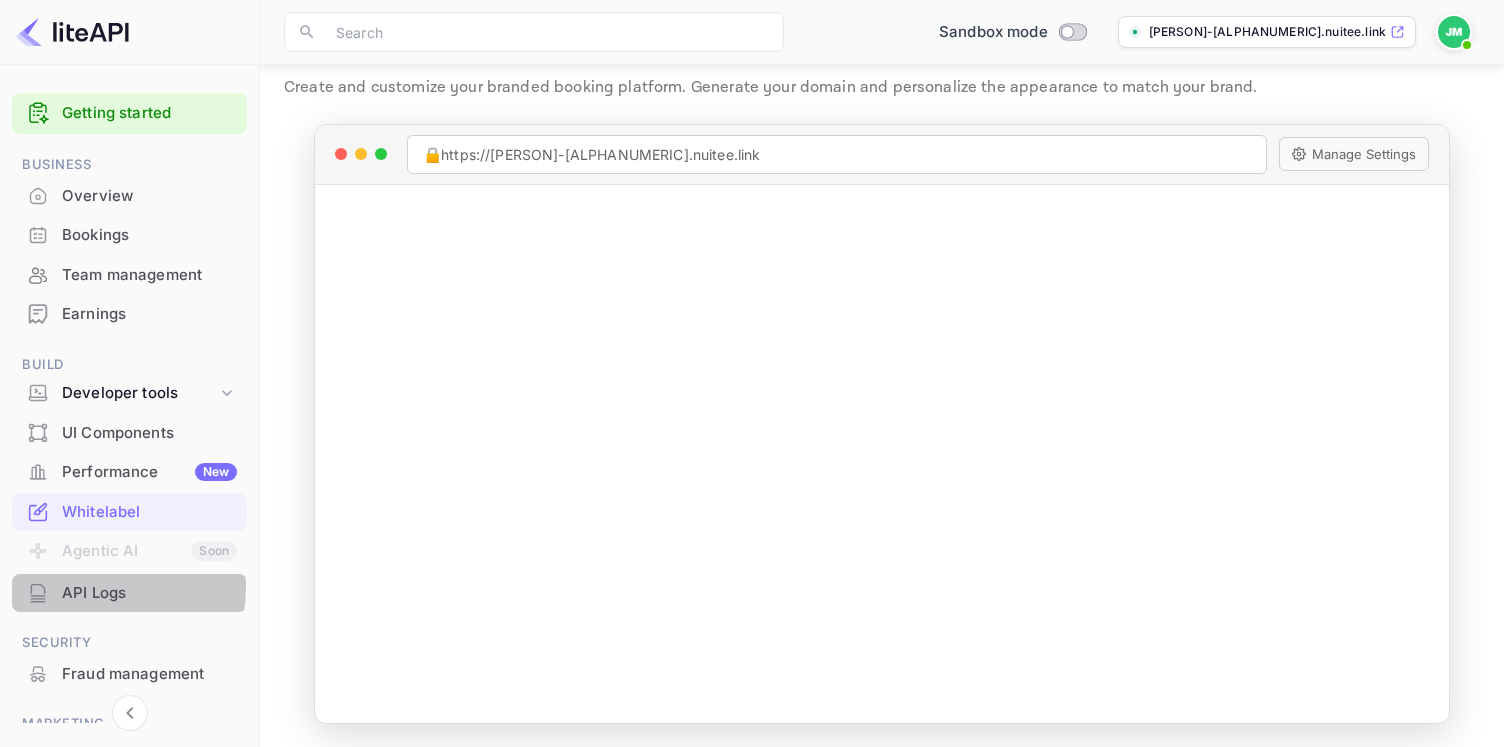 click on "API Logs" at bounding box center [149, 593] 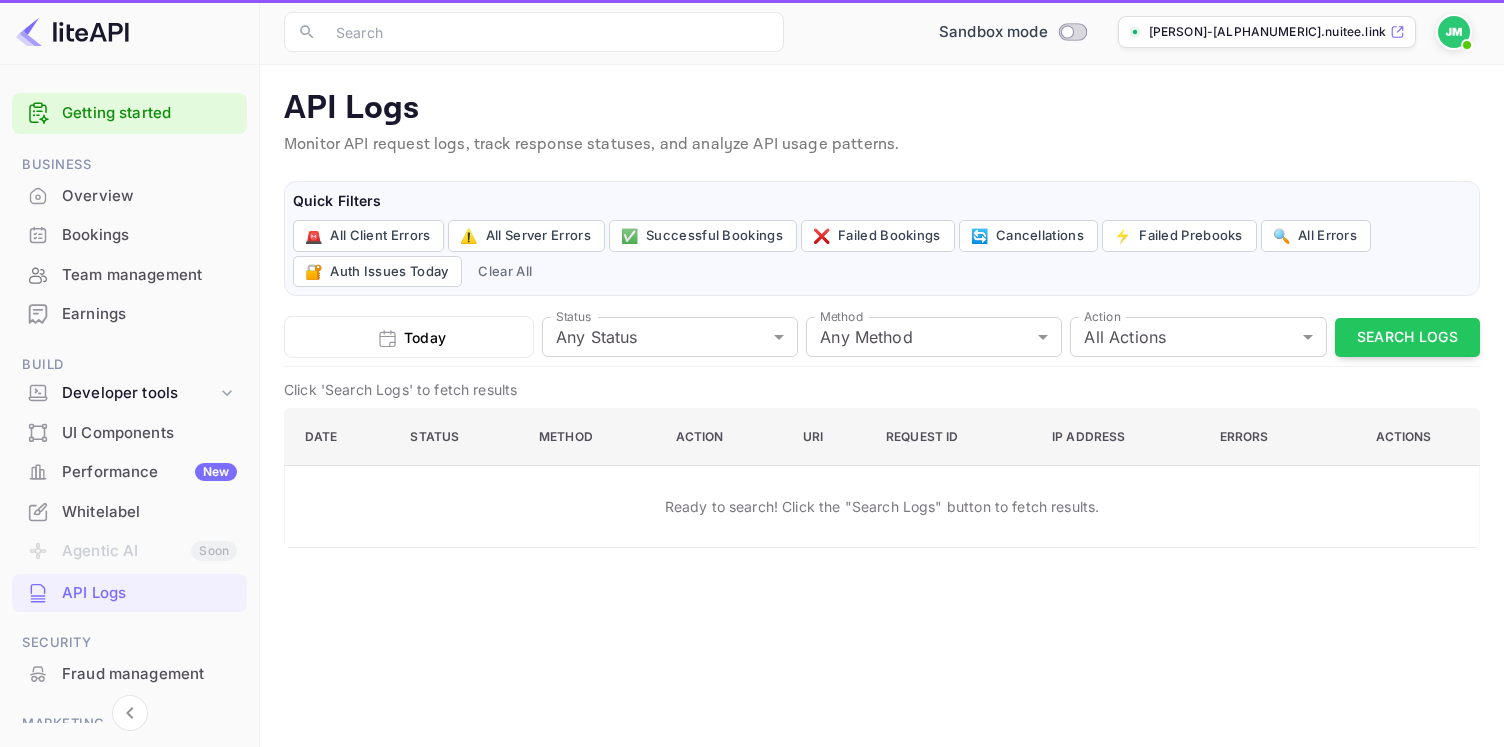 scroll, scrollTop: 138, scrollLeft: 0, axis: vertical 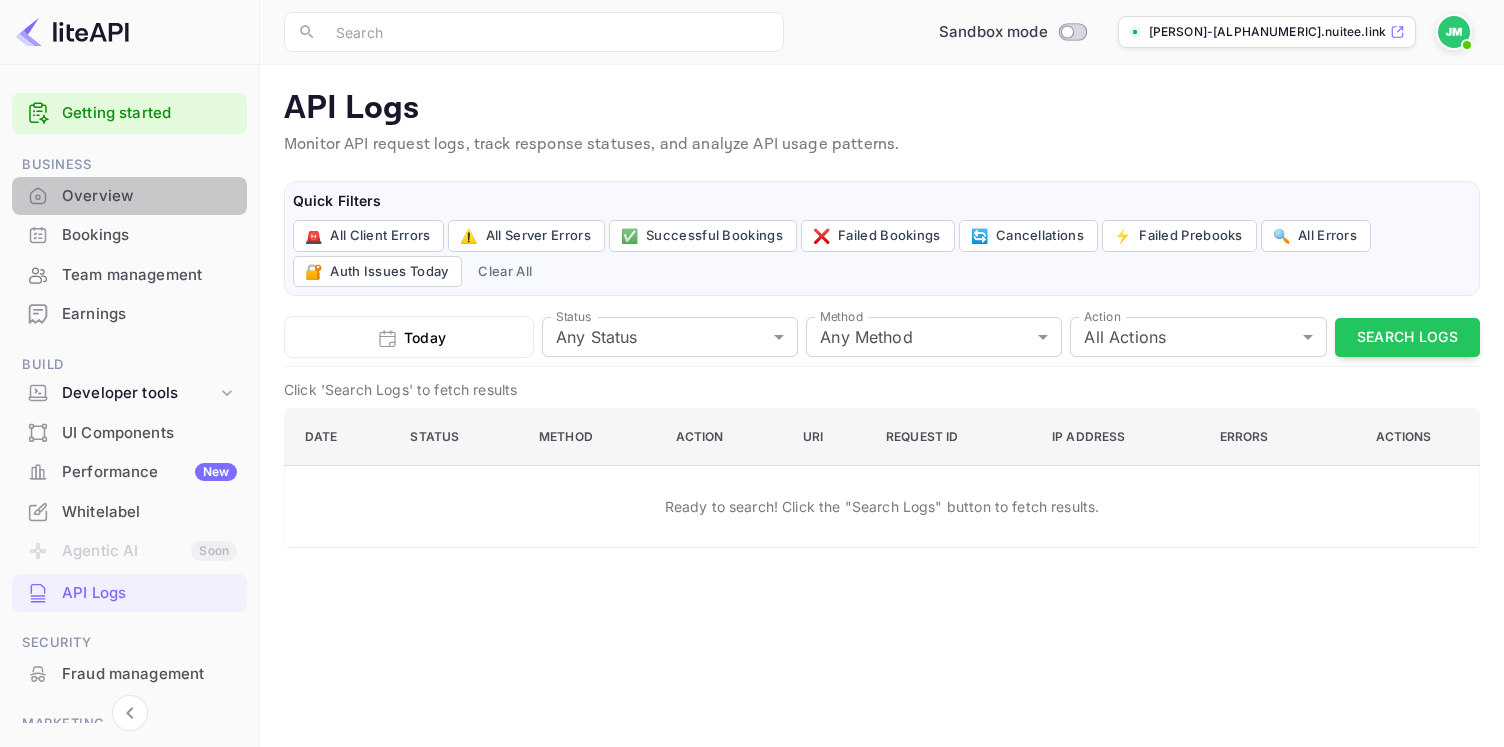 click on "Overview" at bounding box center [149, 196] 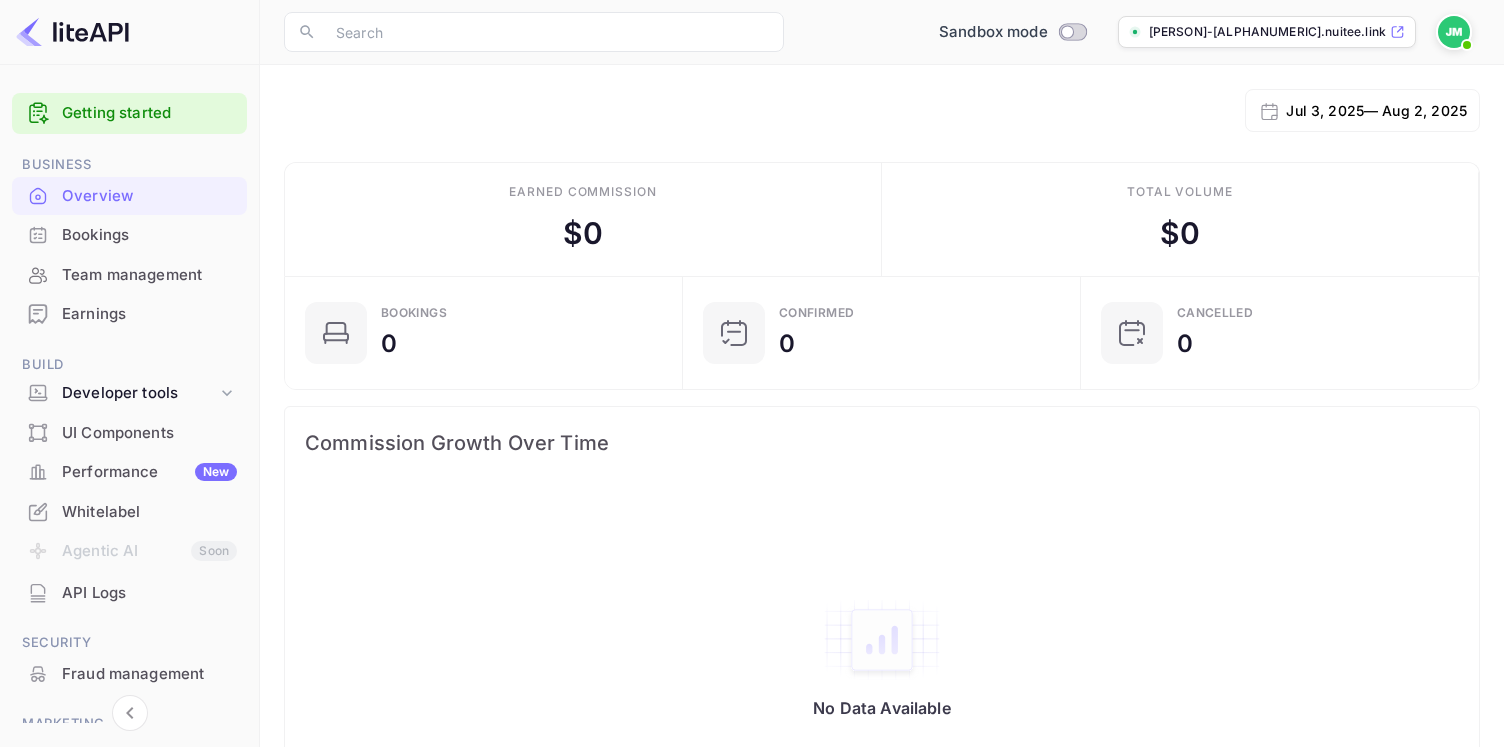 click on "Team management" at bounding box center (129, 275) 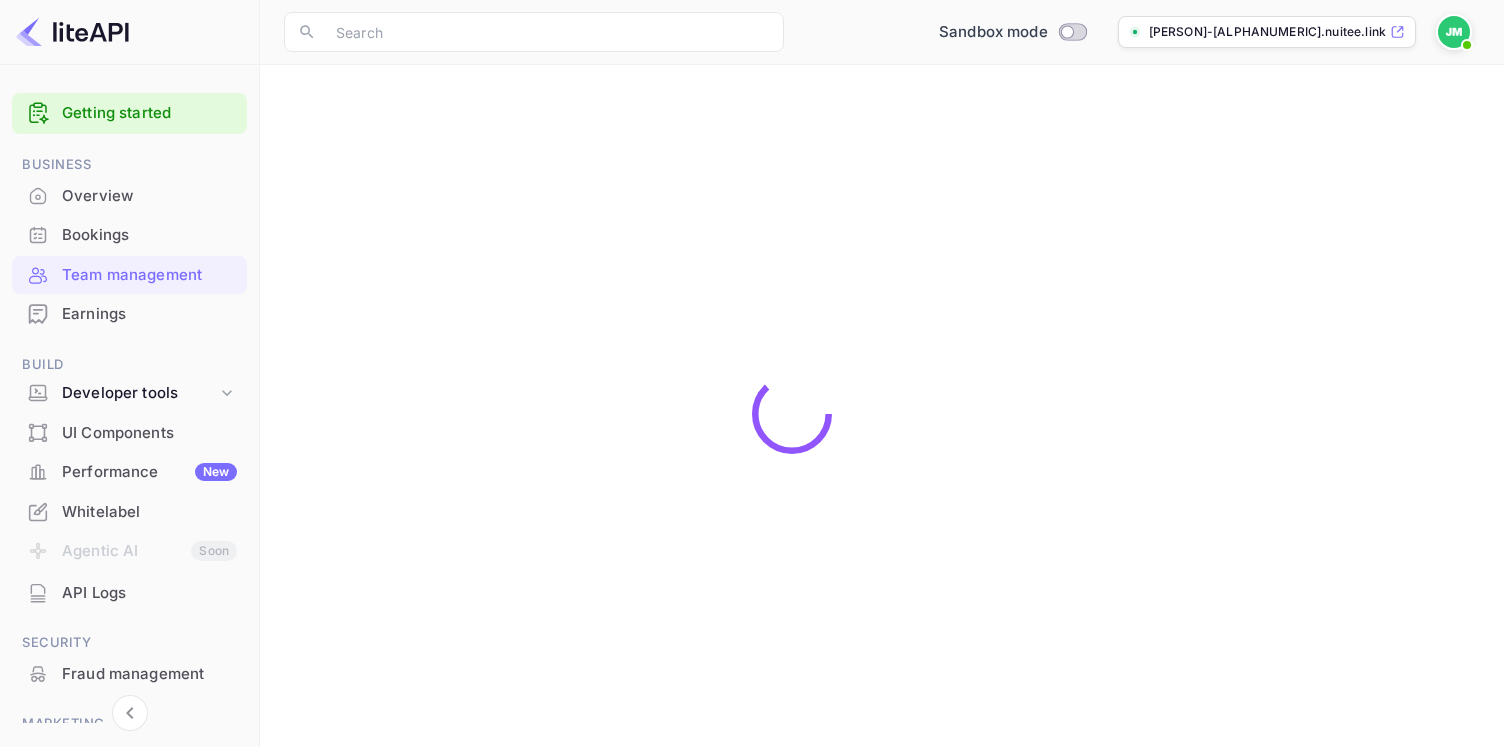 click on "Bookings" at bounding box center (149, 235) 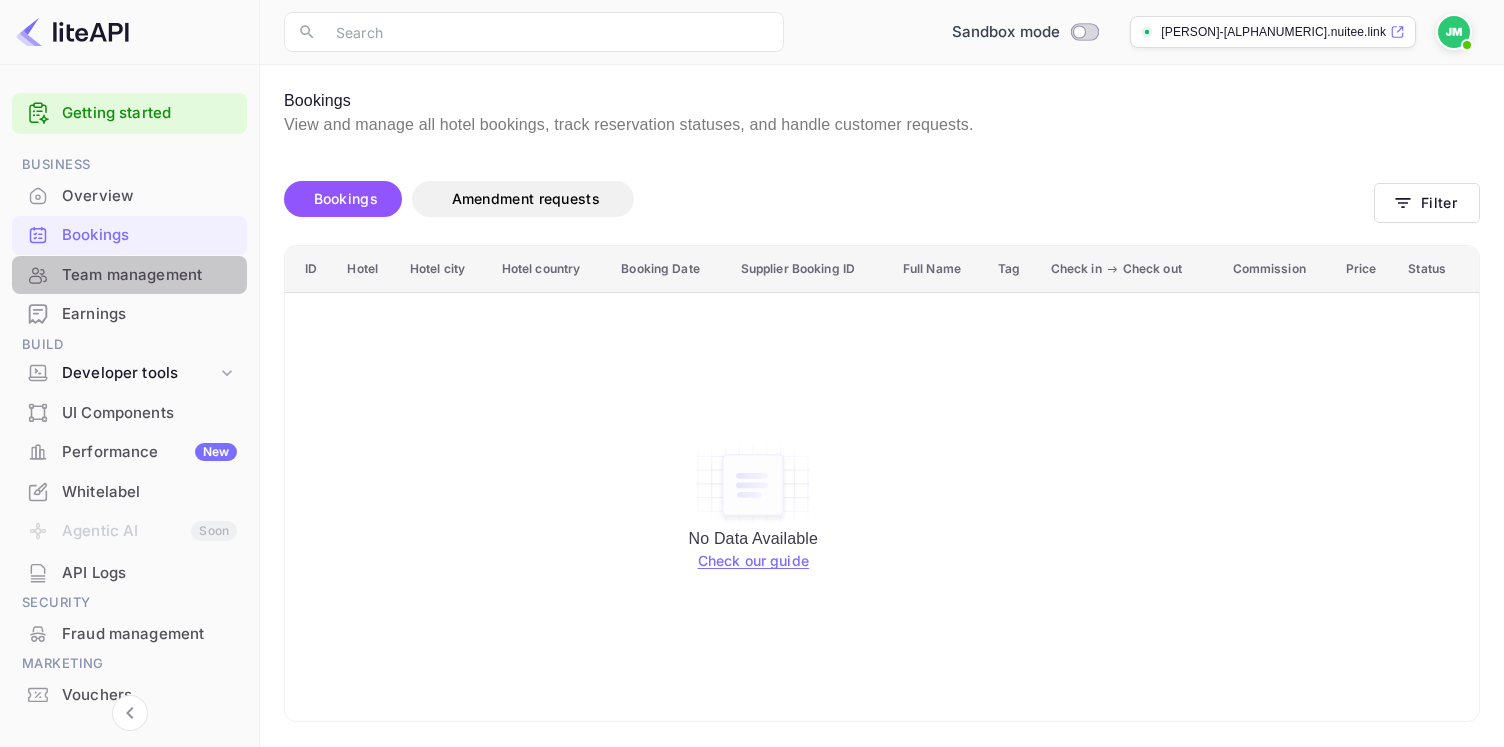 click on "Team management" at bounding box center [149, 275] 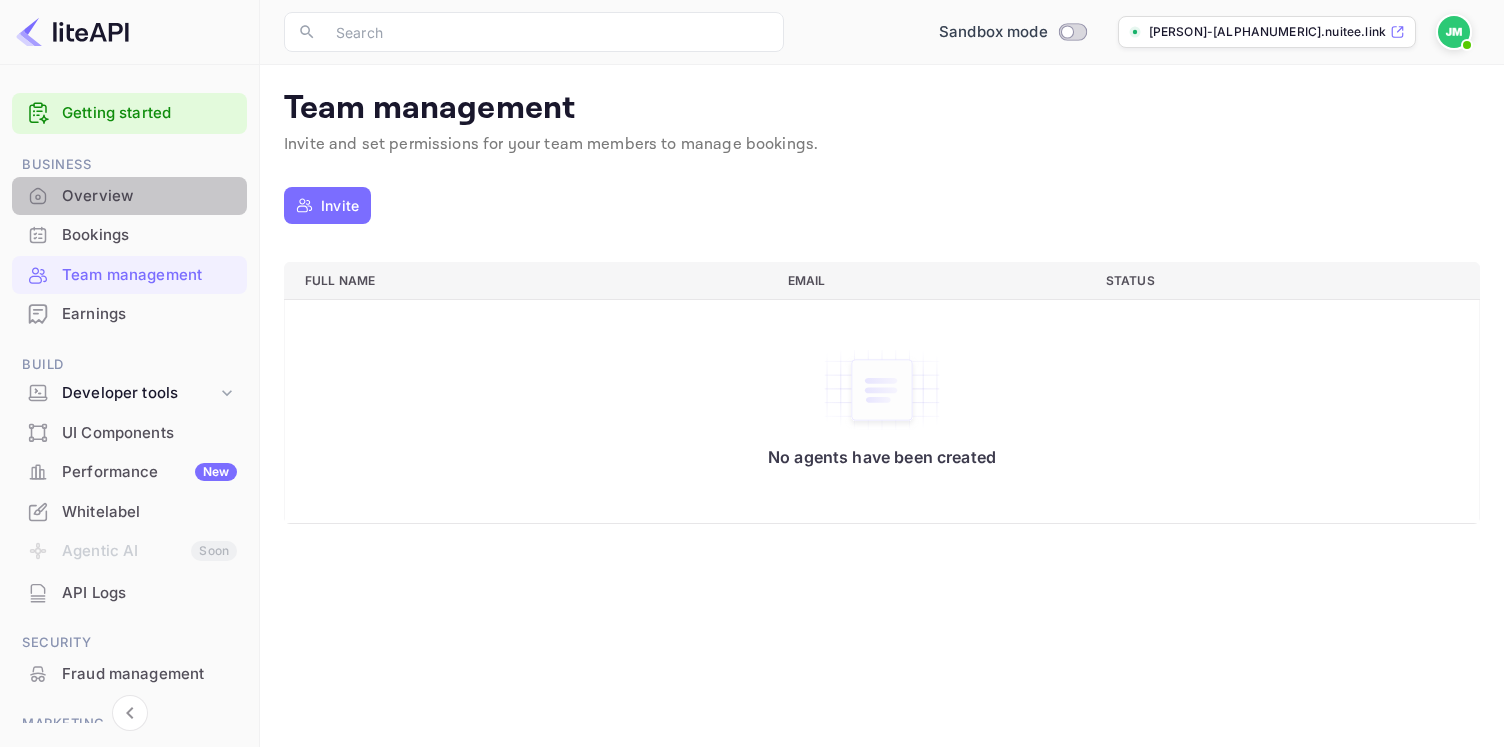 click on "Overview" at bounding box center (149, 196) 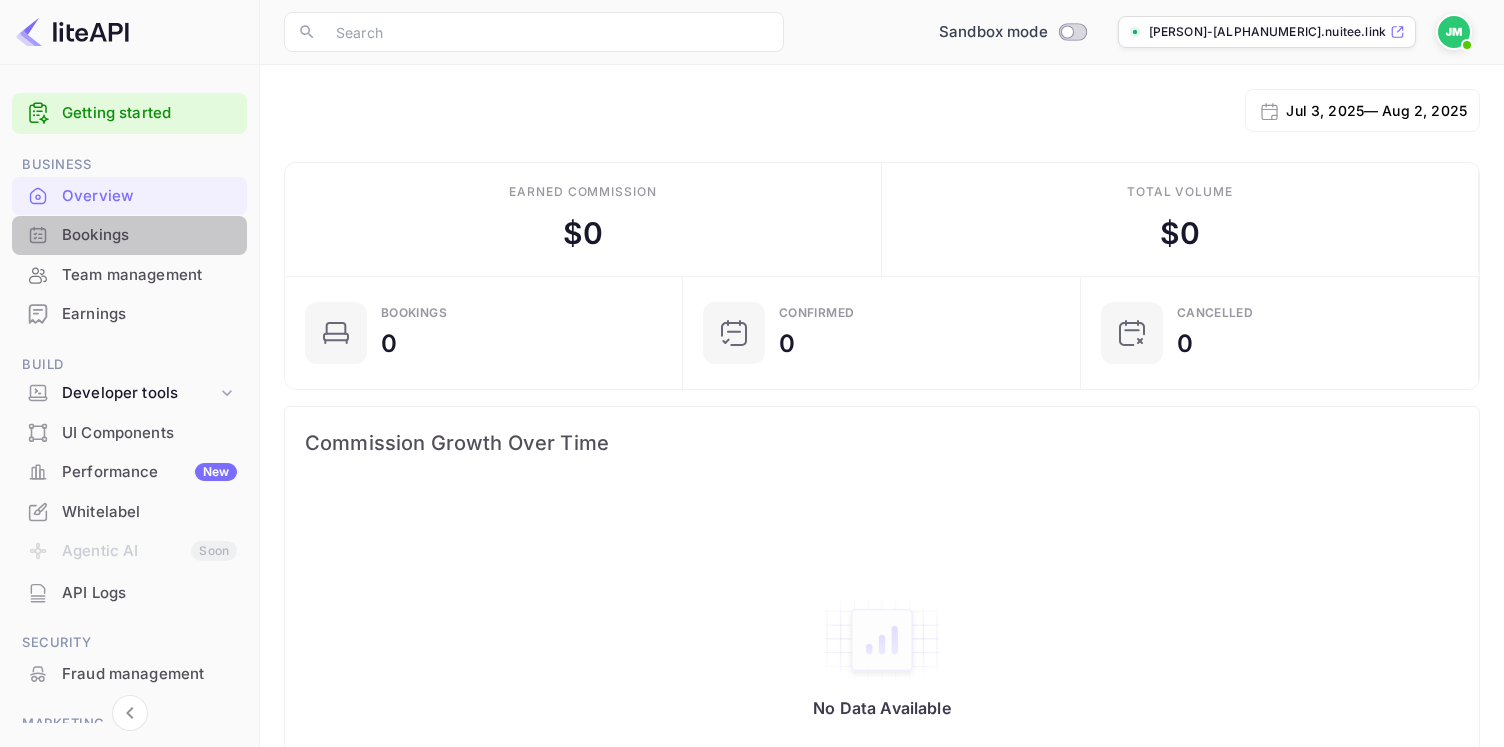 click on "Bookings" at bounding box center (129, 235) 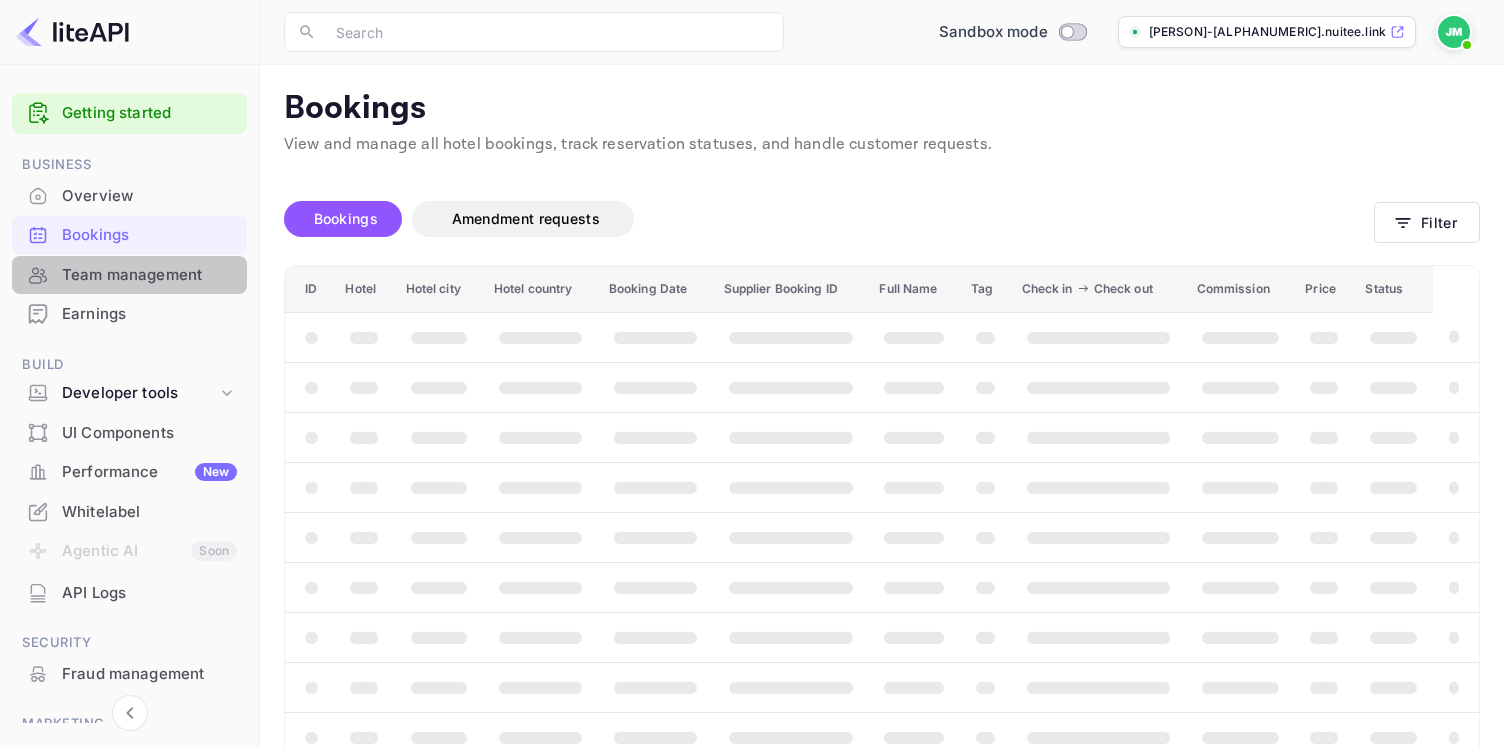 click on "Team management" at bounding box center (149, 275) 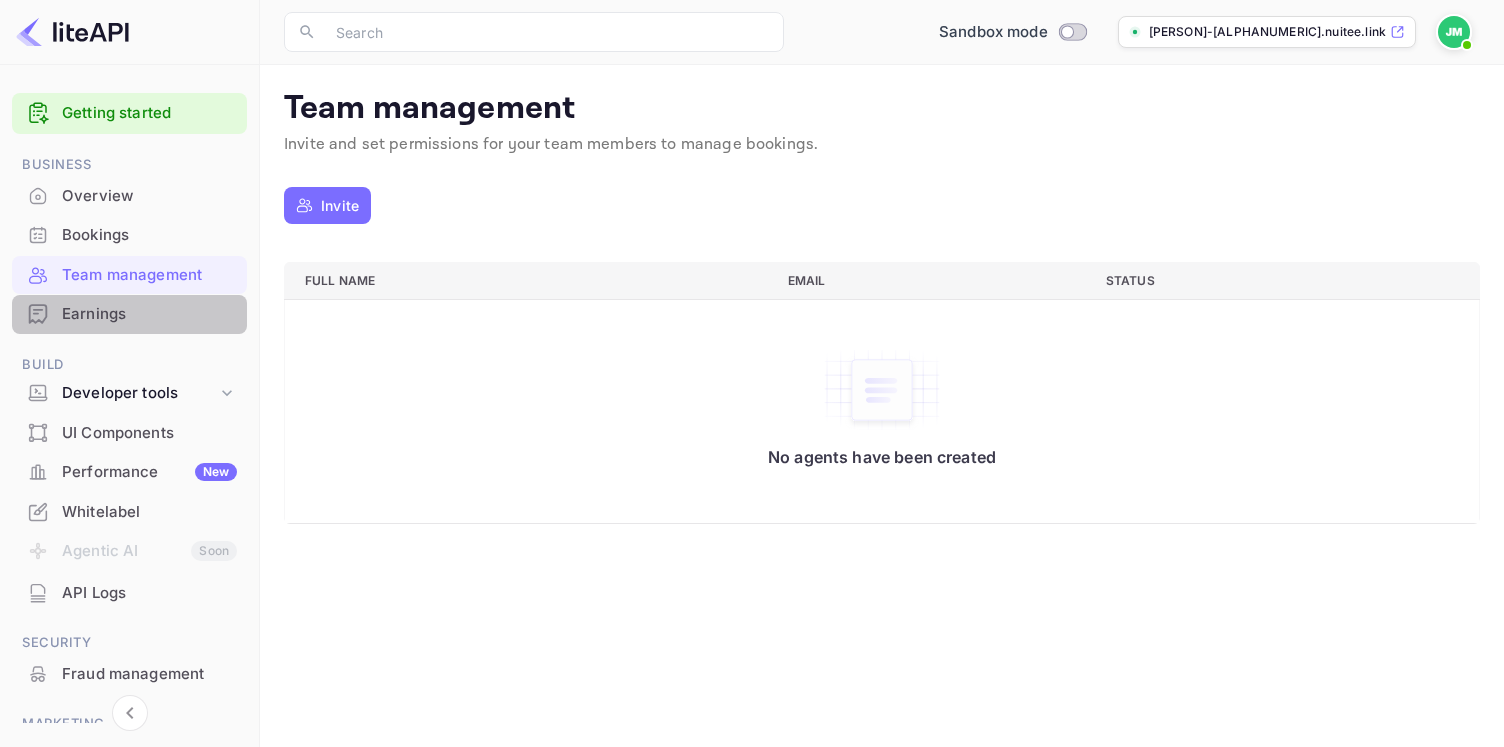click on "Earnings" at bounding box center (129, 314) 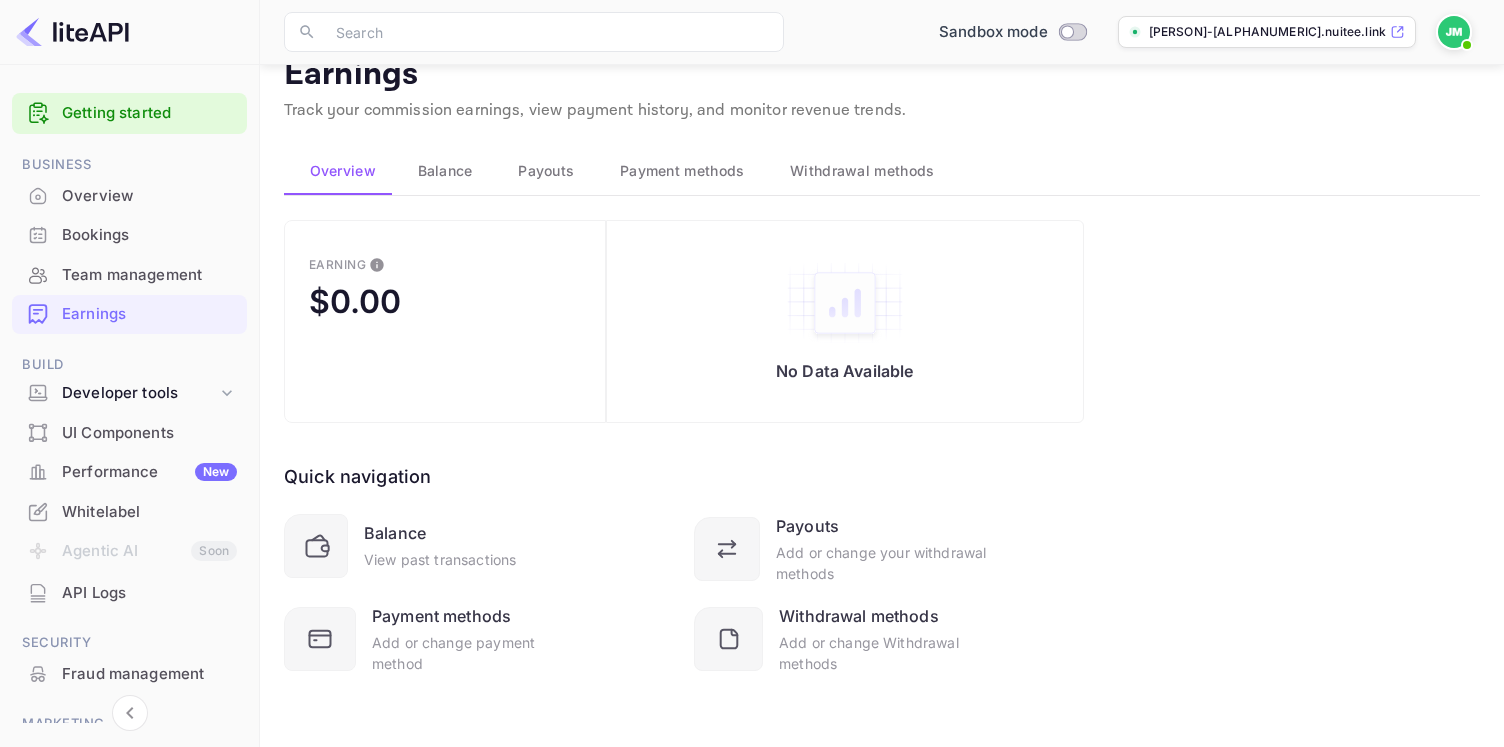 scroll, scrollTop: 0, scrollLeft: 0, axis: both 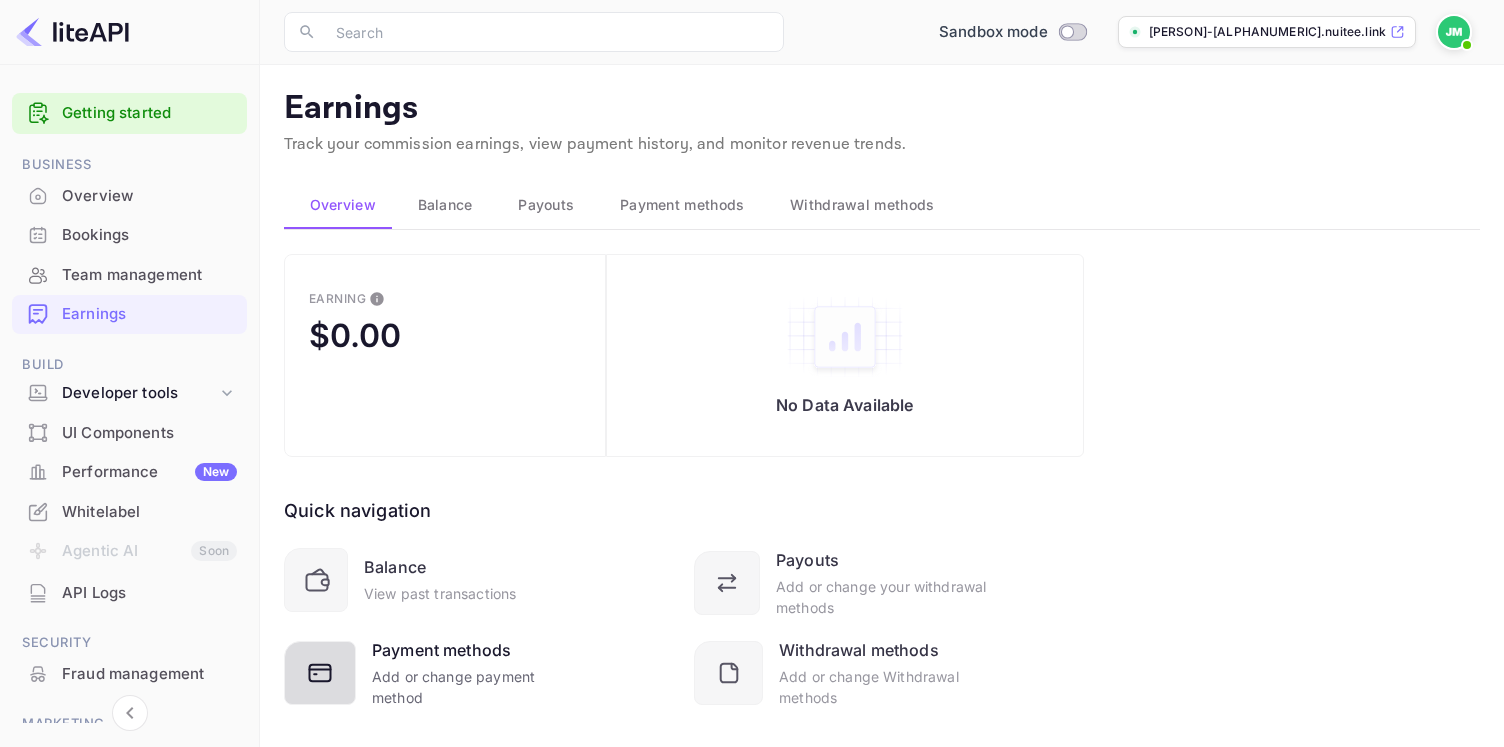 click on "Payment methods" at bounding box center [441, 650] 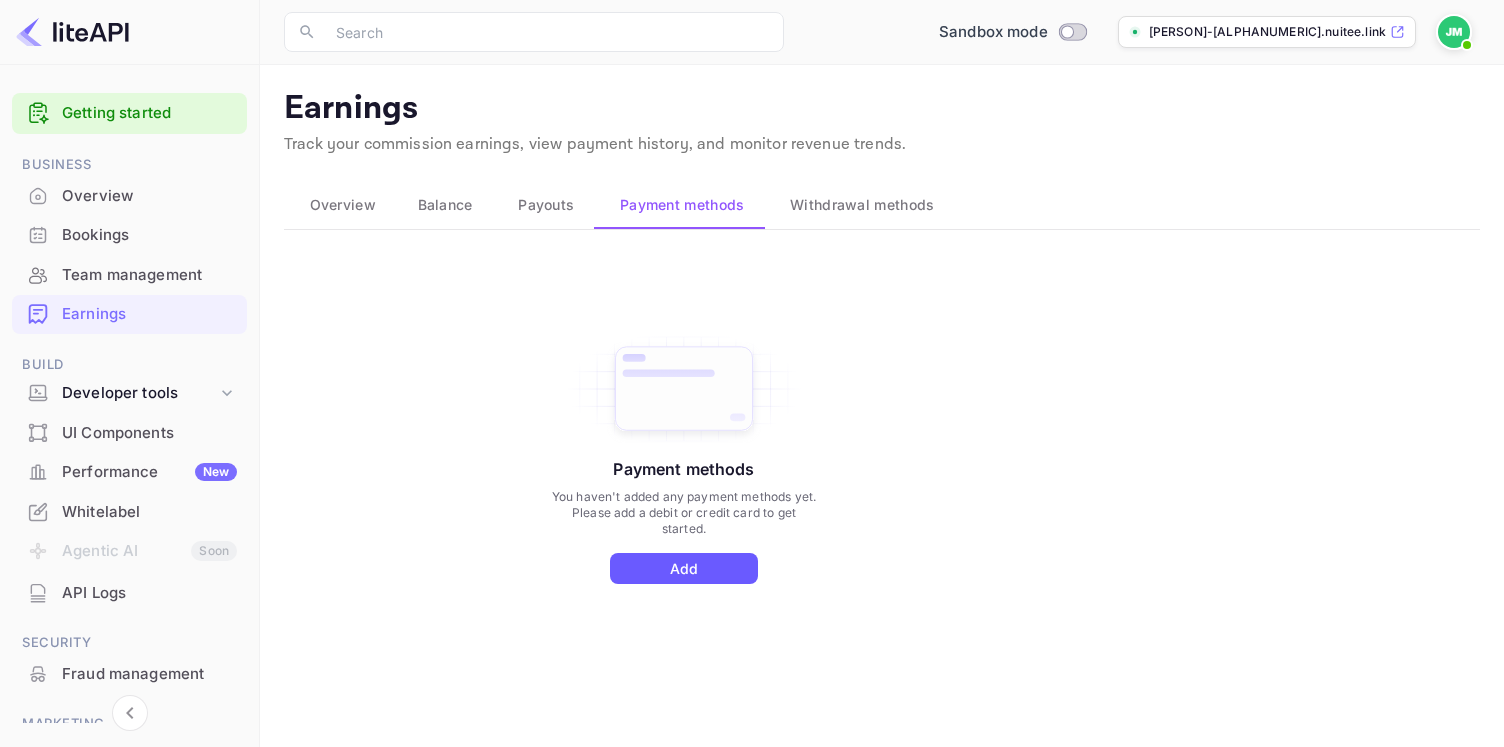 click on "Add" at bounding box center (684, 568) 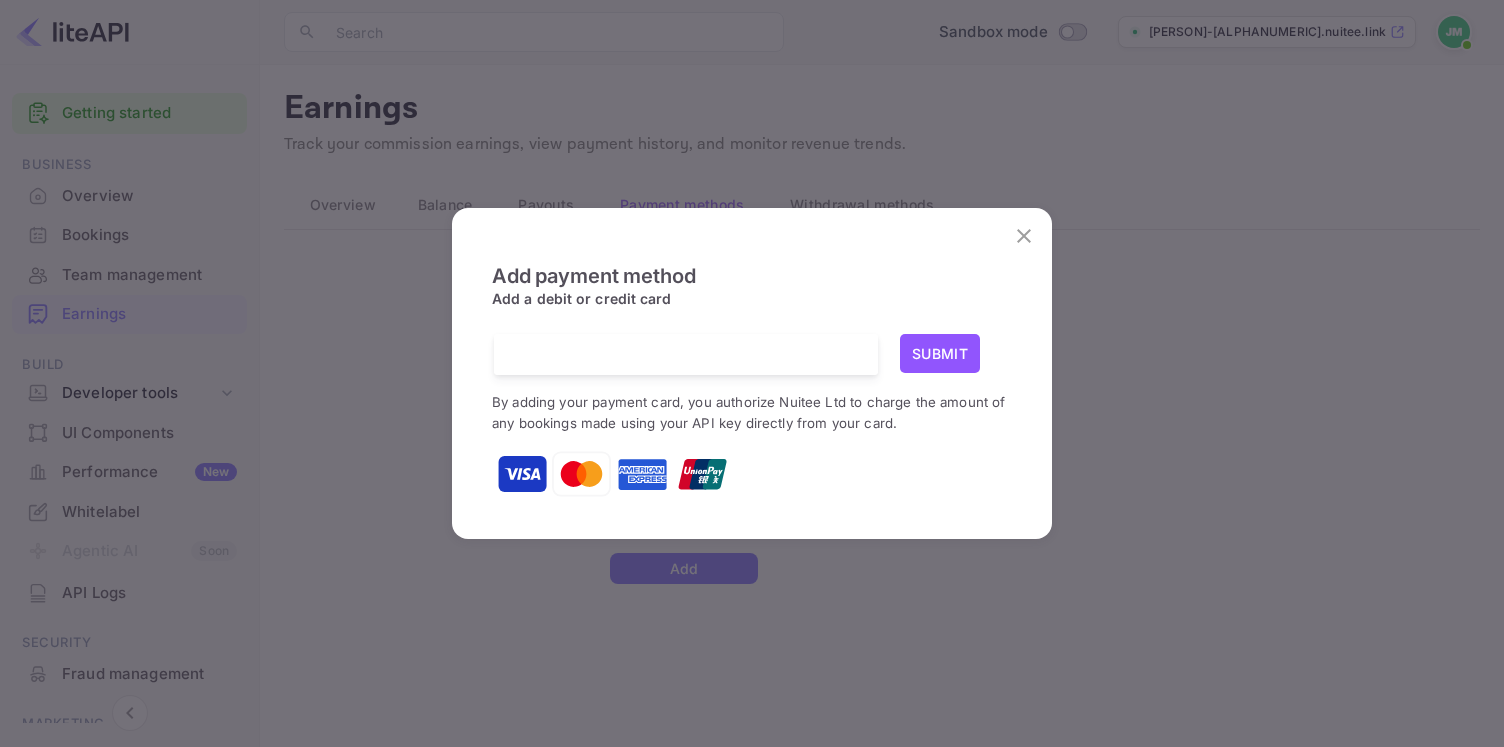 click on "Add payment method Add a debit or credit card Submit By adding your payment card, you authorize Nuitee Ltd to charge the amount of any bookings made using your API key directly from your card." at bounding box center [752, 373] 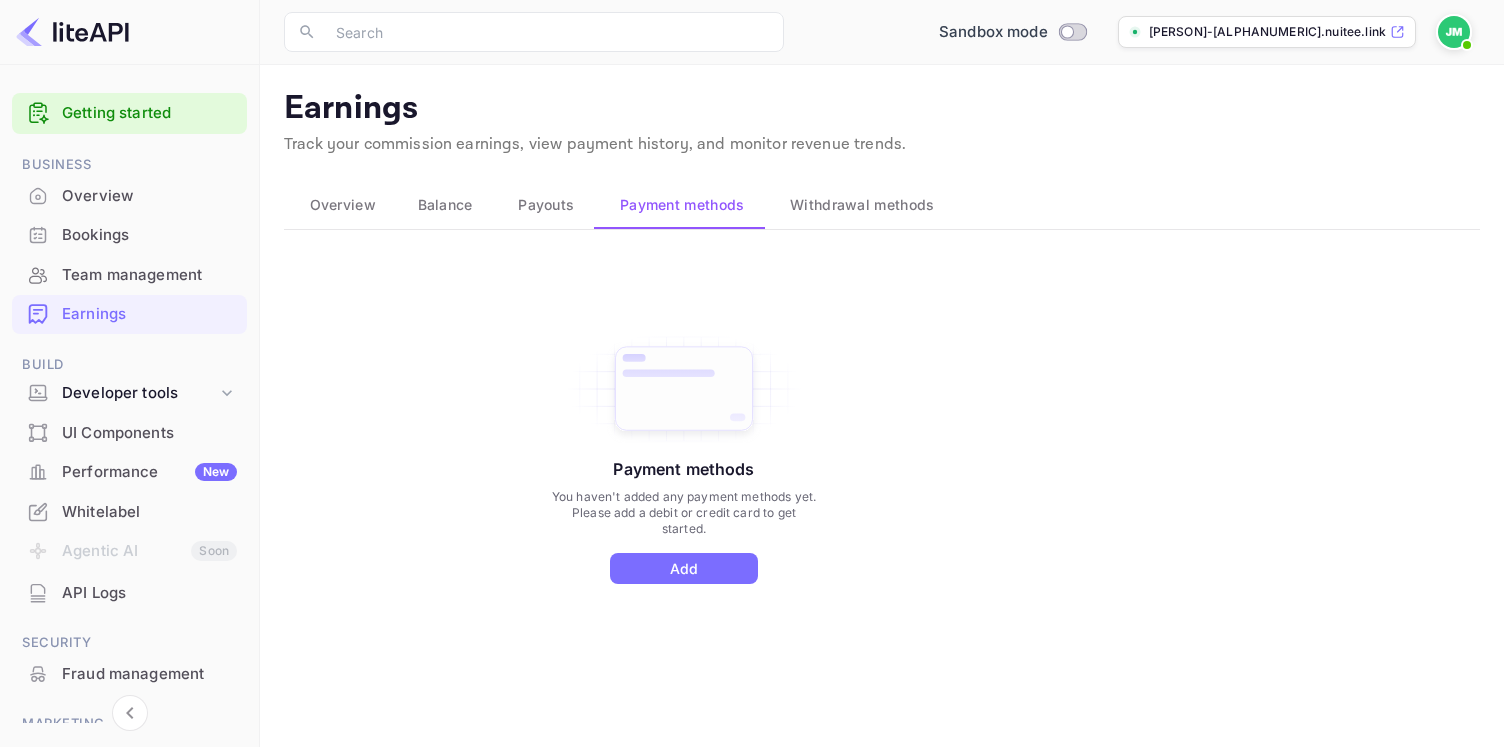 click on "Payouts" at bounding box center [546, 205] 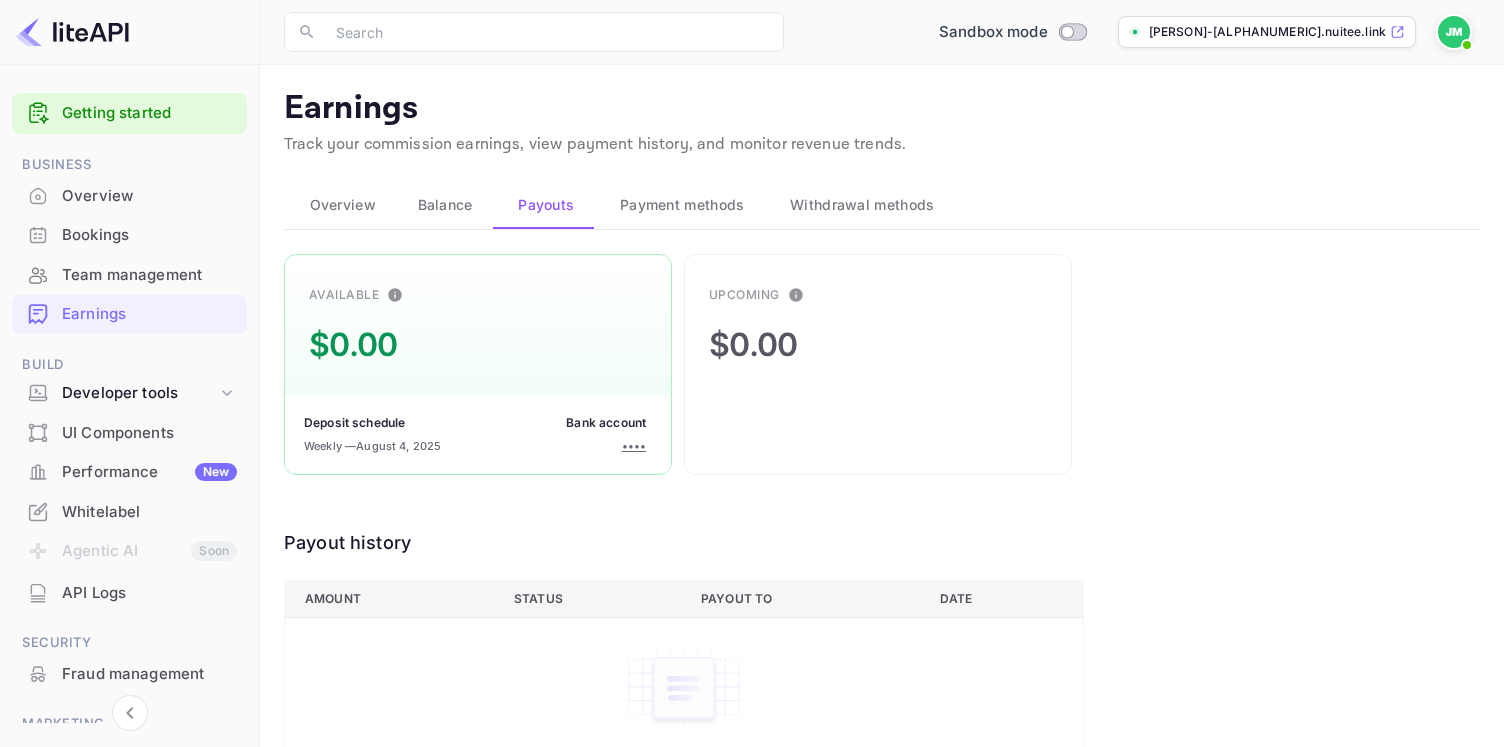 click on "Balance" at bounding box center (442, 205) 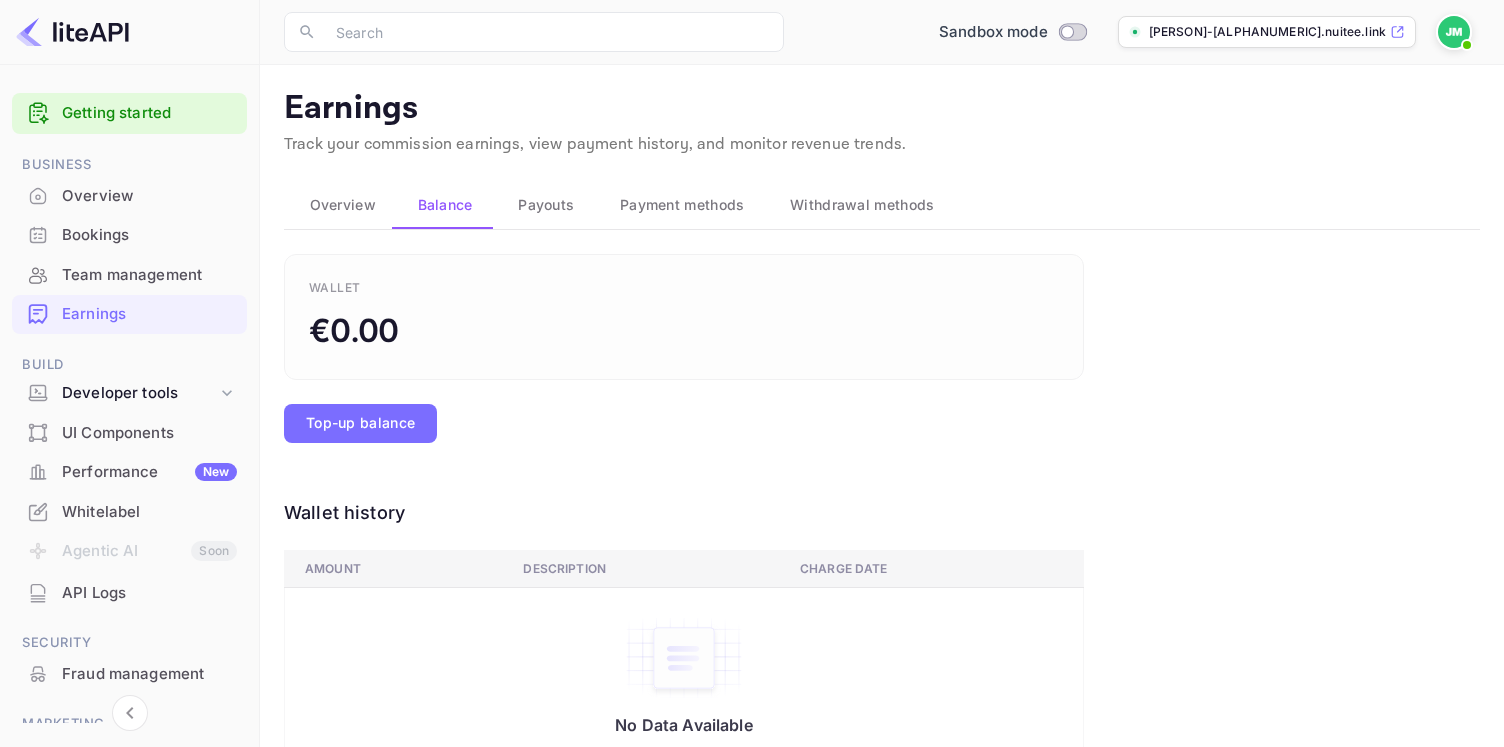 click on "Overview" at bounding box center (338, 205) 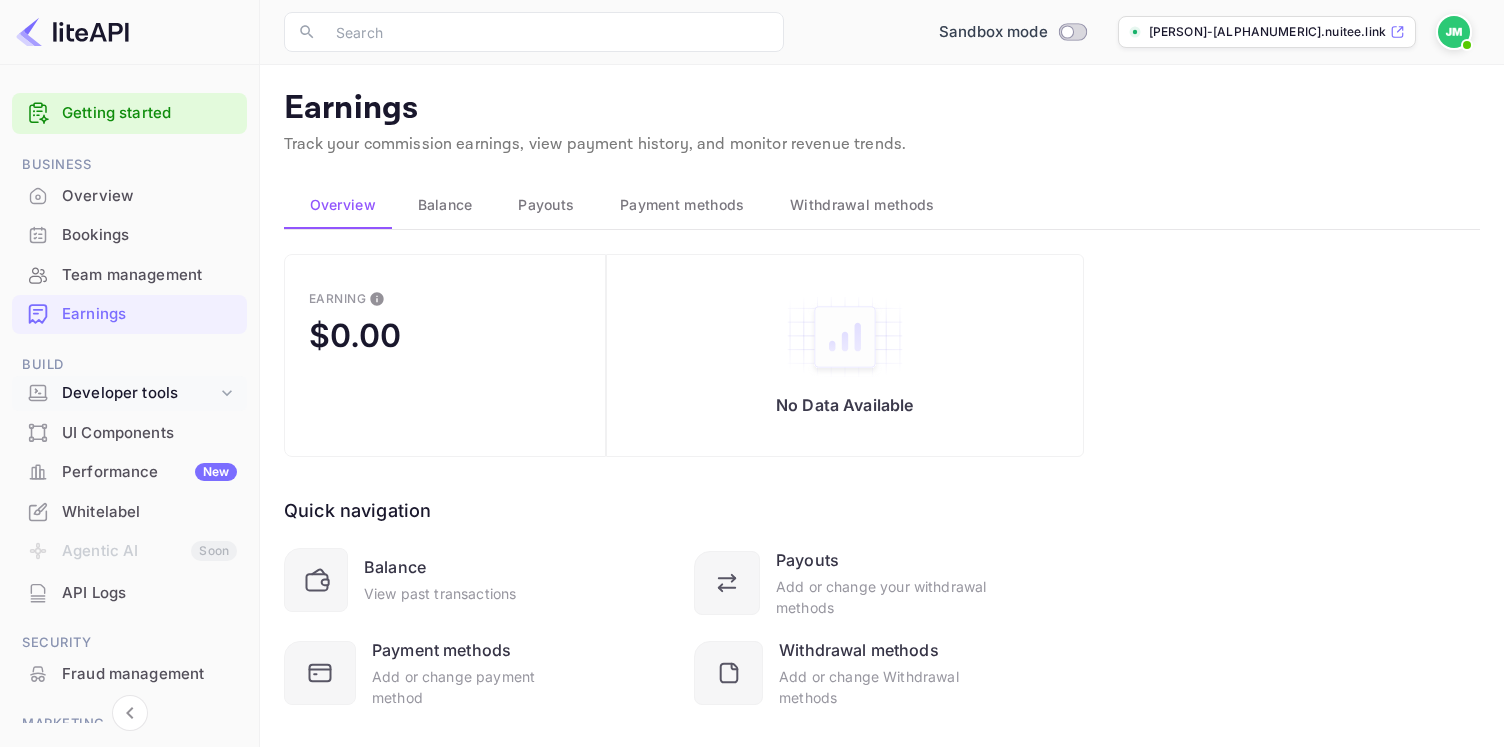 click on "Developer tools" at bounding box center (139, 393) 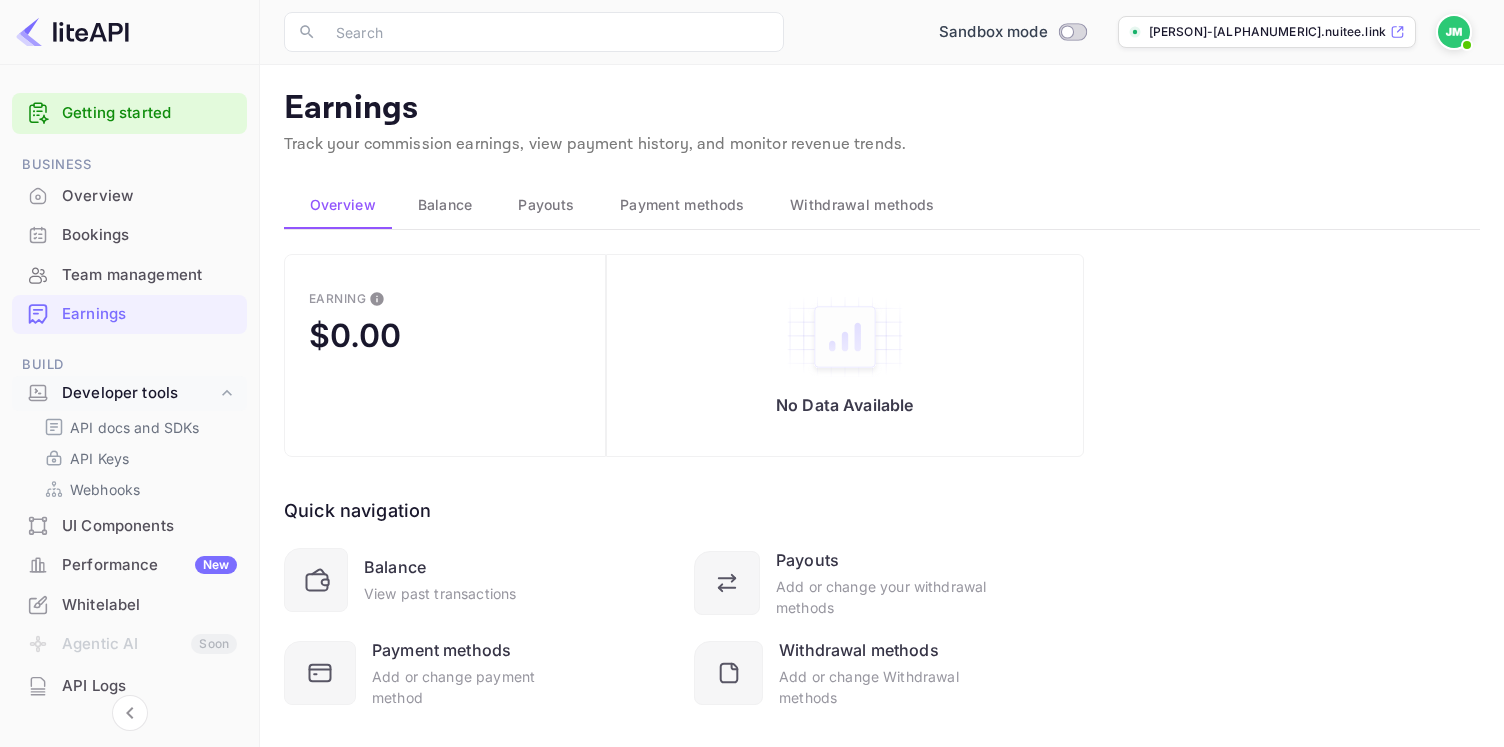 click on "UI Components" at bounding box center (129, 526) 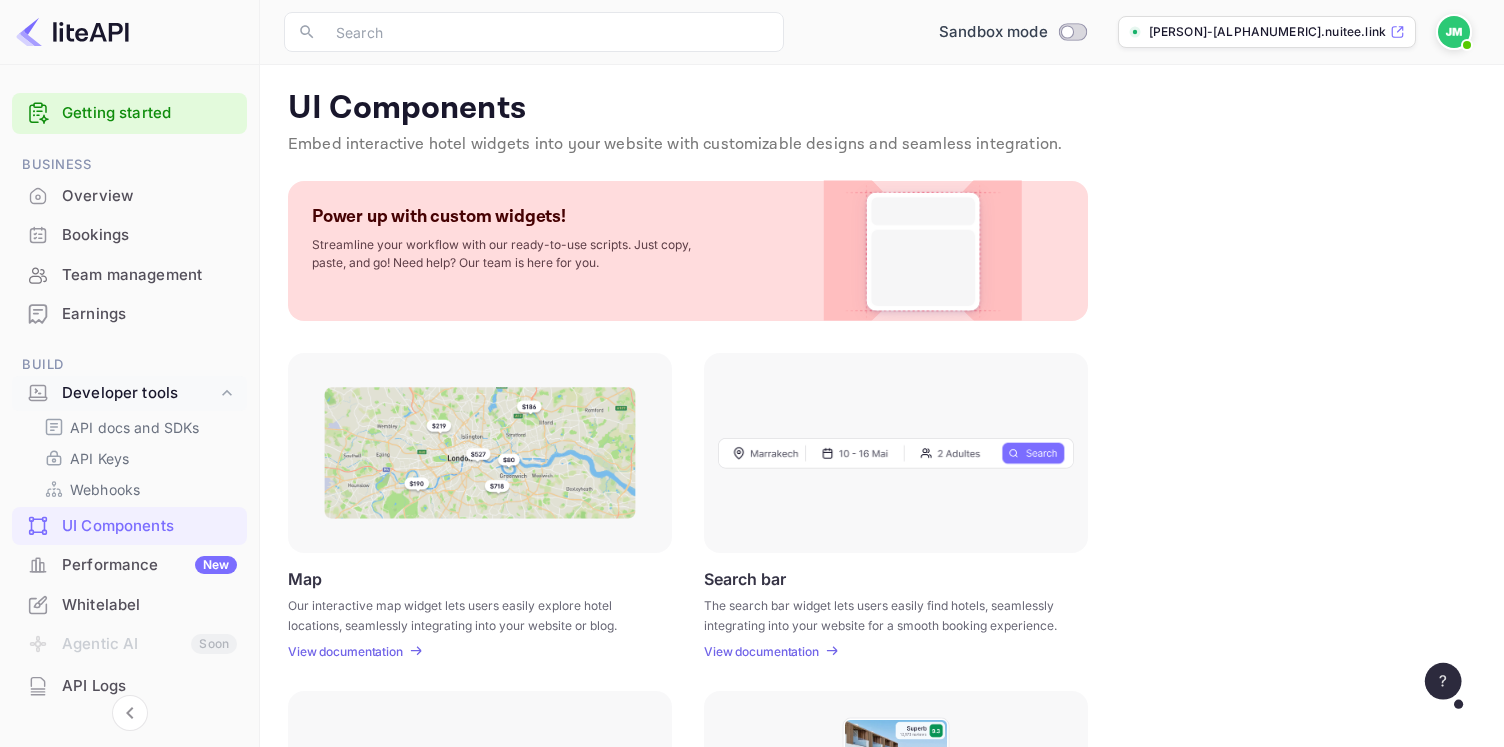 click on "Streamline your workflow with our ready-to-use scripts. Just copy, paste, and go! Need help? Our team is here for you." at bounding box center [512, 254] 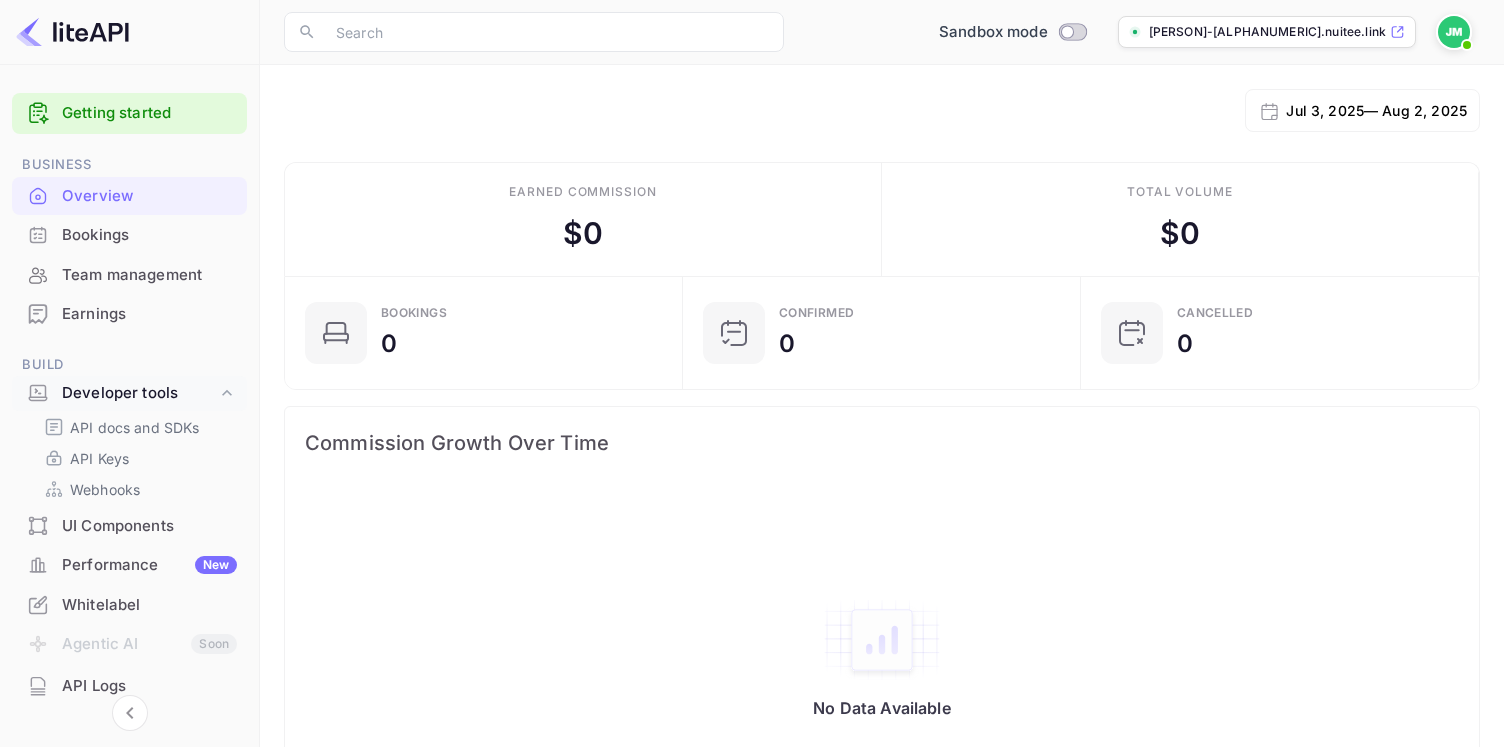 click on "​ ​ Sandbox mode jason-ma-mc75n.nuitee.link" at bounding box center (882, 32) 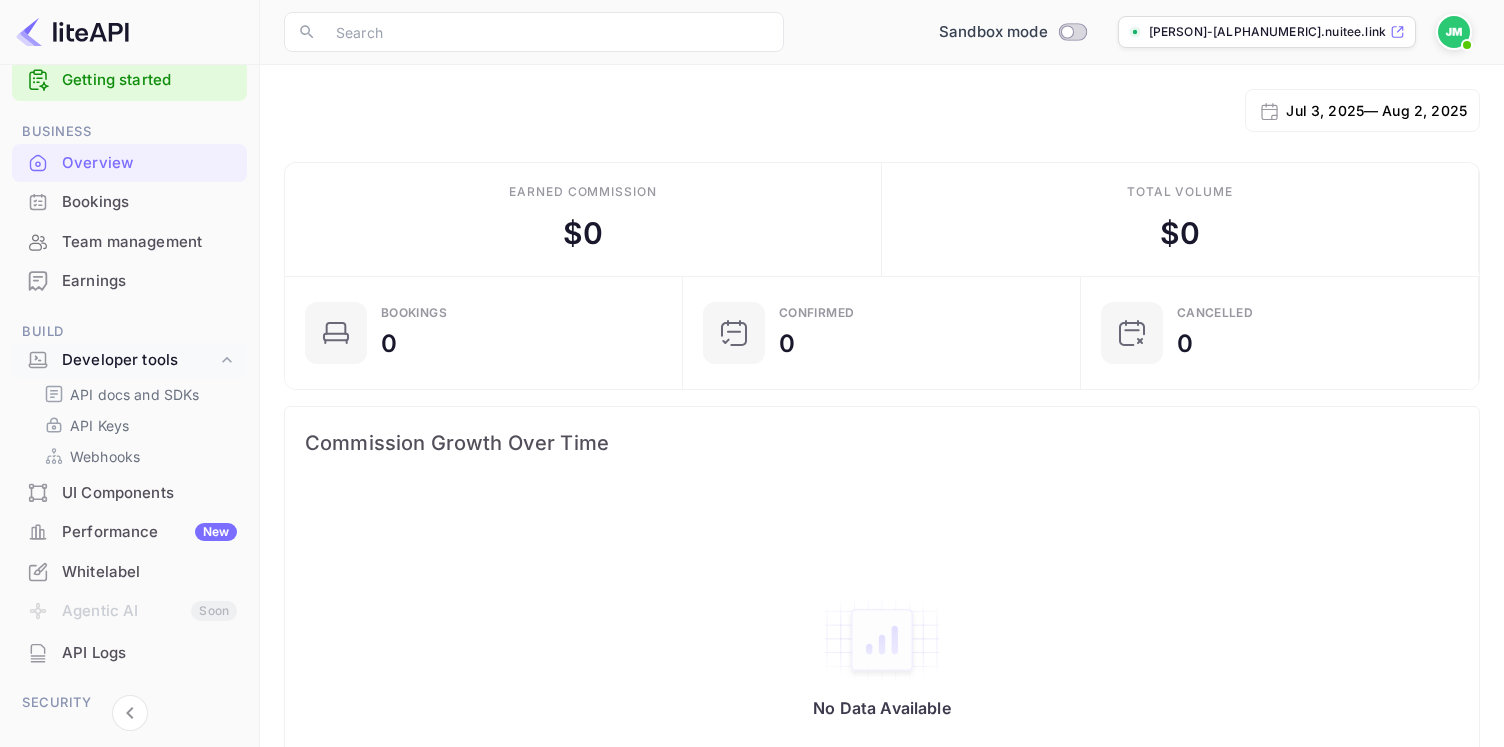 scroll, scrollTop: 73, scrollLeft: 0, axis: vertical 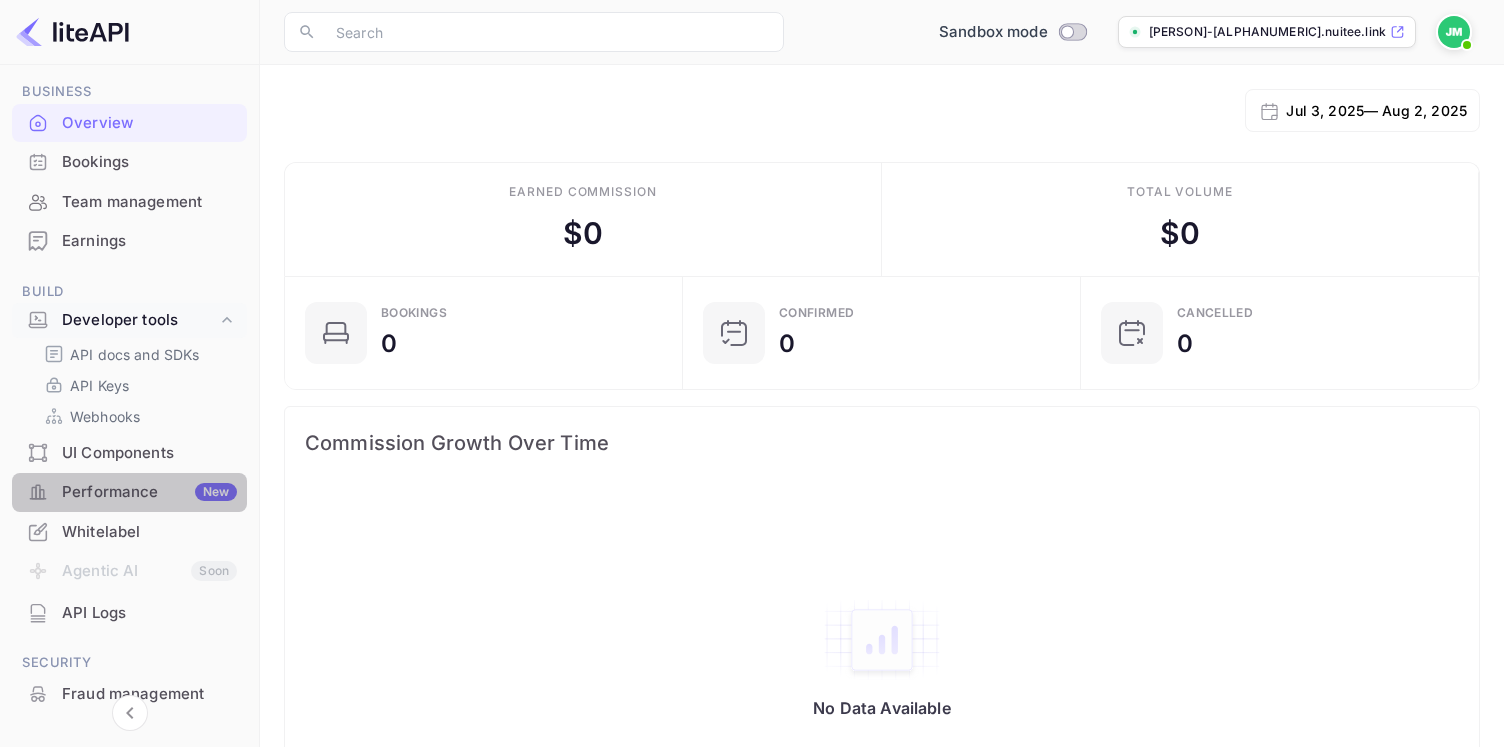 click on "Performance New" at bounding box center [149, 492] 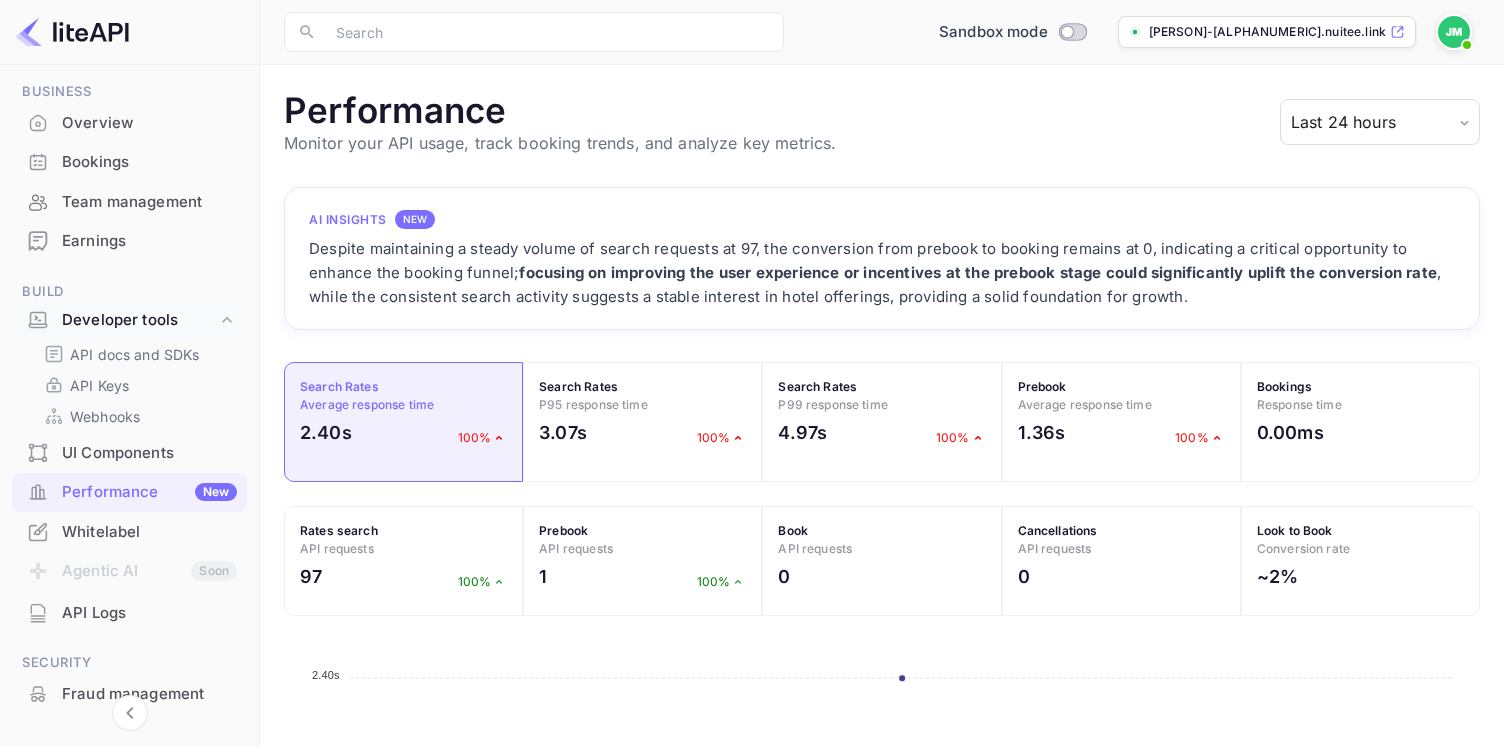 scroll, scrollTop: 1, scrollLeft: 1, axis: both 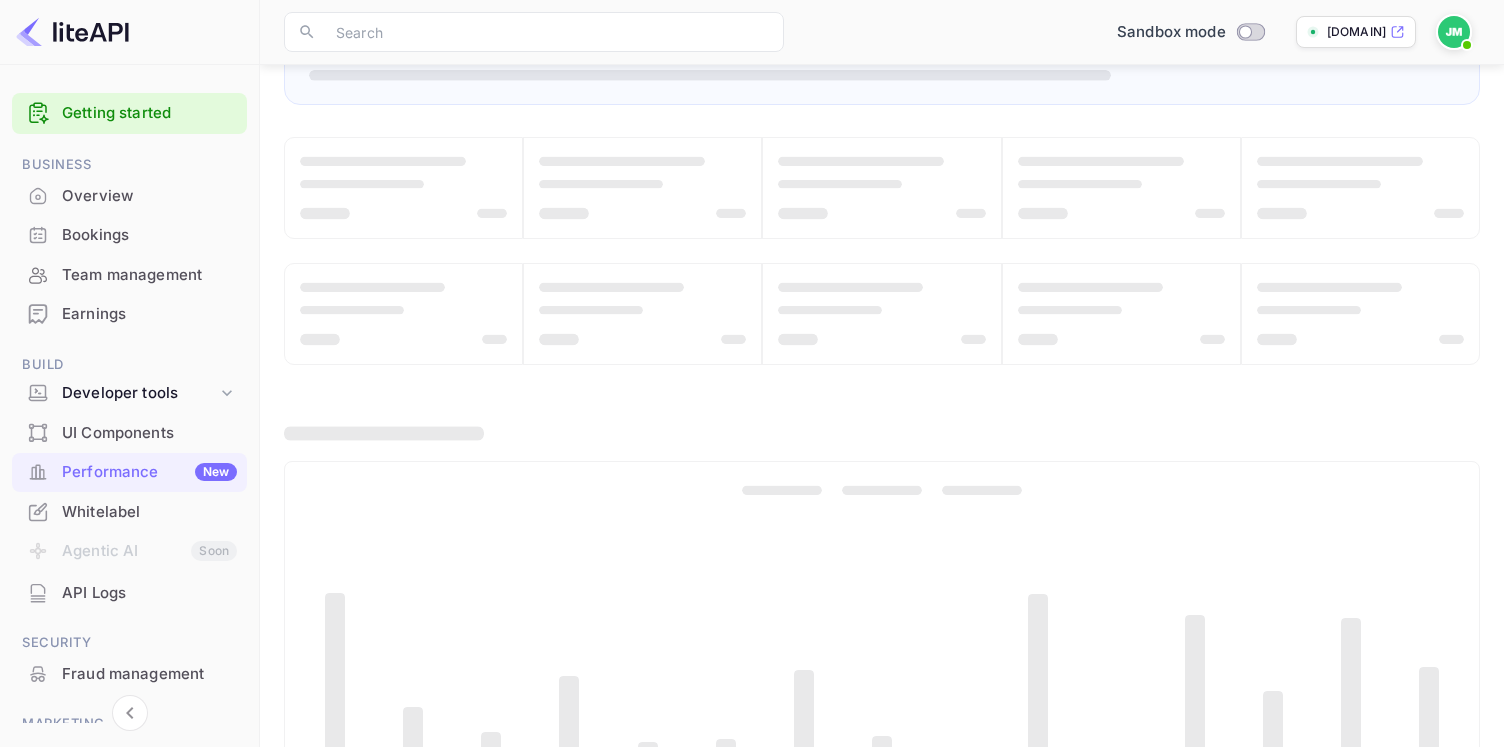 click at bounding box center [642, 314] 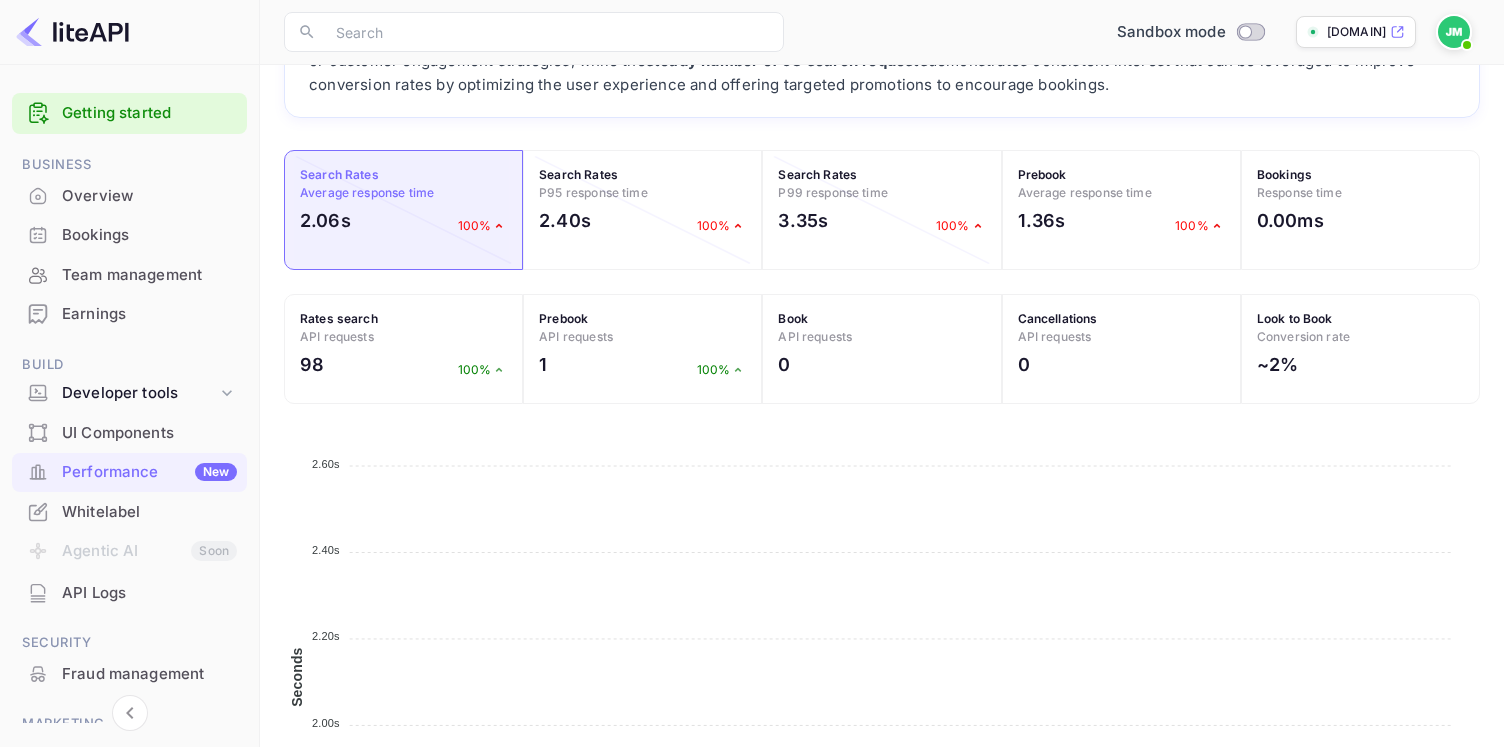 scroll, scrollTop: 0, scrollLeft: 0, axis: both 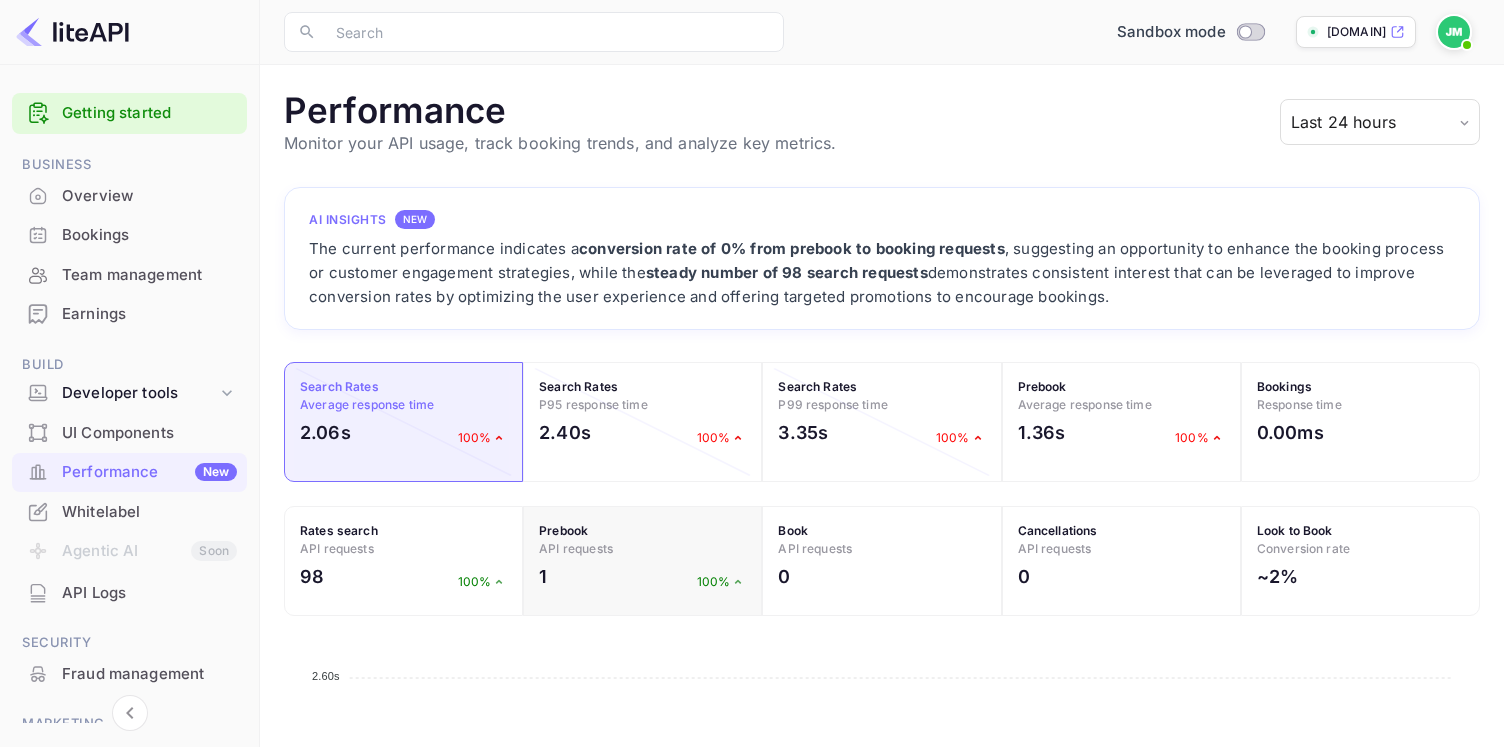 click on "Prebook API requests 1 100%" at bounding box center (642, 561) 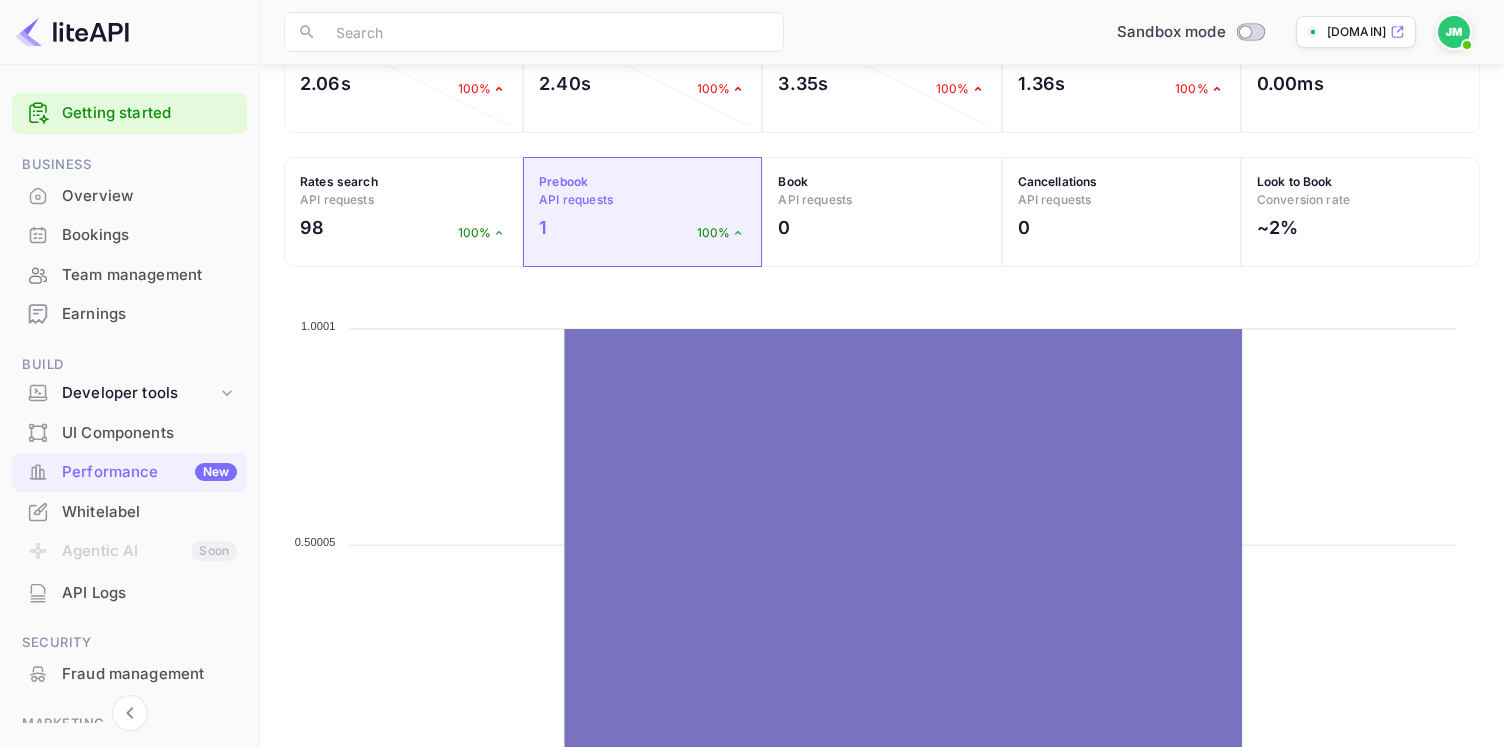 scroll, scrollTop: 276, scrollLeft: 0, axis: vertical 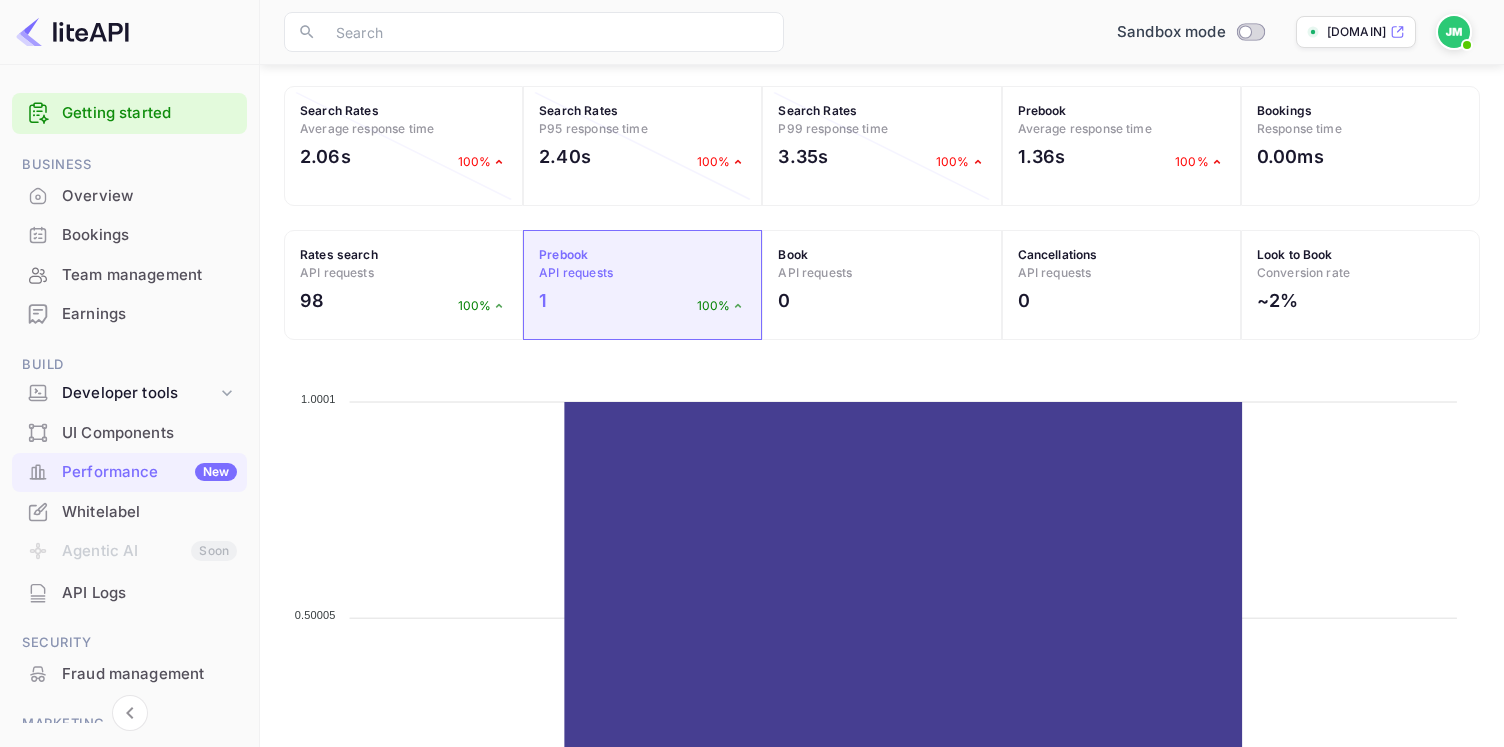 click on "API requests" at bounding box center (576, 272) 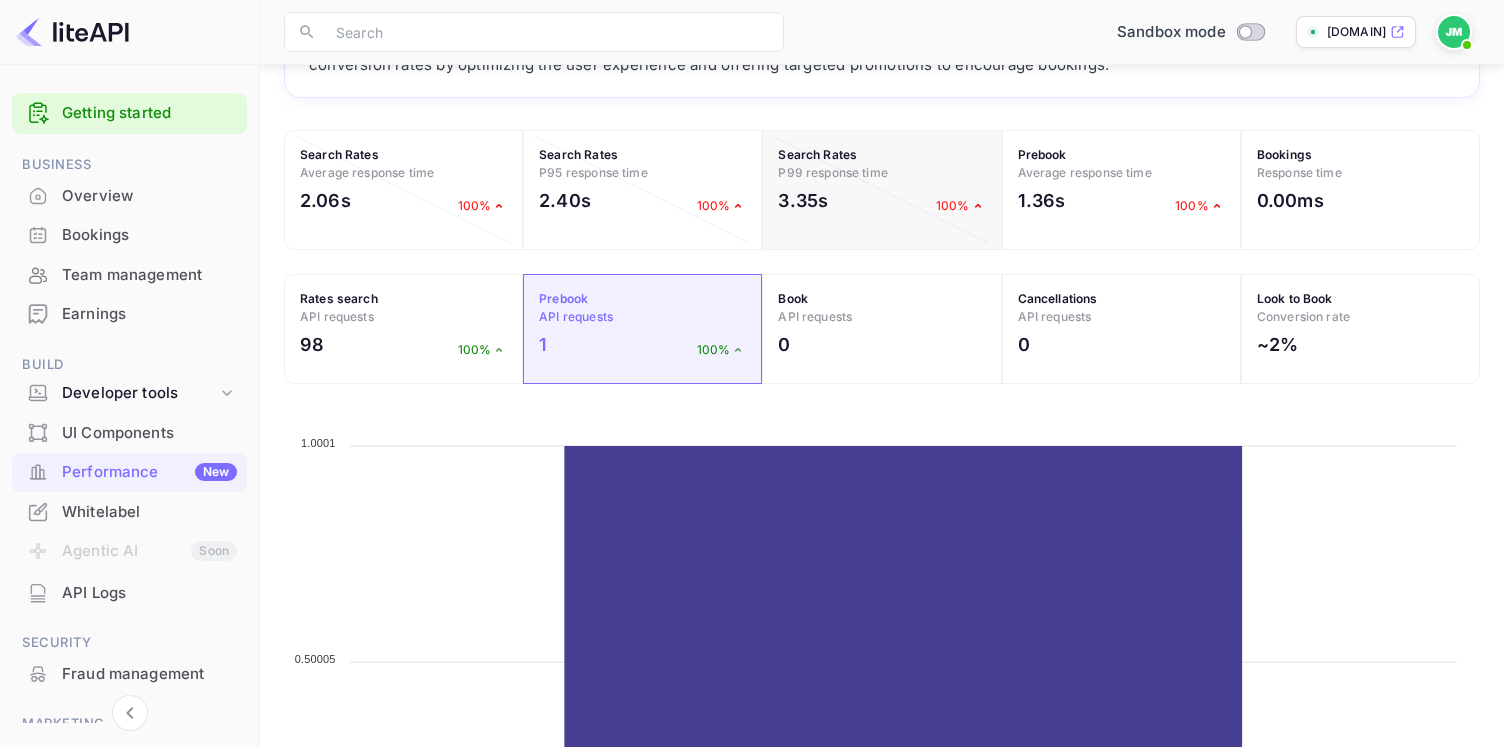 scroll, scrollTop: 213, scrollLeft: 0, axis: vertical 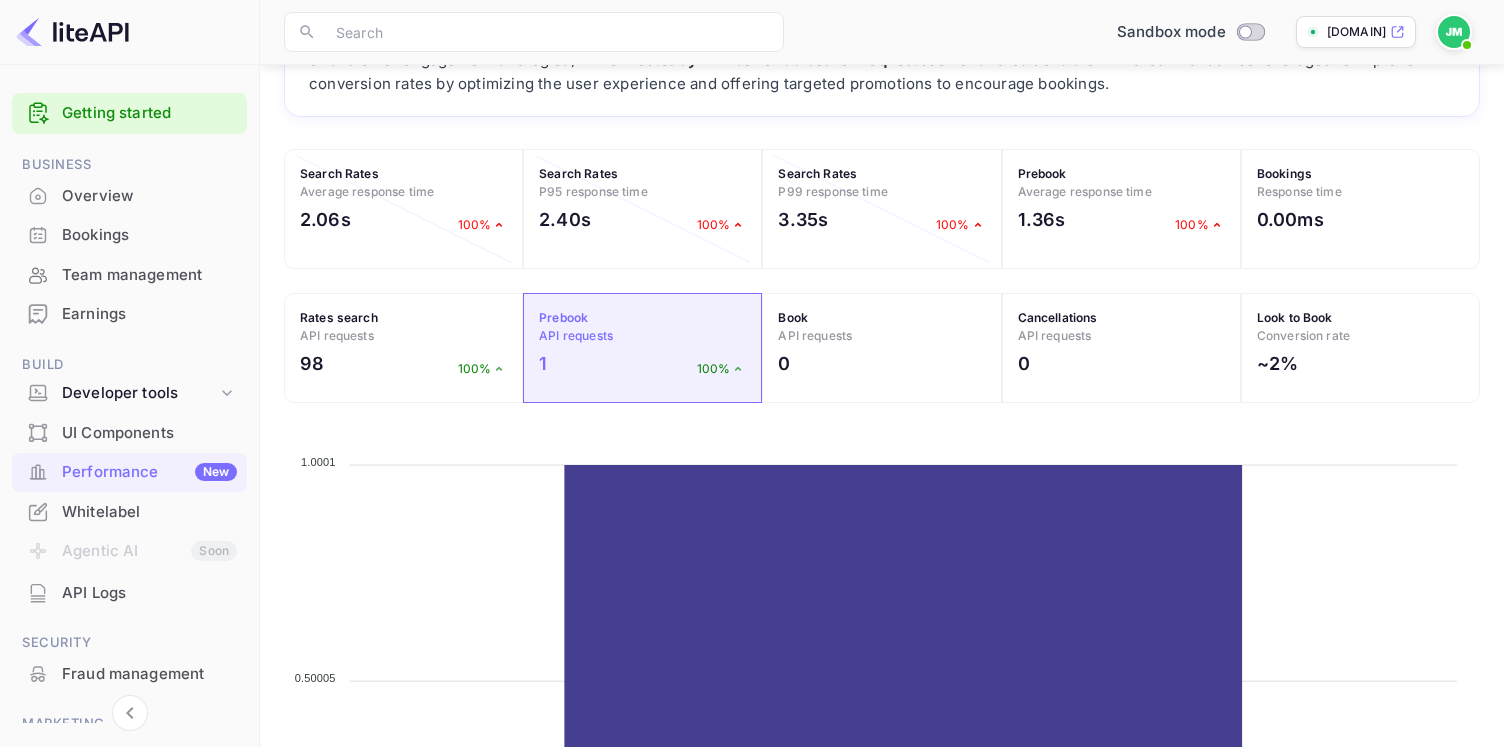 click on "Whitelabel" at bounding box center [149, 512] 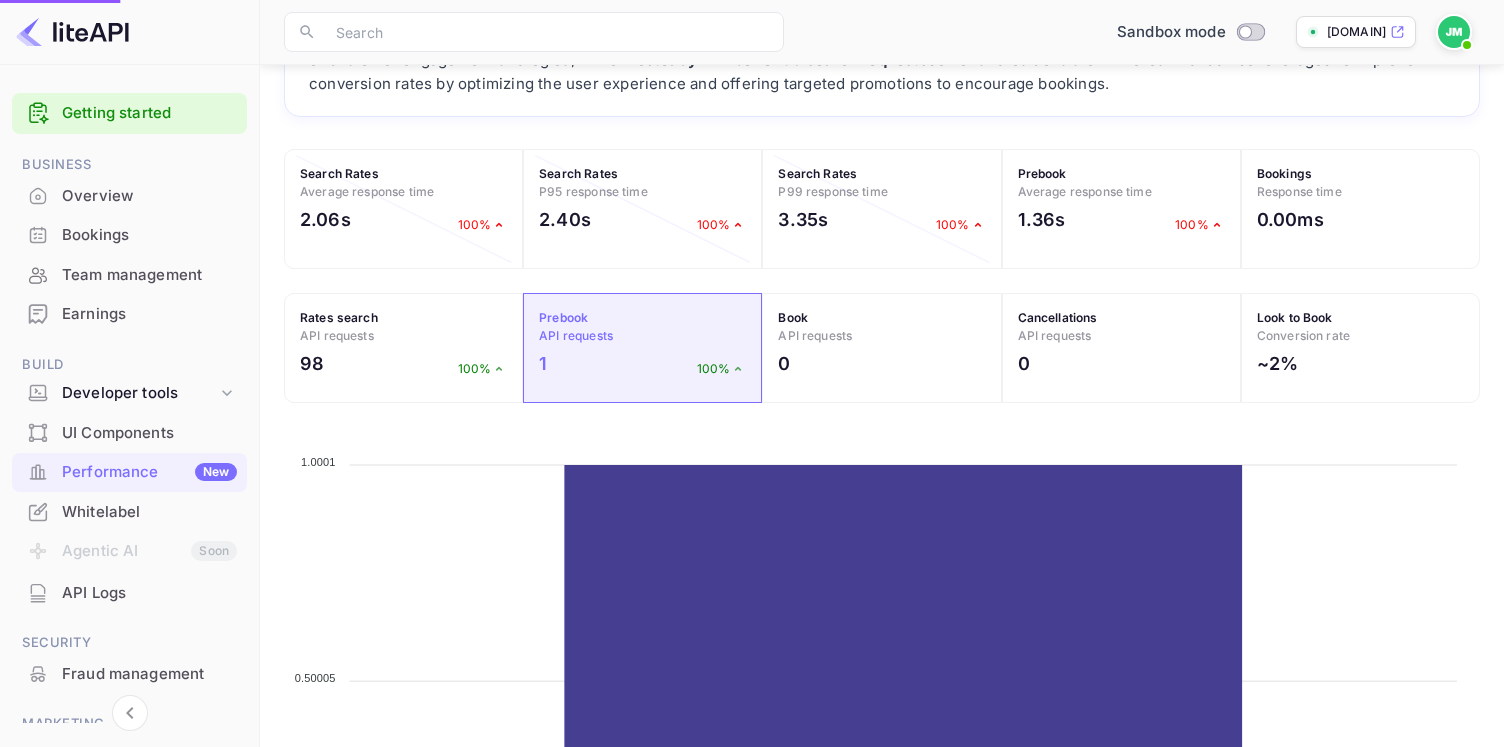 scroll, scrollTop: 0, scrollLeft: 0, axis: both 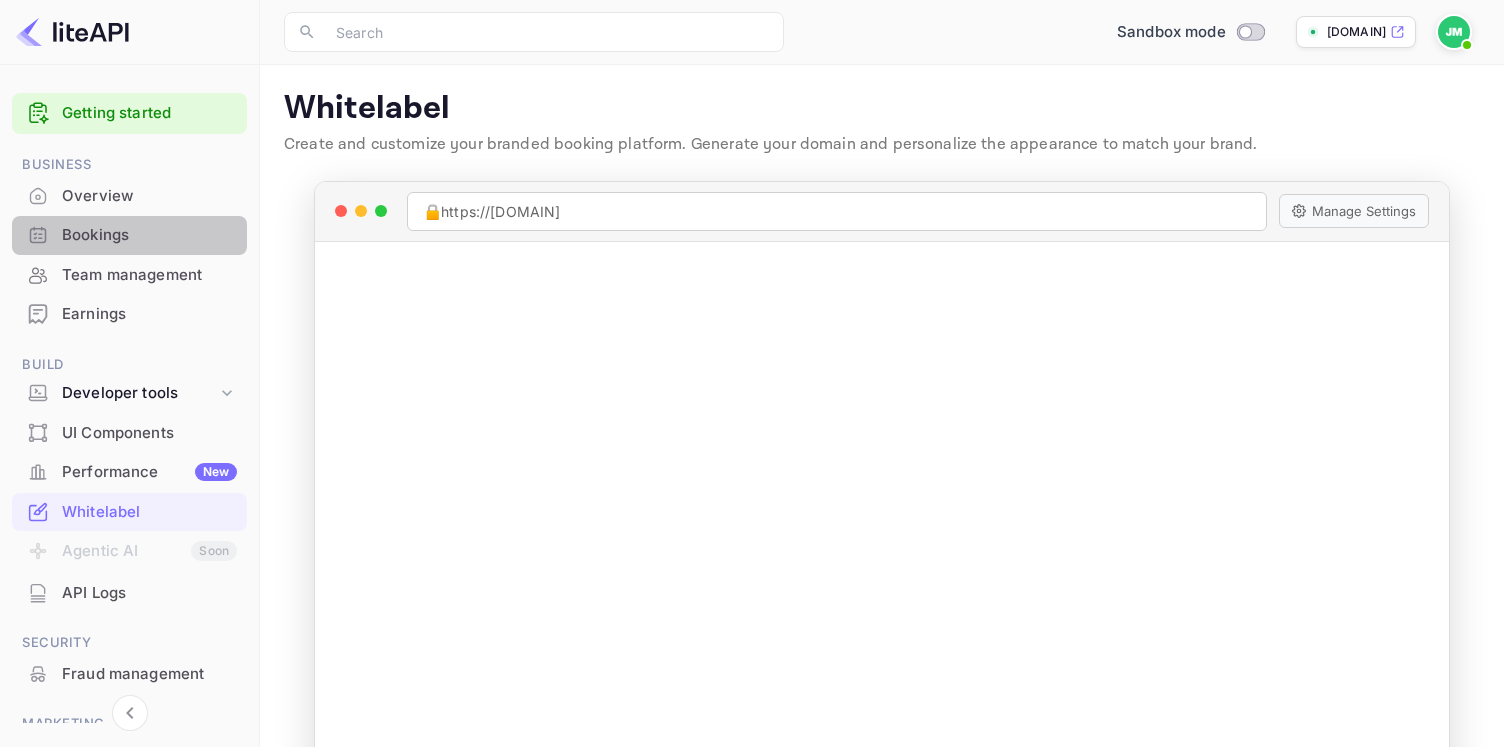 click on "Bookings" at bounding box center [149, 235] 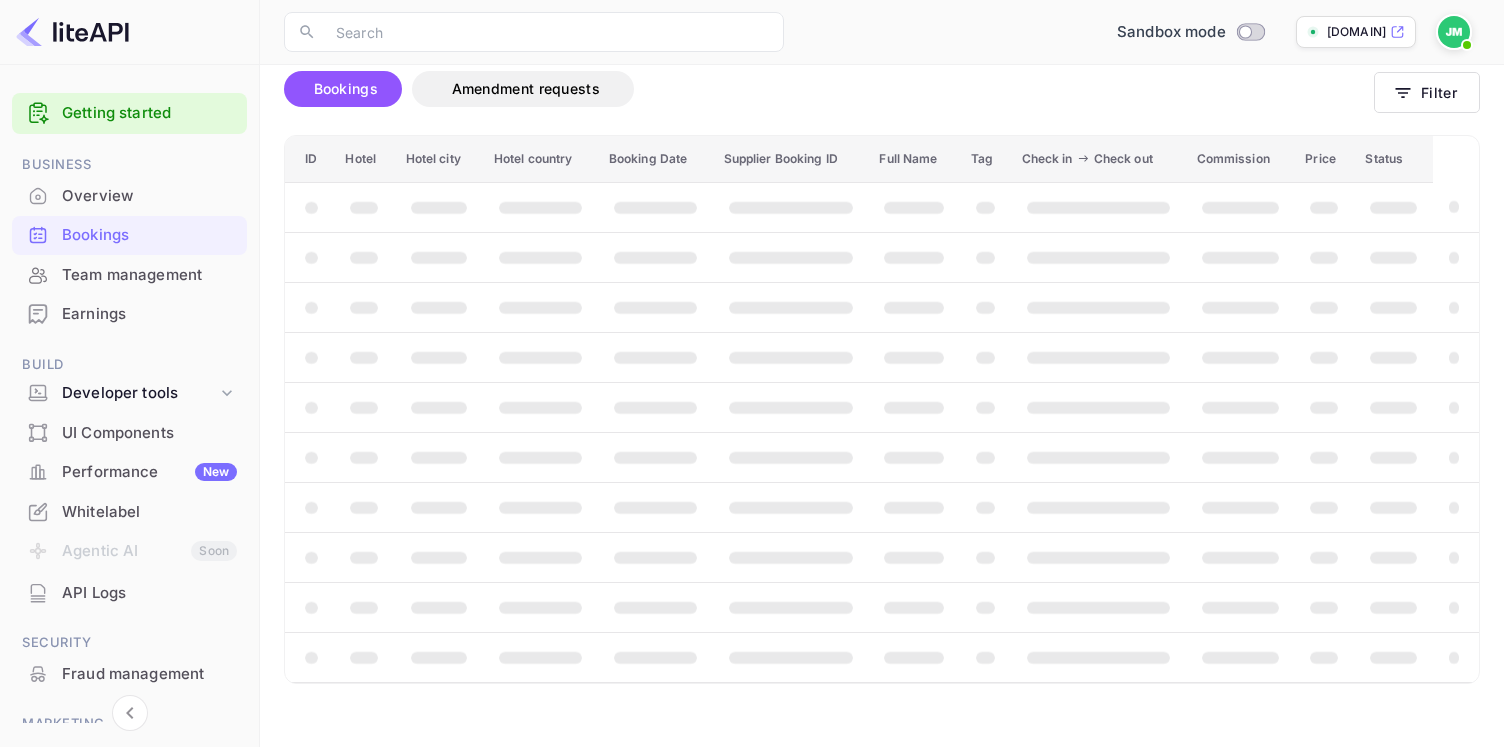 scroll, scrollTop: 0, scrollLeft: 0, axis: both 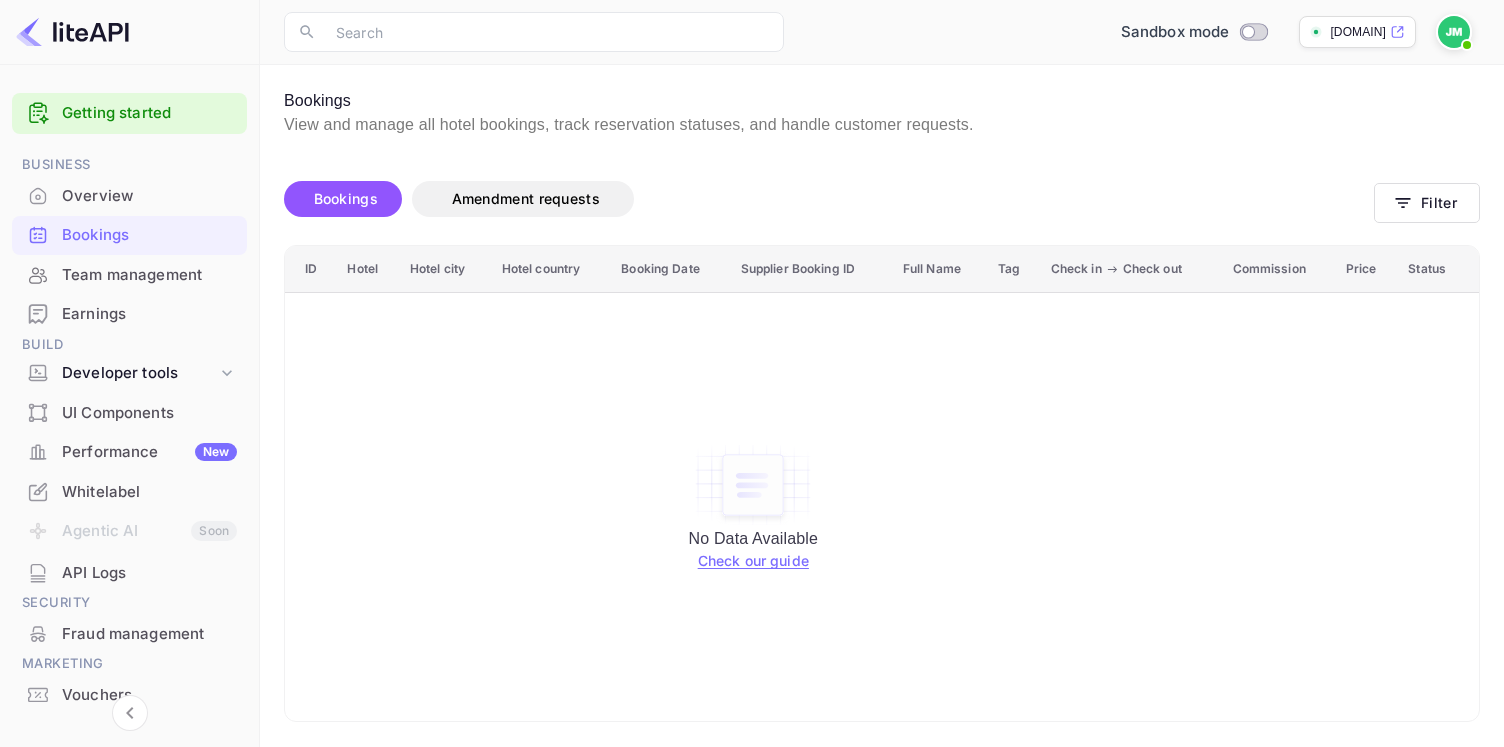 click on "Team management" at bounding box center (149, 275) 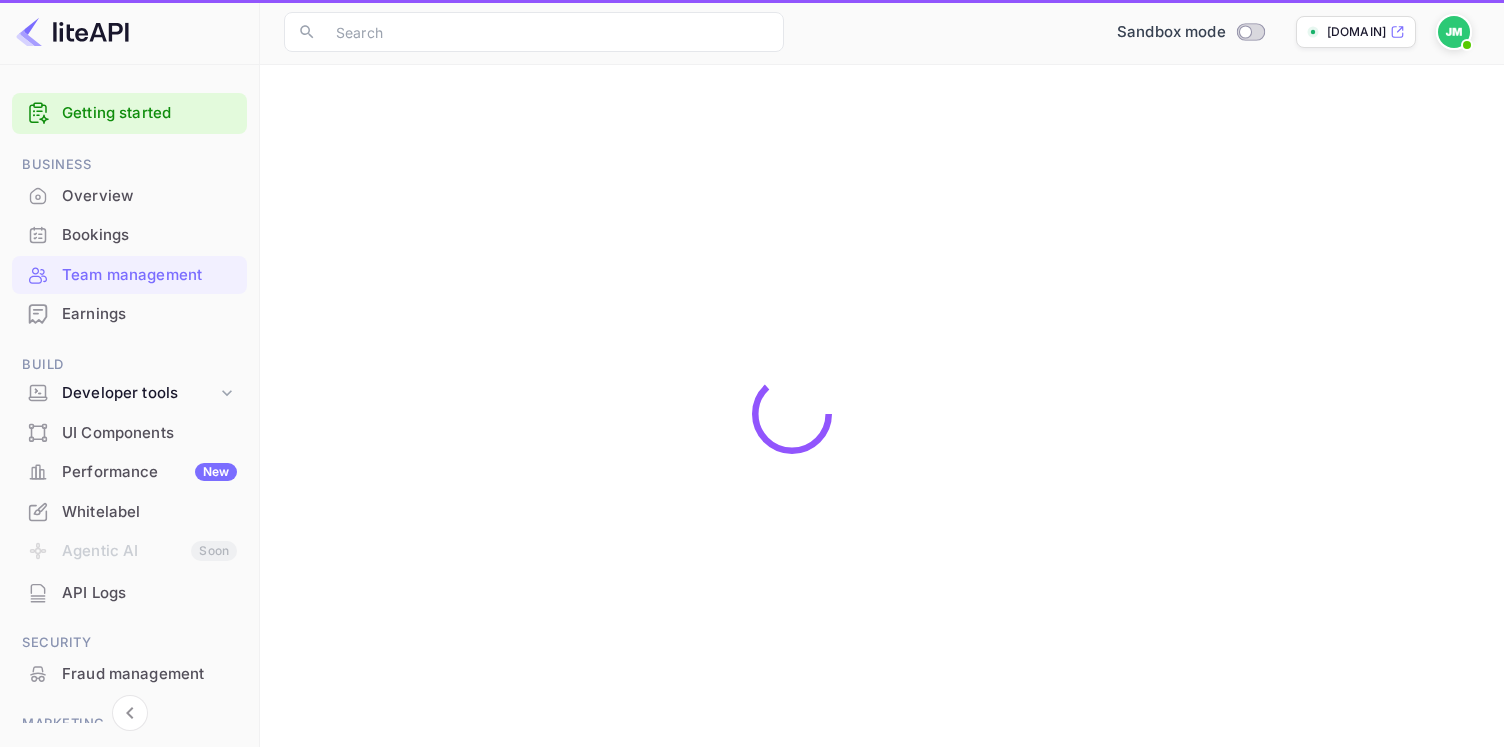 click on "Earnings" at bounding box center [149, 314] 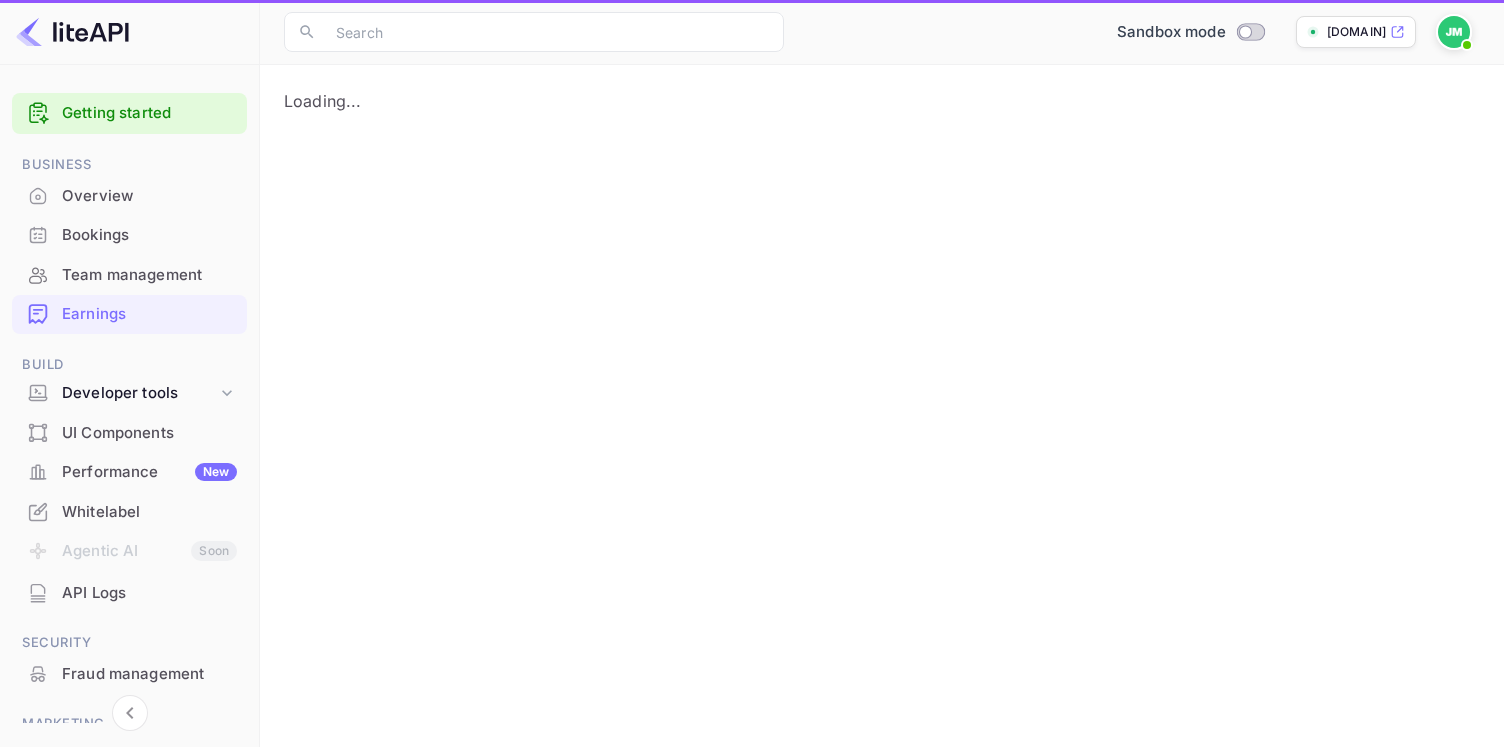scroll, scrollTop: 138, scrollLeft: 0, axis: vertical 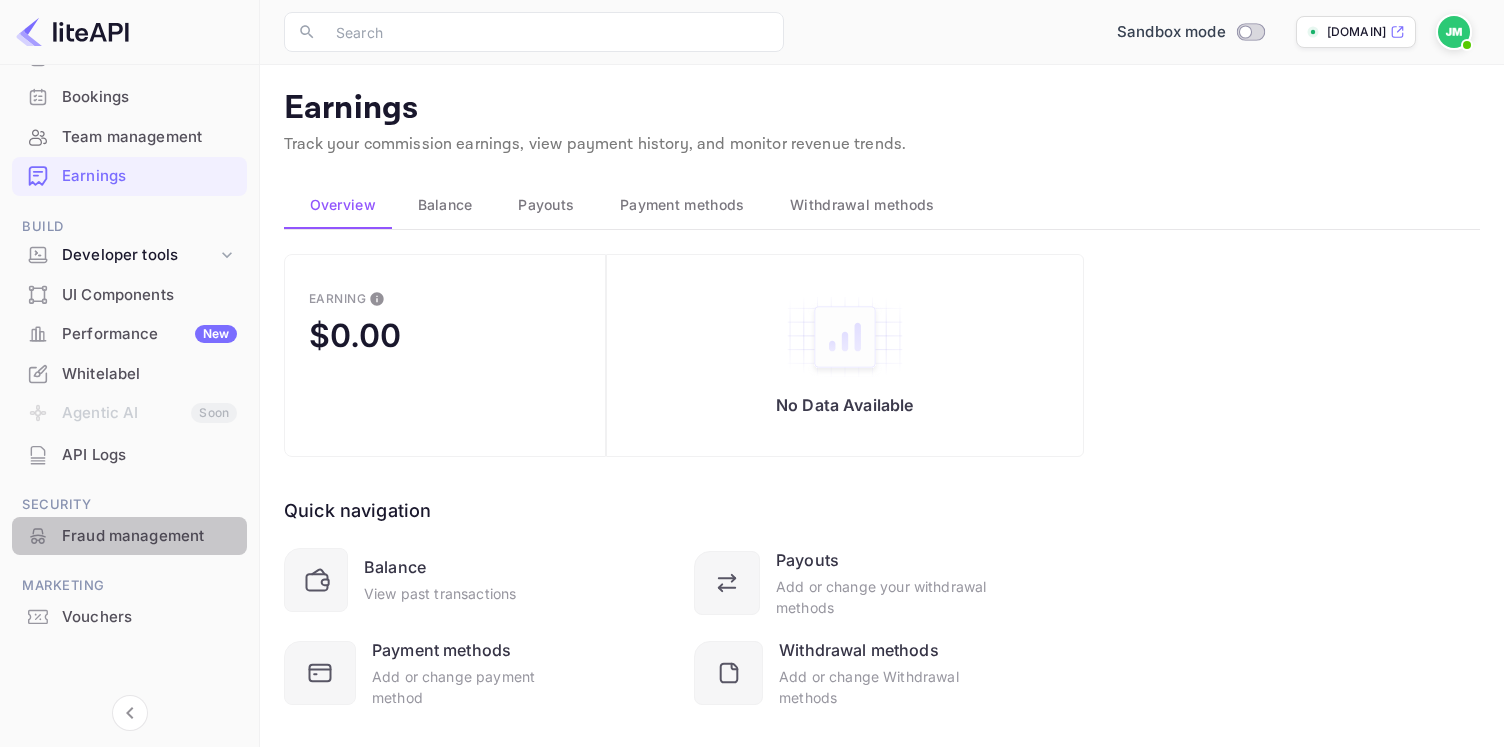 click on "Fraud management" at bounding box center (149, 536) 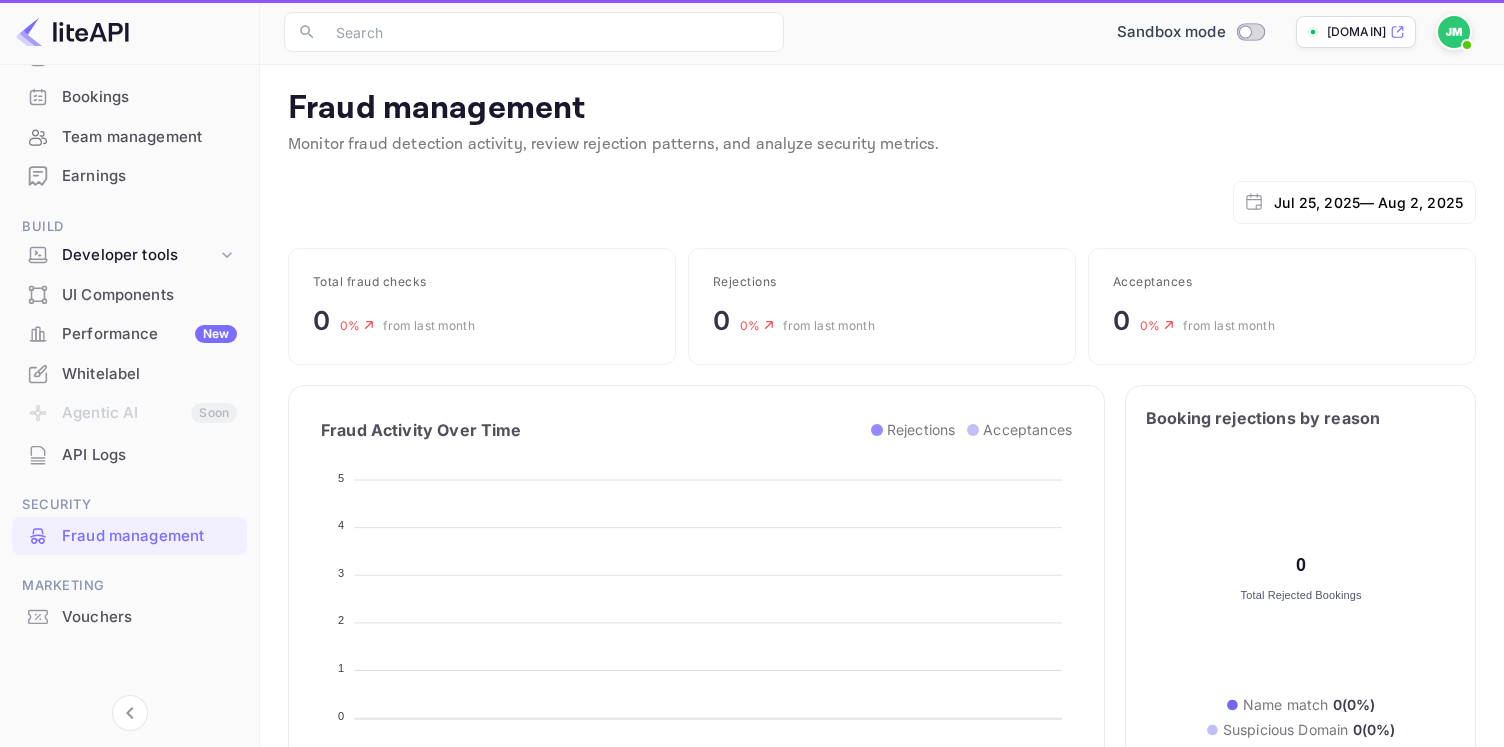 scroll, scrollTop: 1, scrollLeft: 1, axis: both 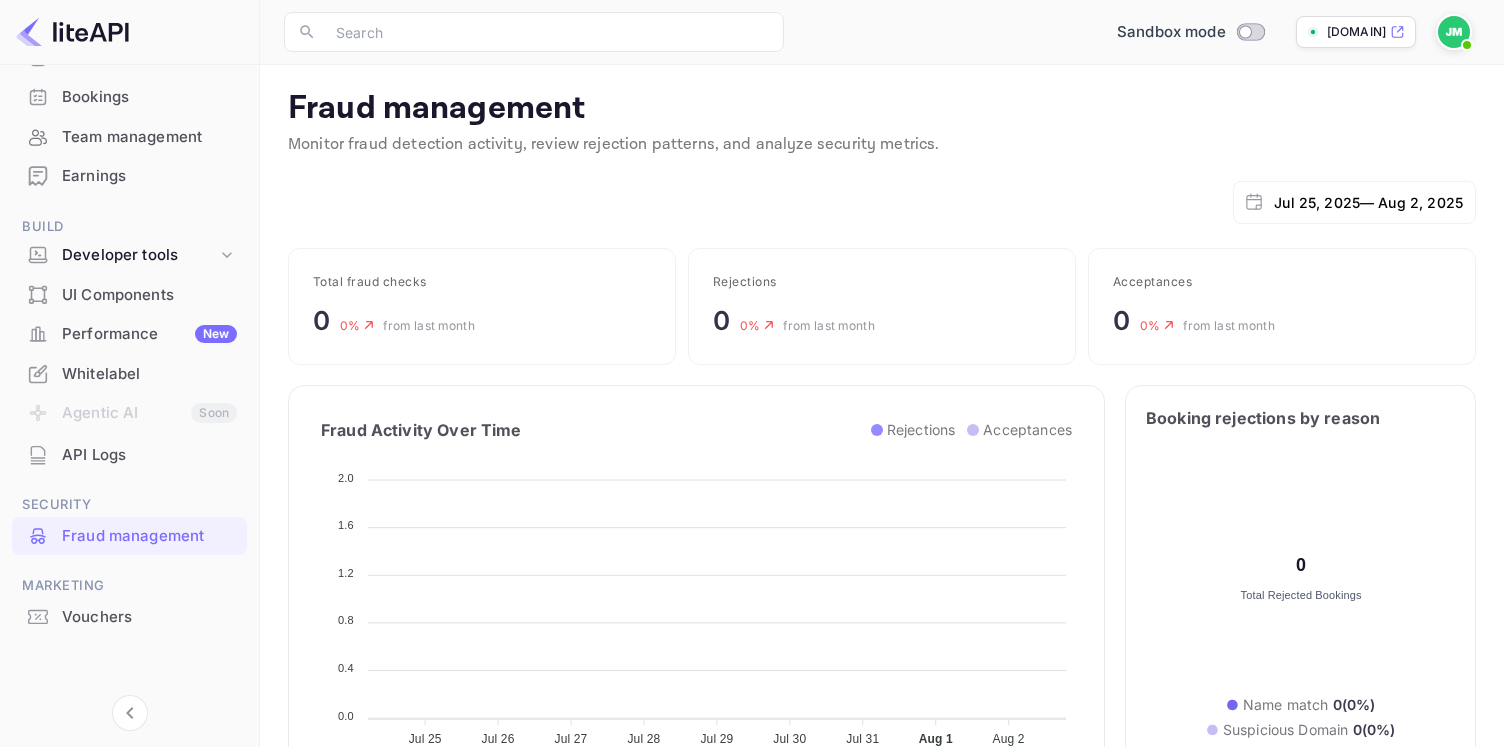 click on "Vouchers" at bounding box center (149, 617) 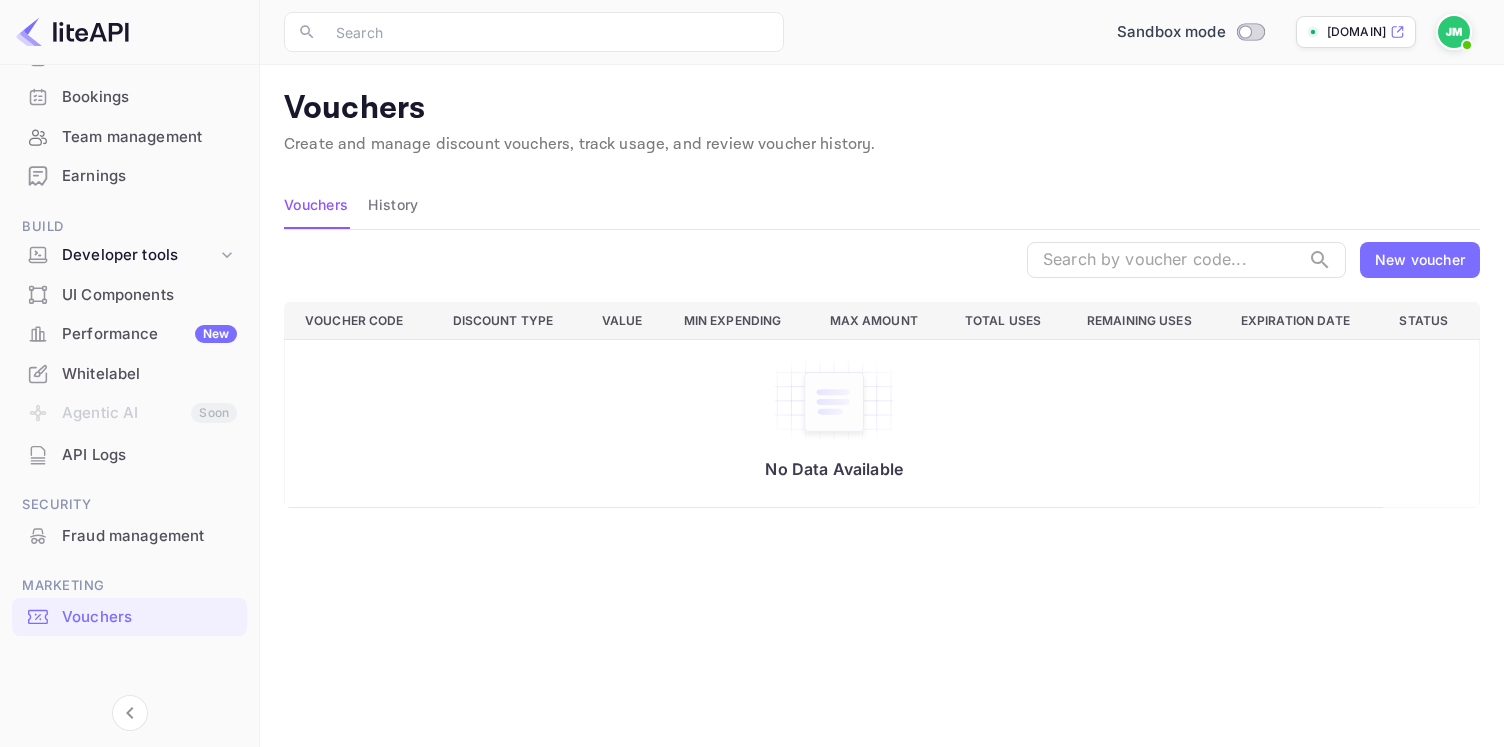 scroll, scrollTop: 0, scrollLeft: 0, axis: both 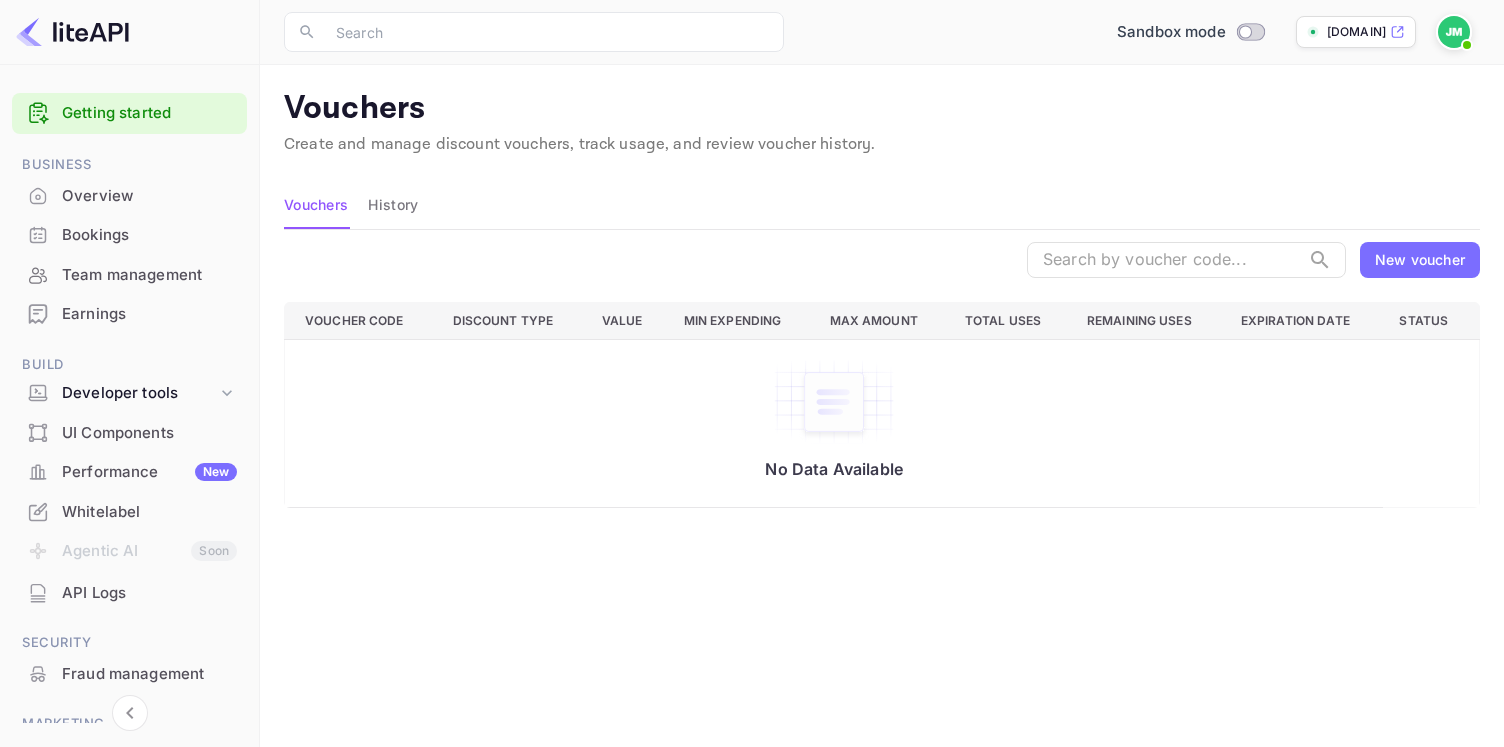 click on "Bookings" at bounding box center [149, 235] 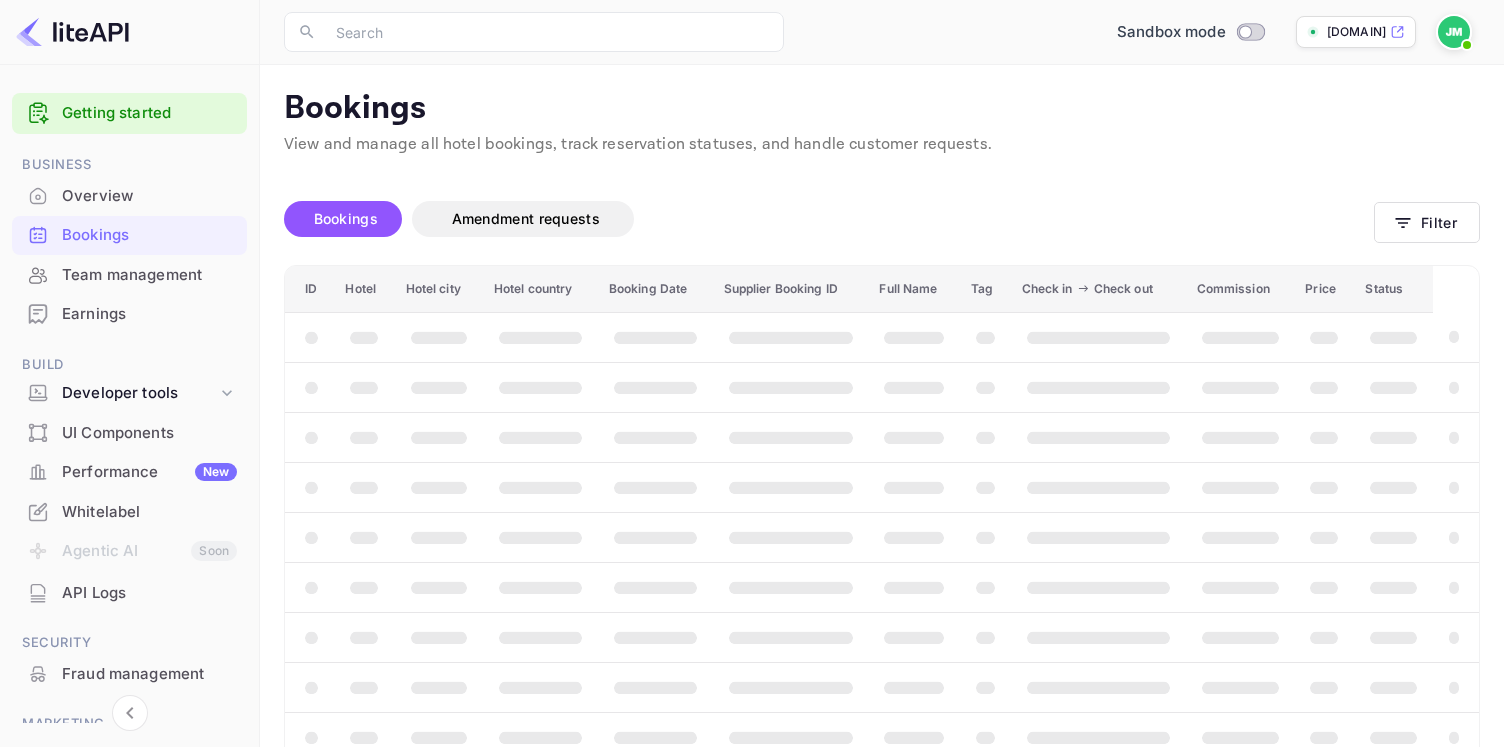 click on "Overview" at bounding box center [149, 196] 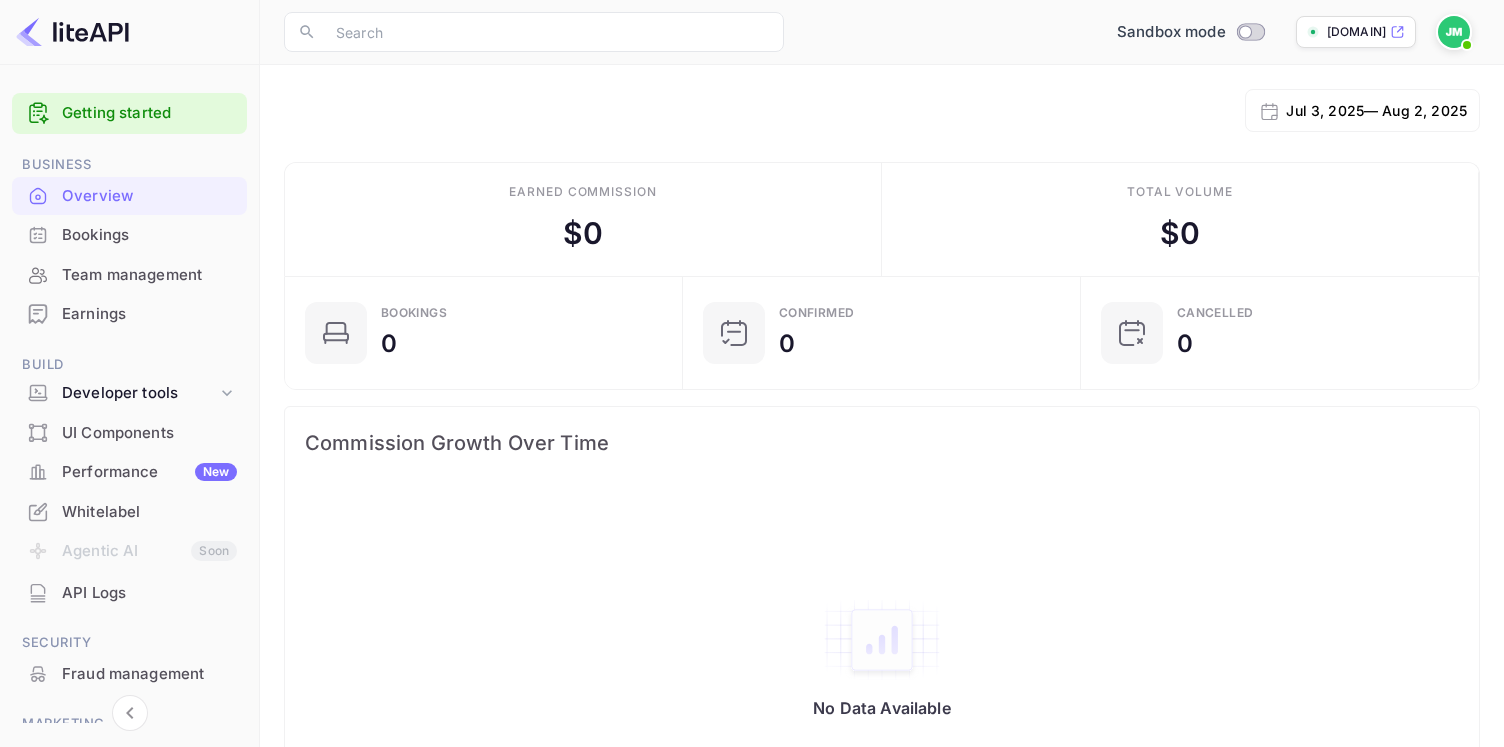click on "Team management" at bounding box center (129, 275) 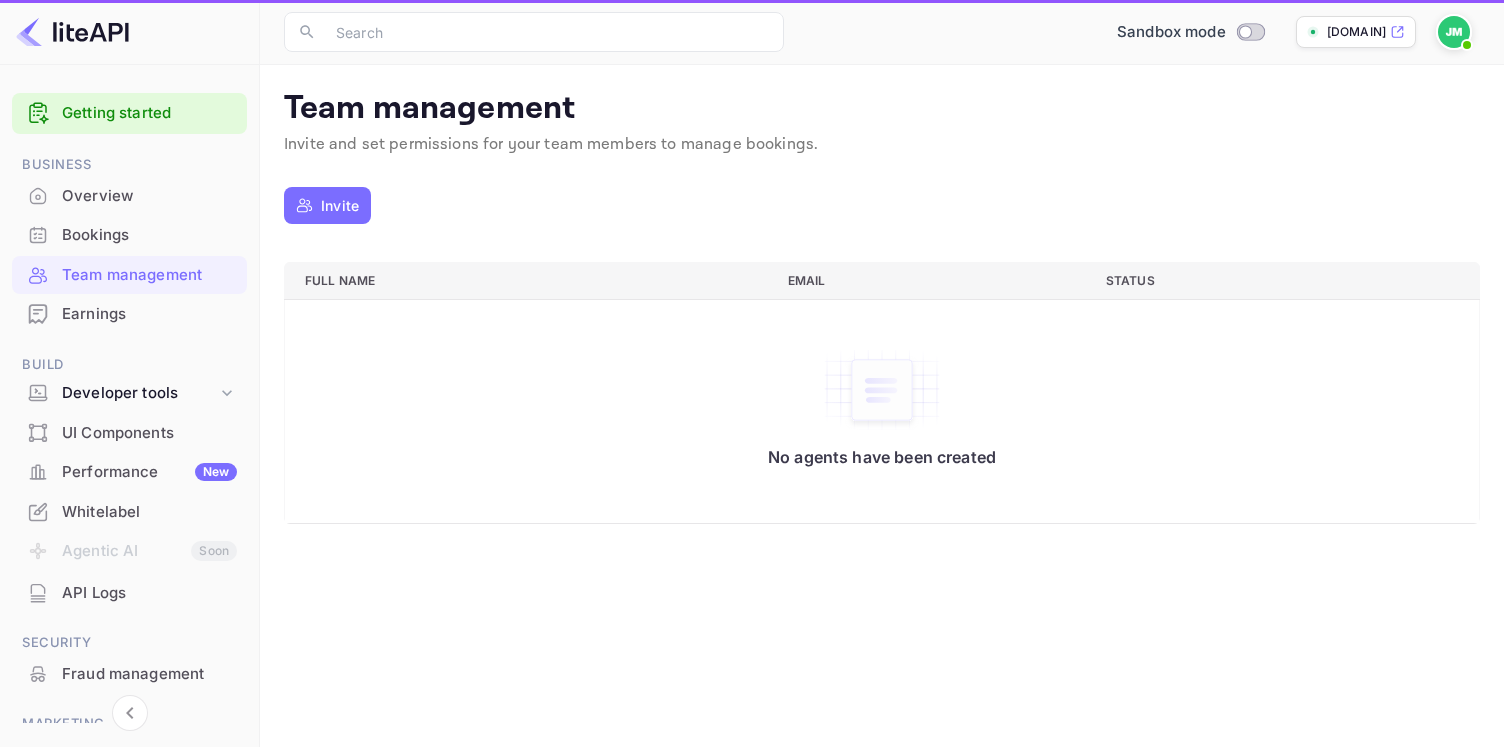 click on "Bookings" at bounding box center [149, 235] 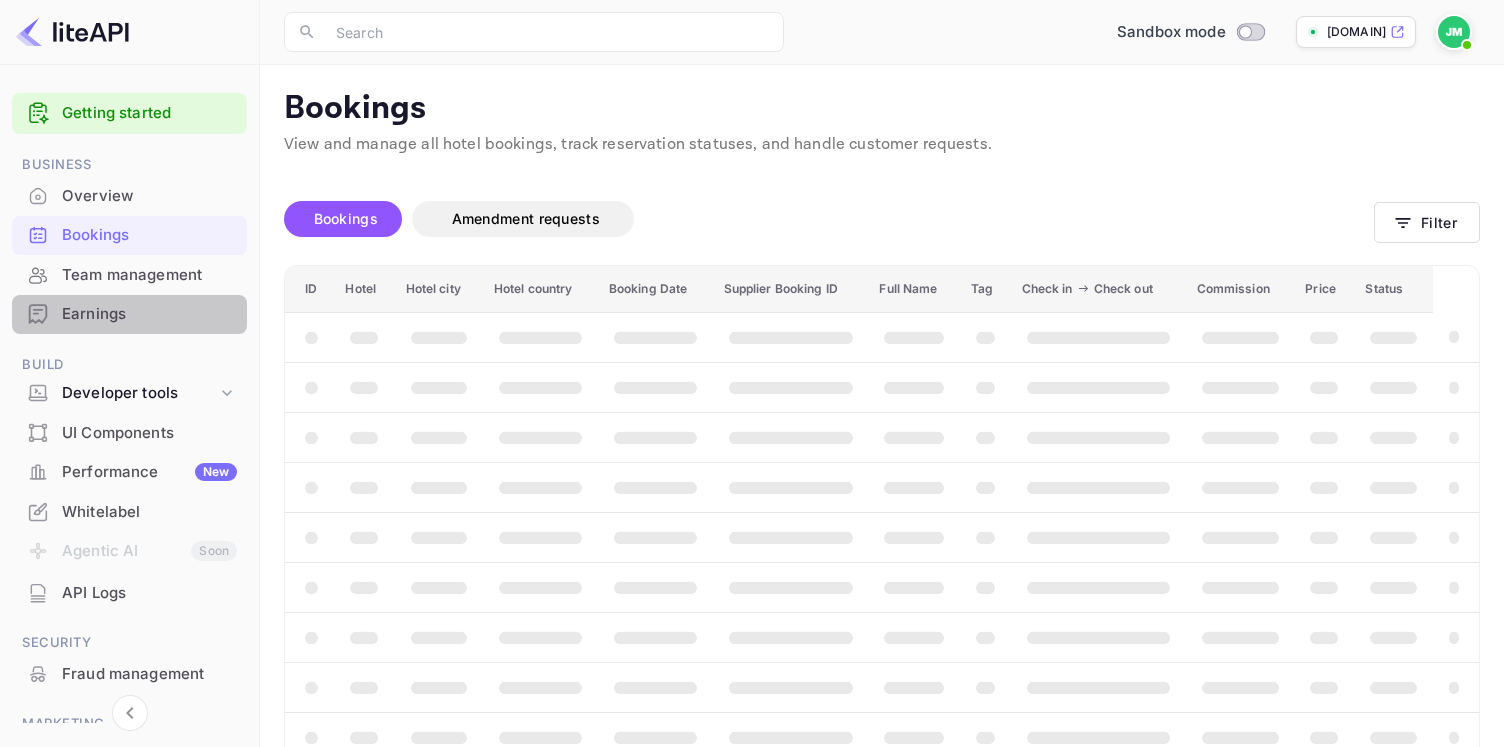 click on "Earnings" at bounding box center (149, 314) 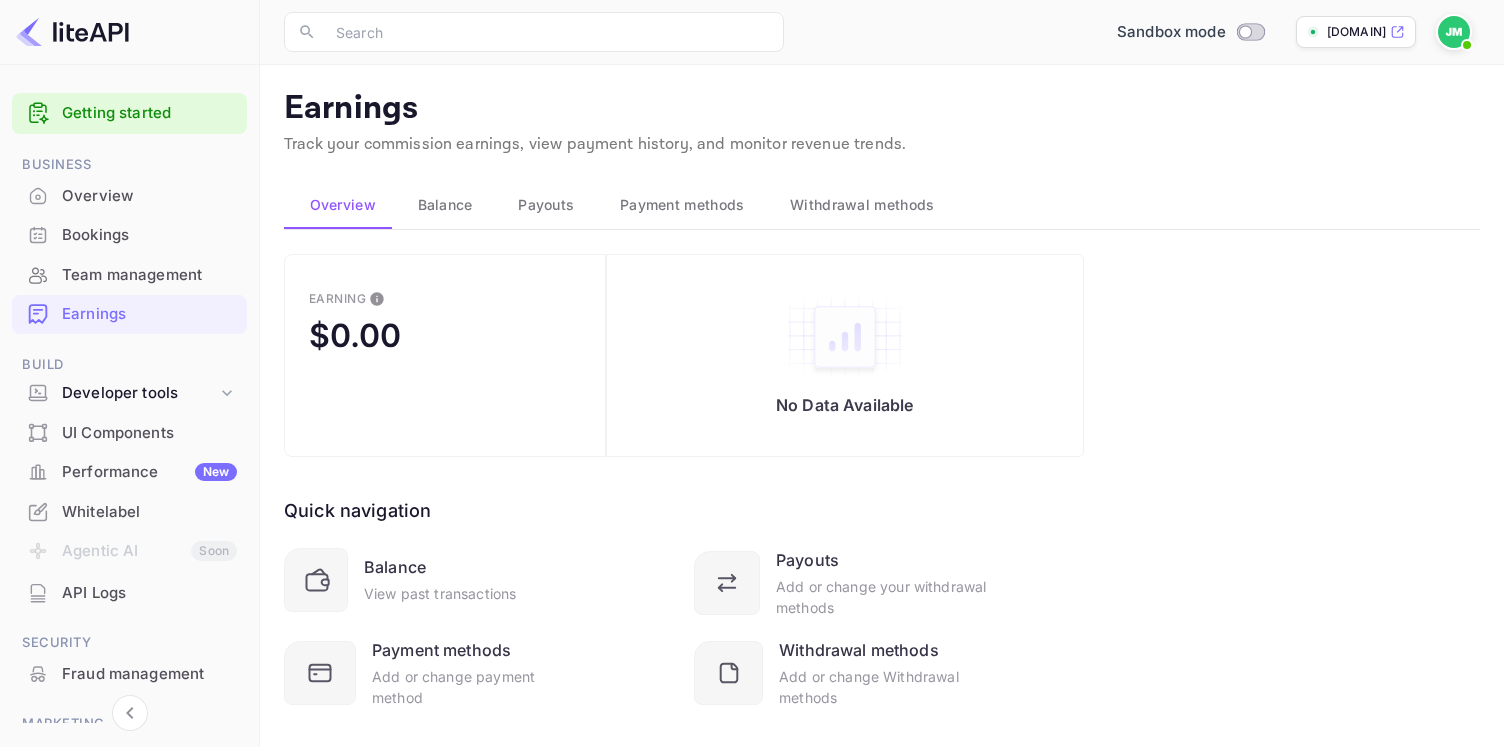 click on "Withdrawal methods" at bounding box center [860, 205] 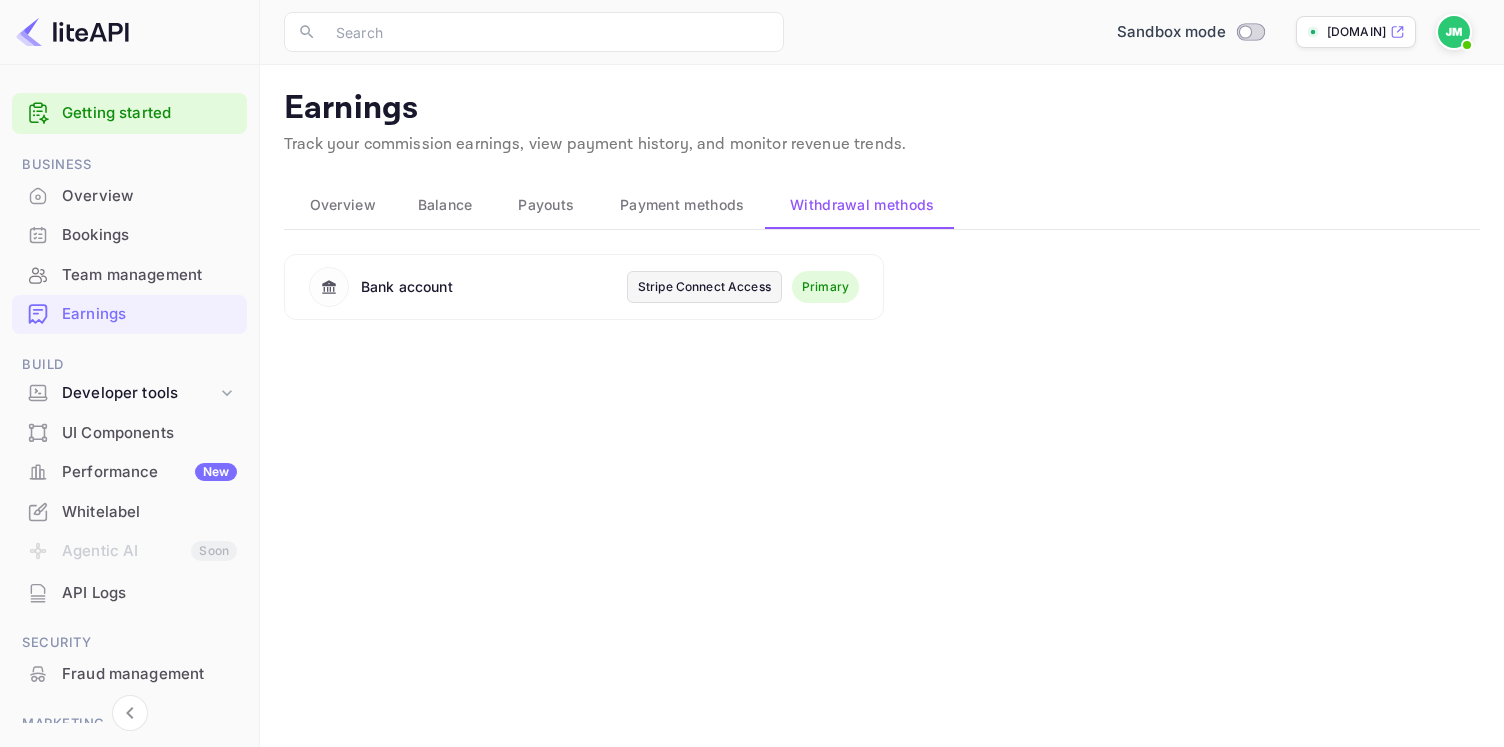 click on "Balance" at bounding box center (445, 205) 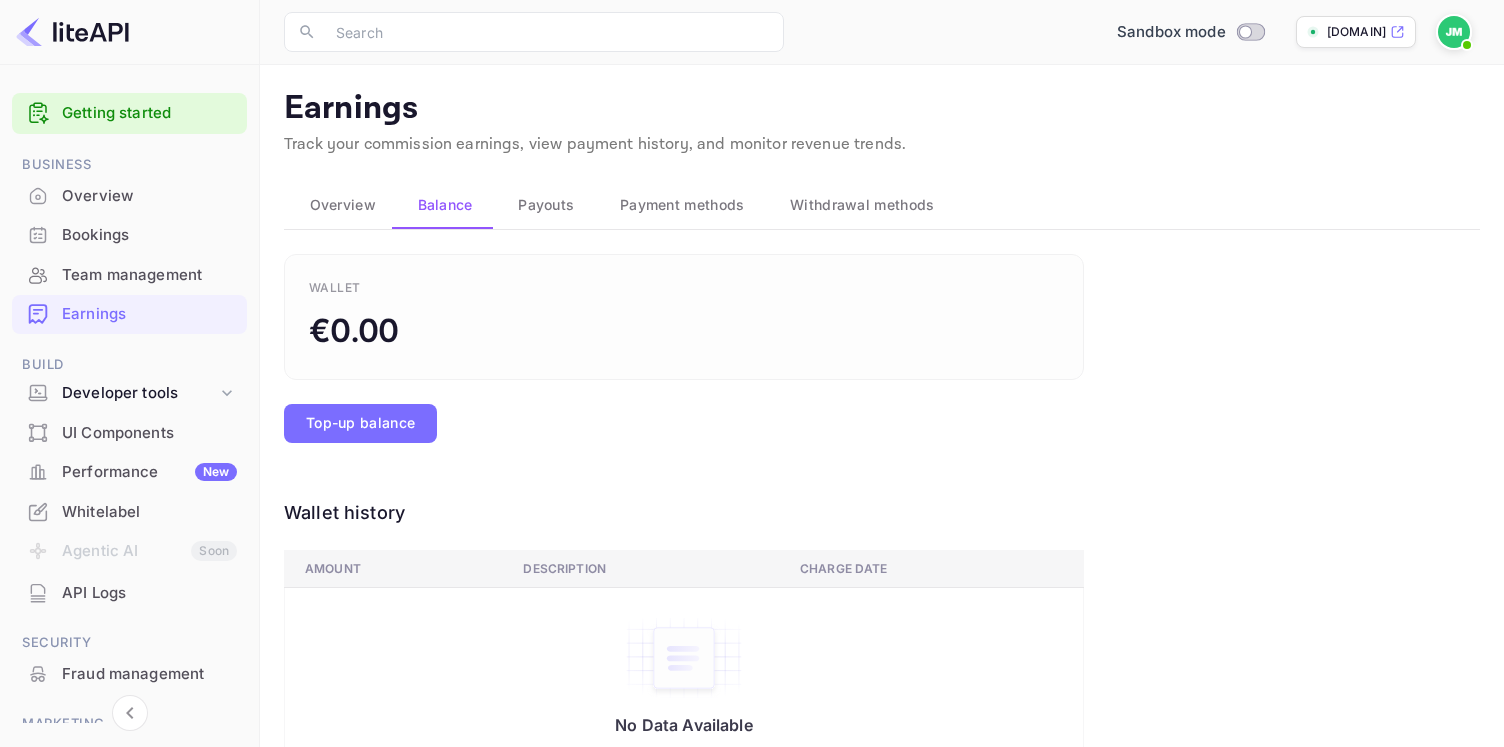 click on "Performance New" at bounding box center [149, 472] 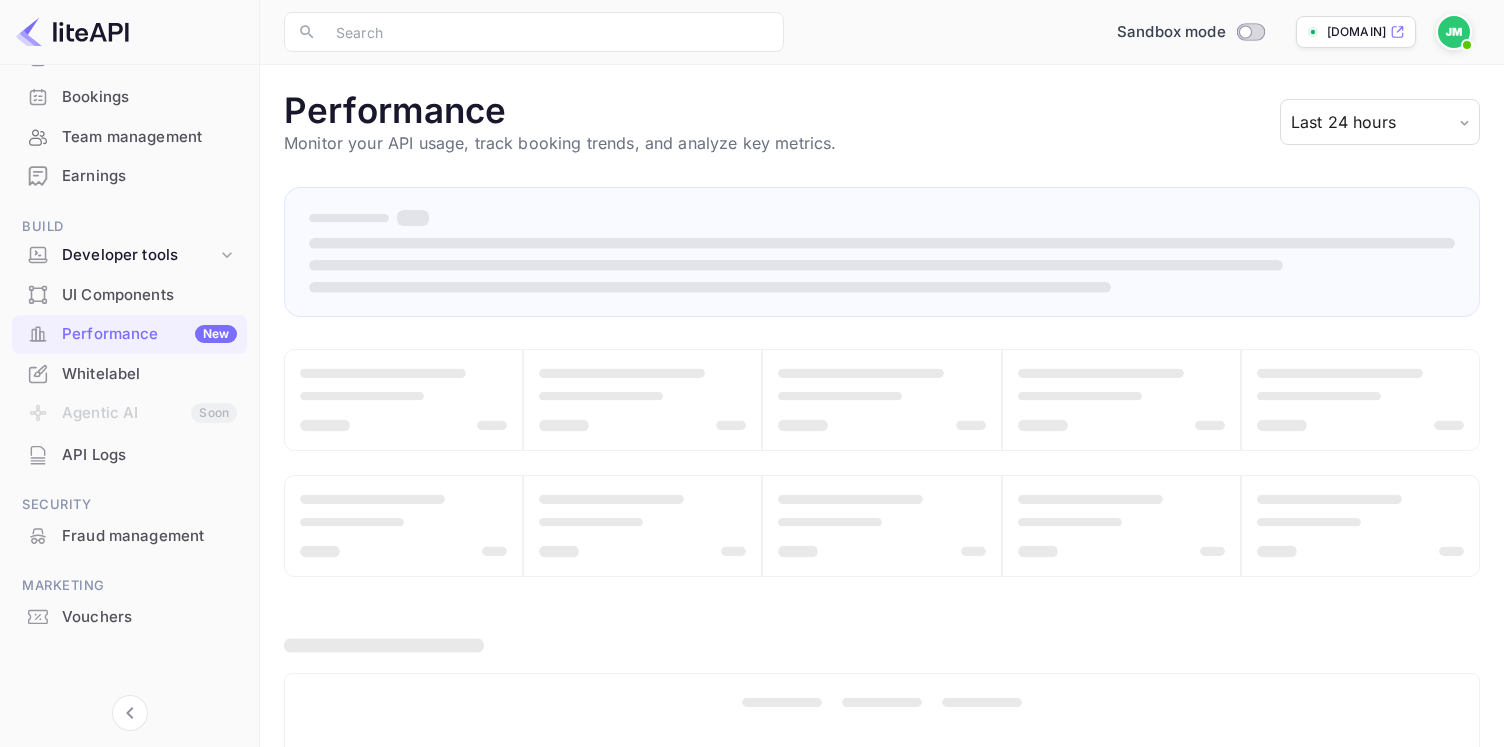 scroll, scrollTop: 0, scrollLeft: 0, axis: both 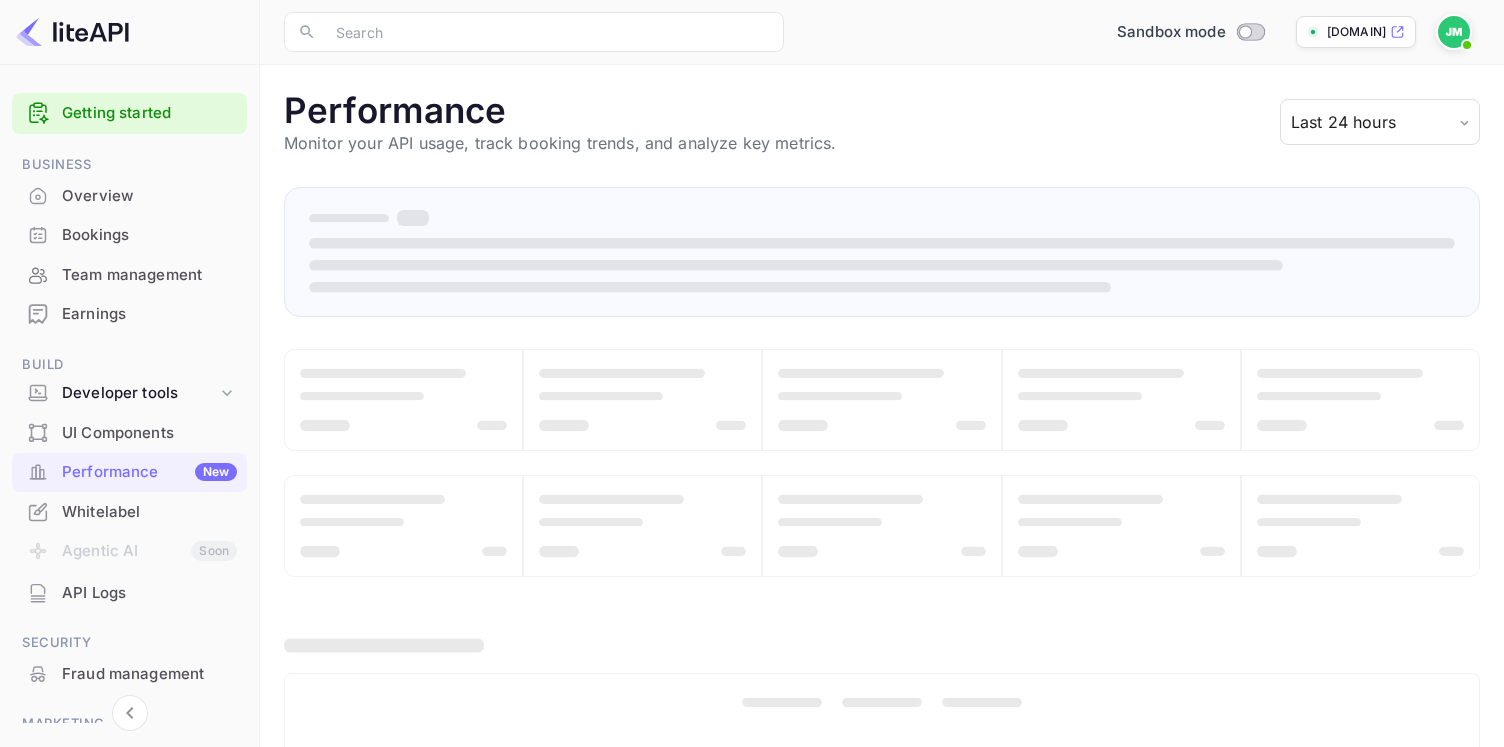 click on "UI Components" at bounding box center (149, 433) 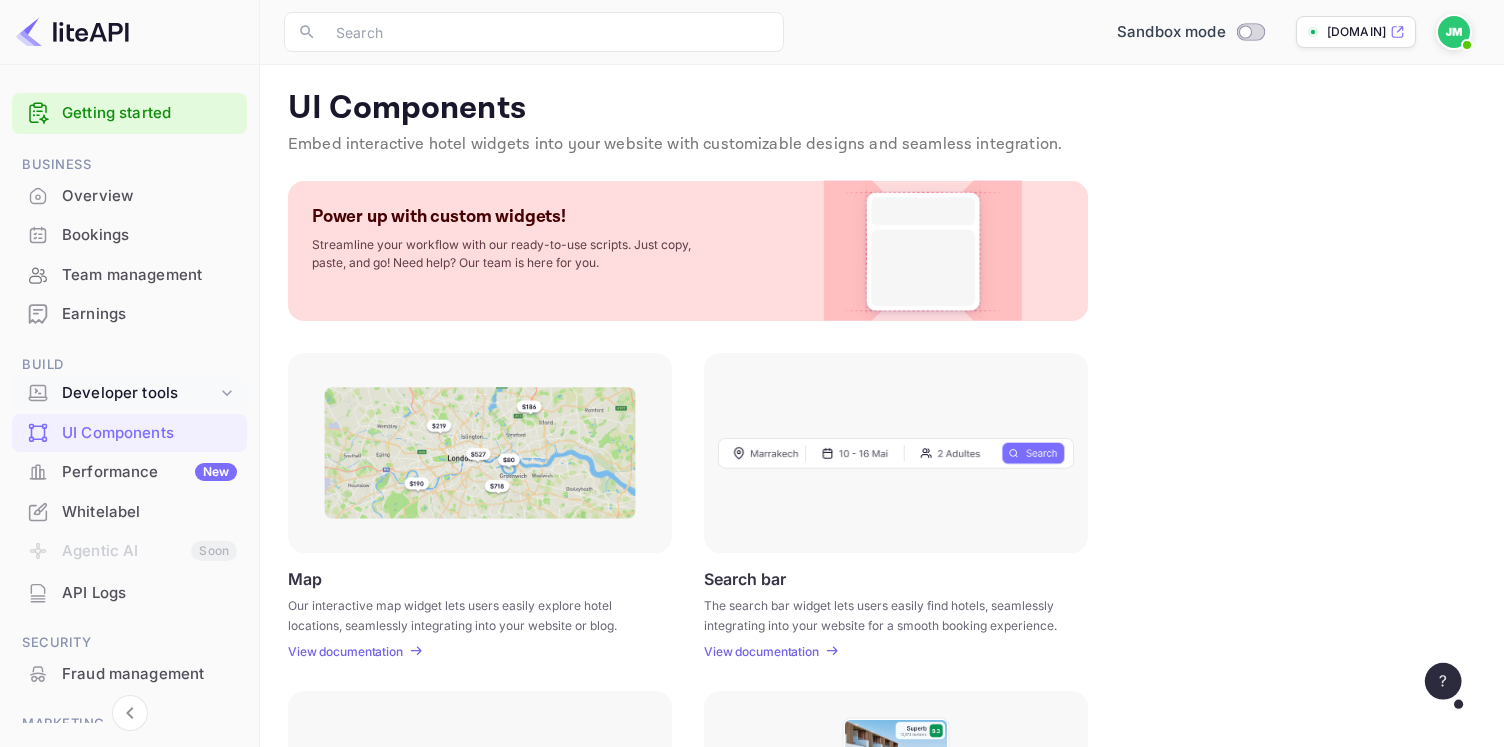 click on "Developer tools" at bounding box center (139, 393) 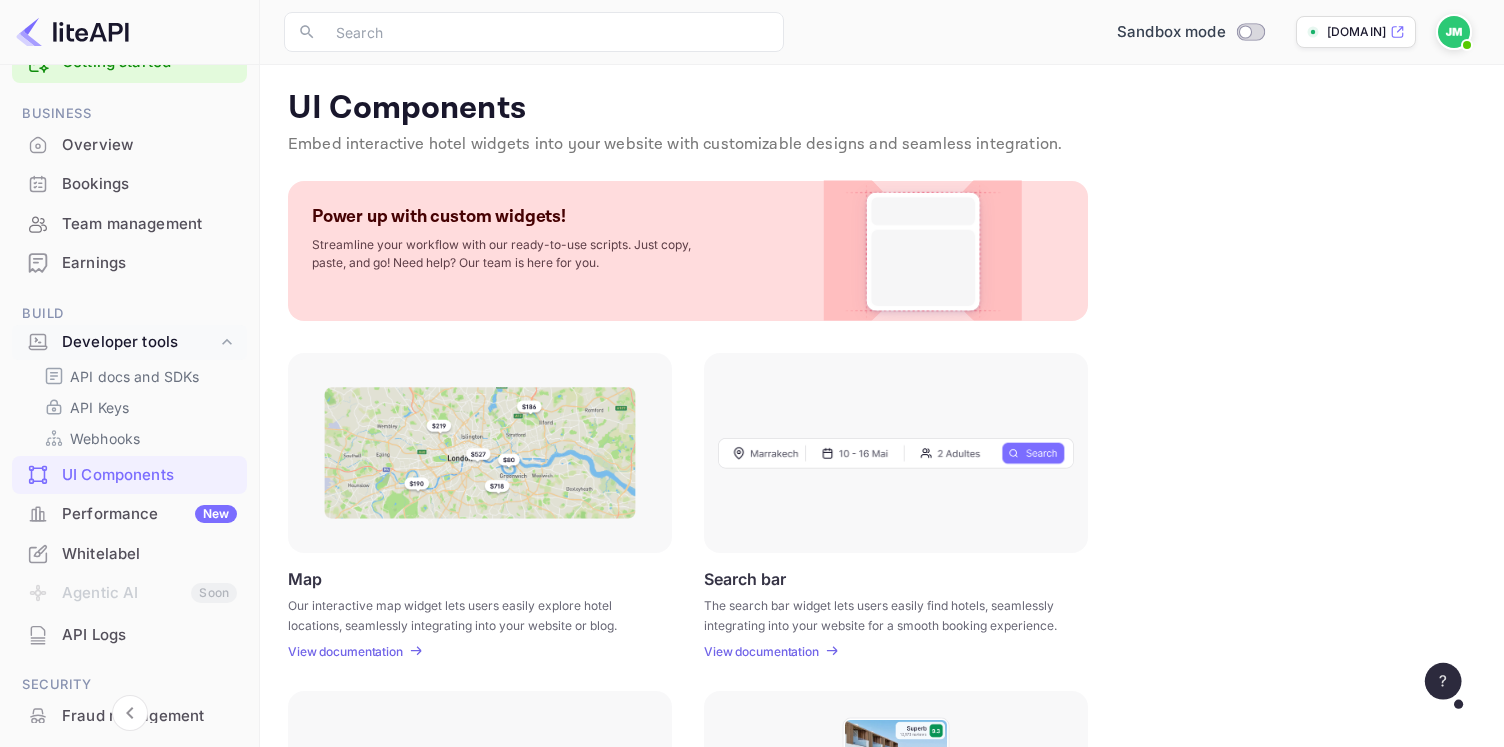 scroll, scrollTop: 137, scrollLeft: 0, axis: vertical 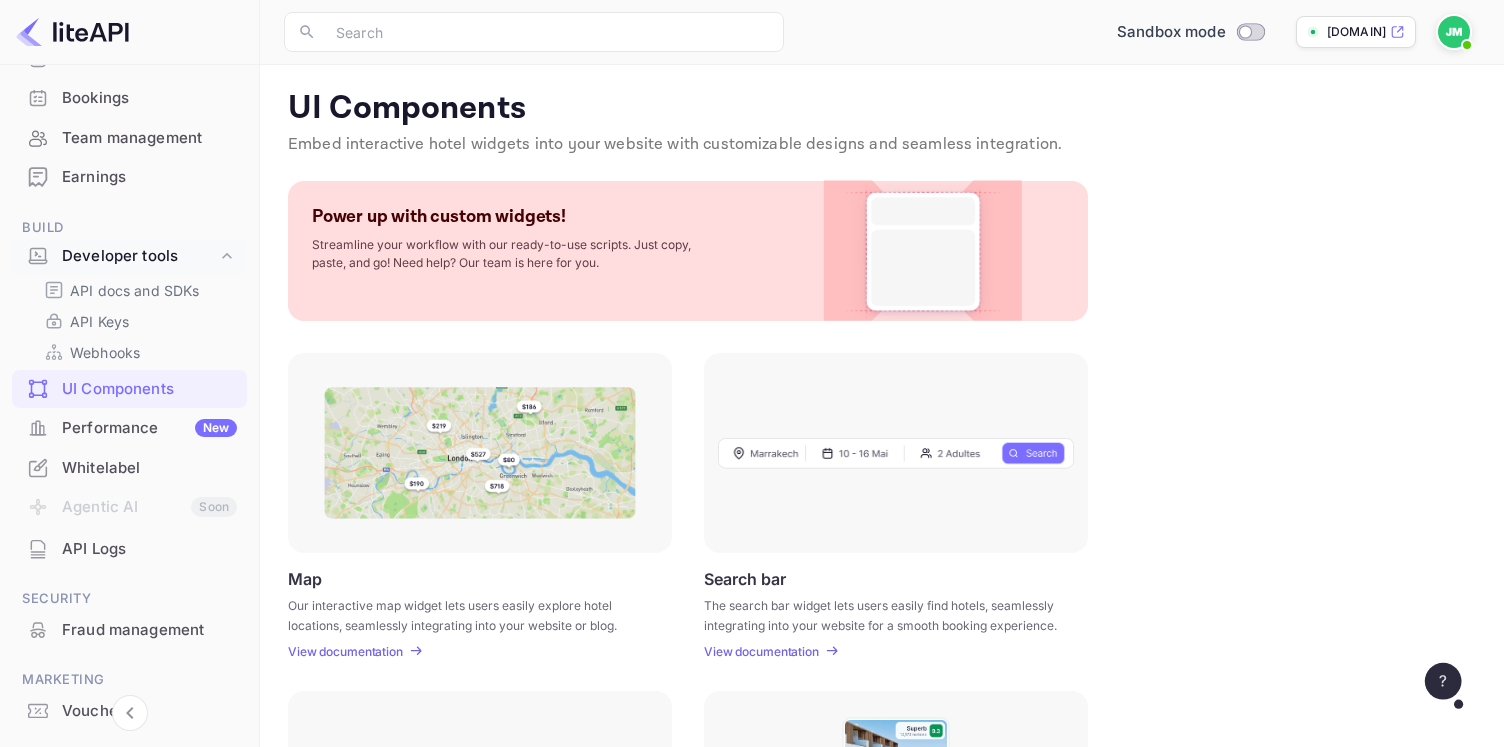 click on "Whitelabel" at bounding box center (149, 468) 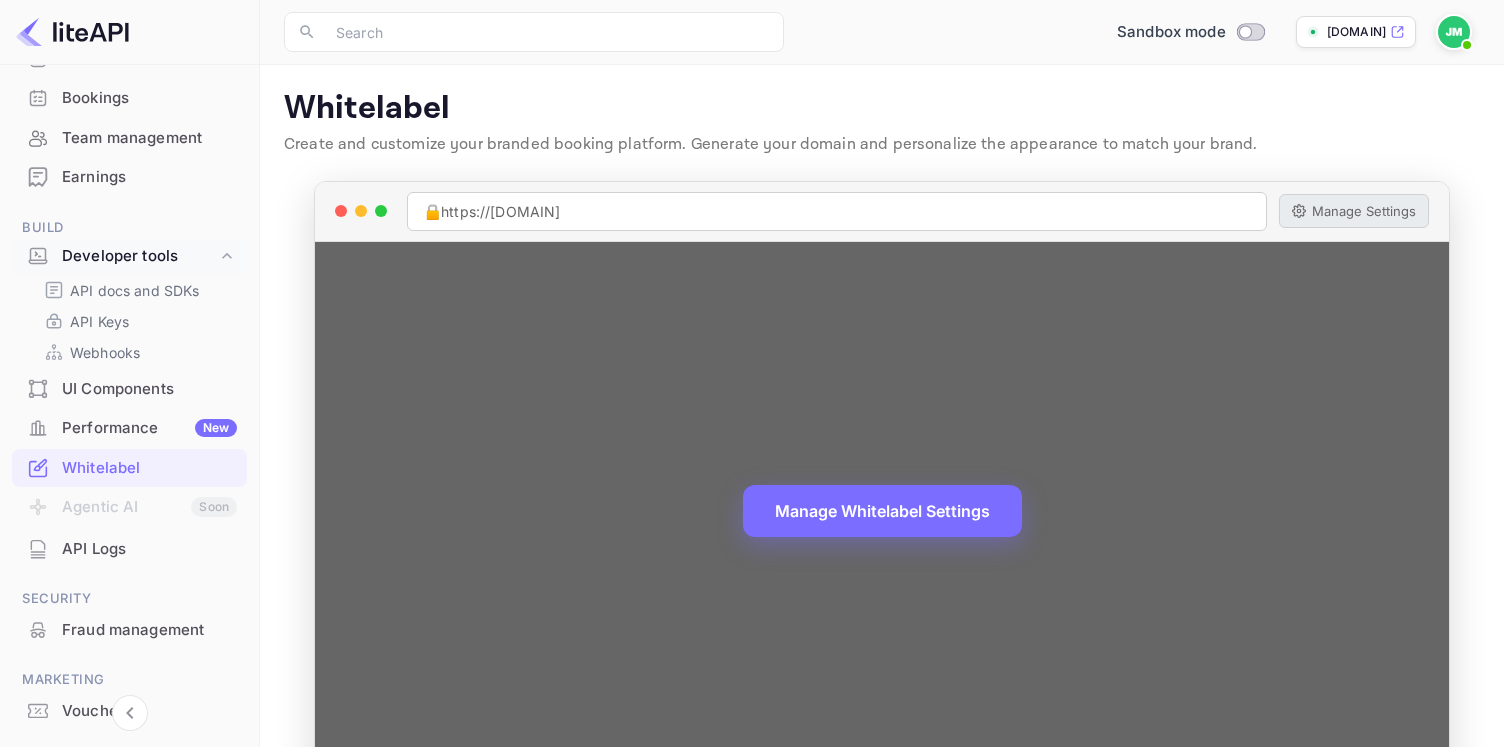 click on "Manage Settings" at bounding box center (1354, 211) 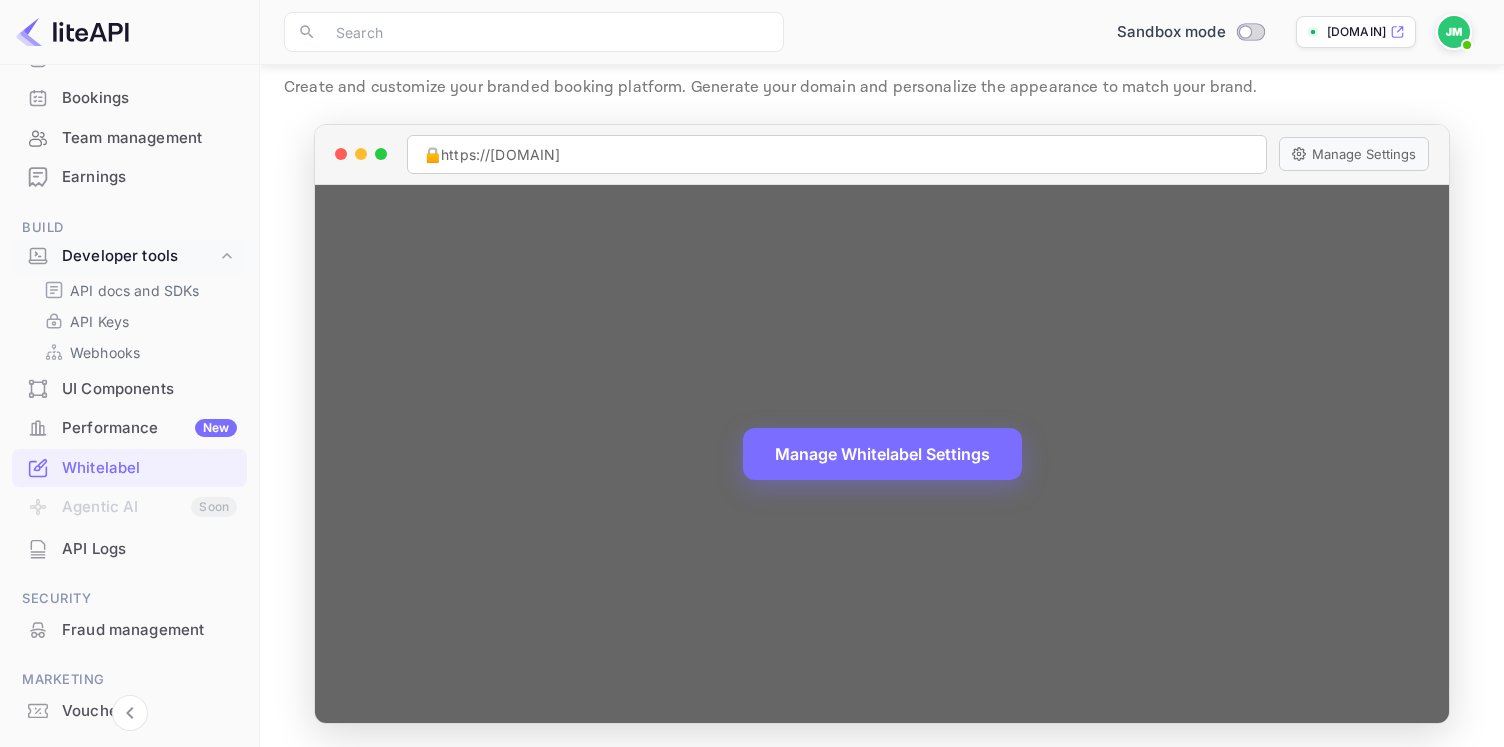 scroll, scrollTop: 0, scrollLeft: 0, axis: both 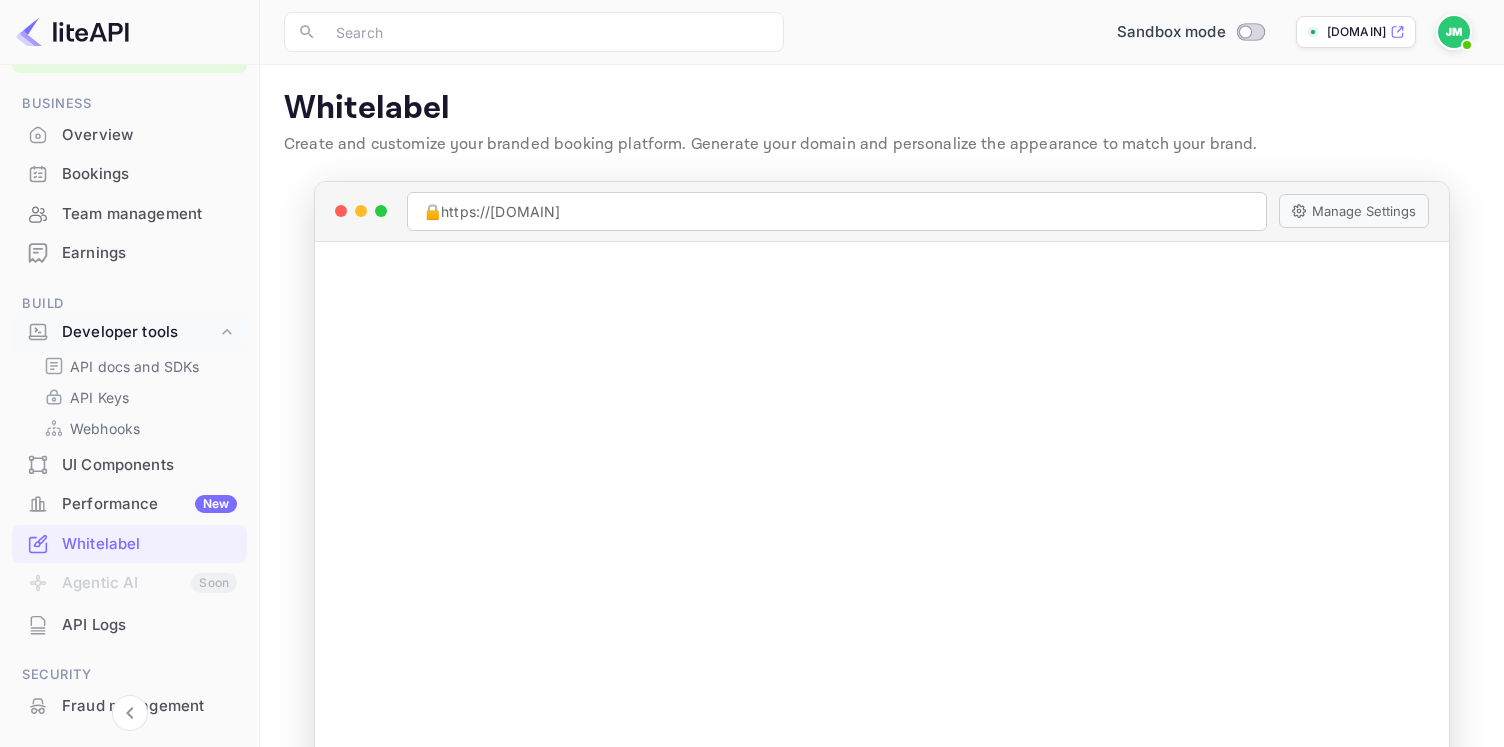 click on "Overview" at bounding box center (149, 135) 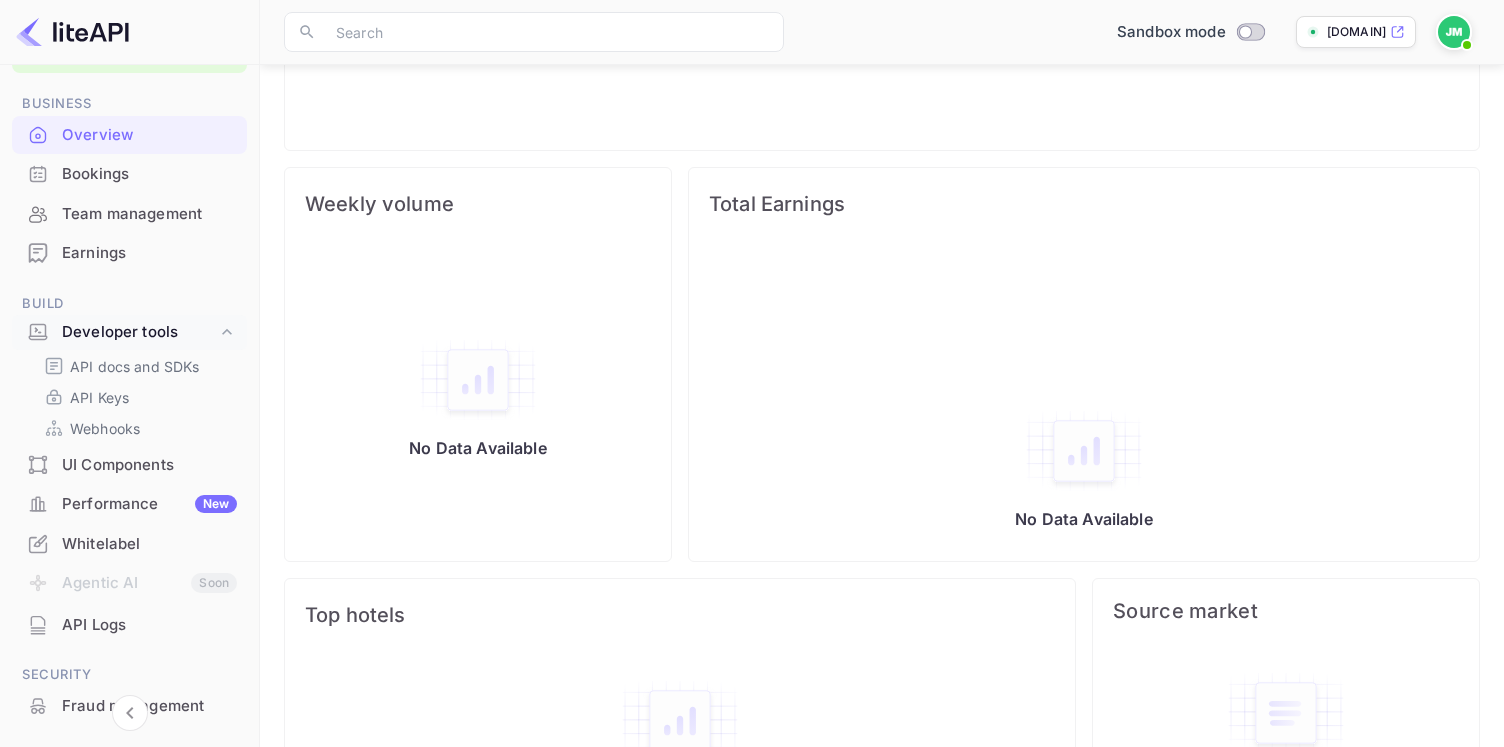 scroll, scrollTop: 836, scrollLeft: 0, axis: vertical 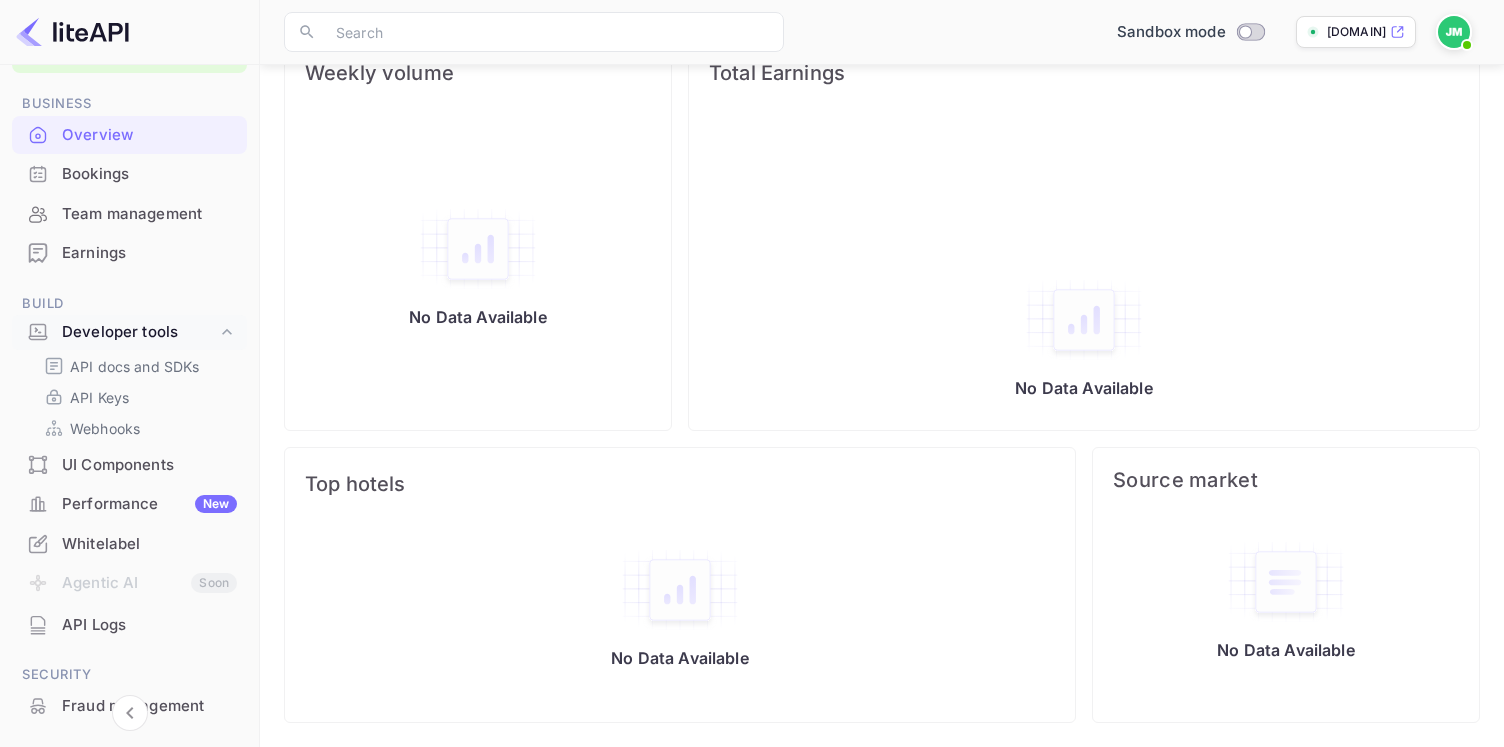 click on "Bookings" at bounding box center [149, 174] 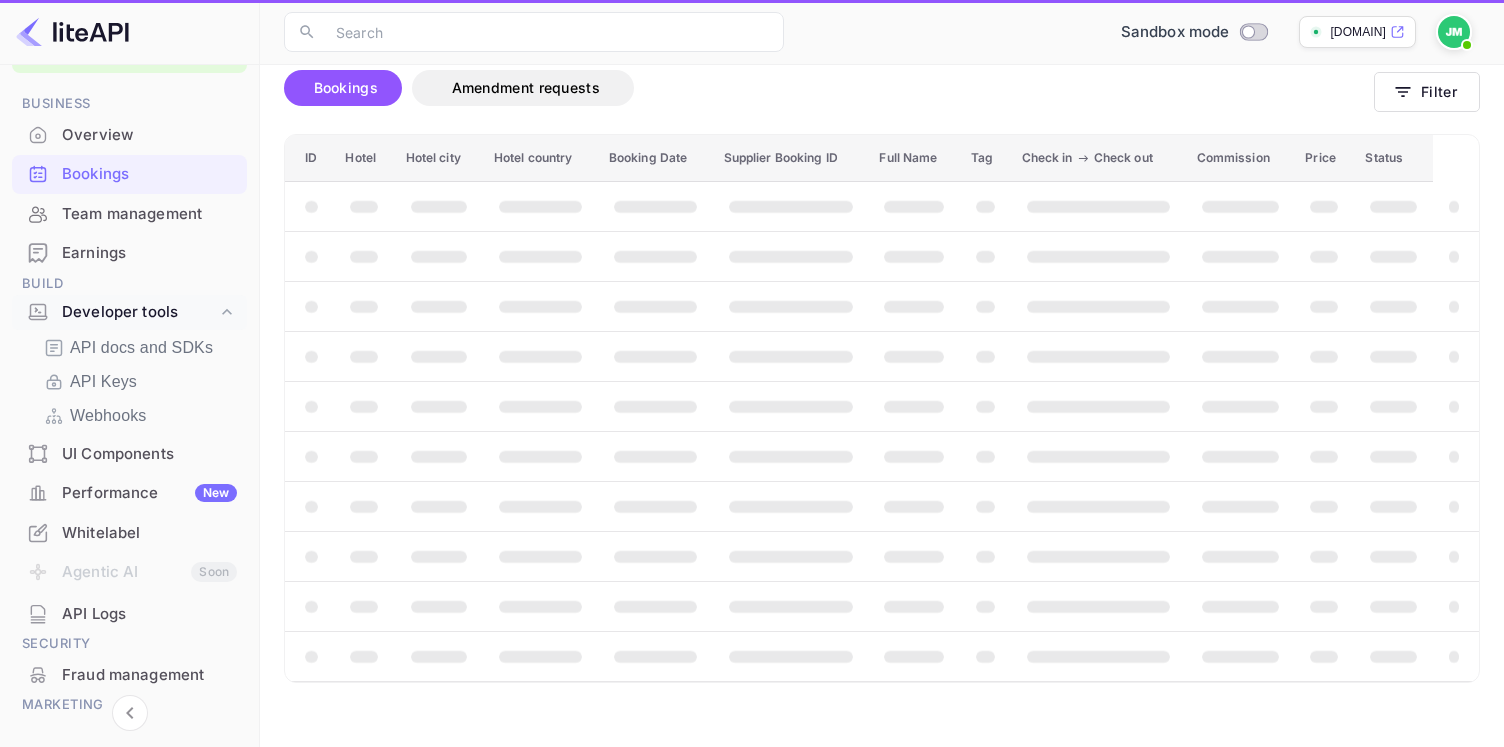 scroll, scrollTop: 0, scrollLeft: 0, axis: both 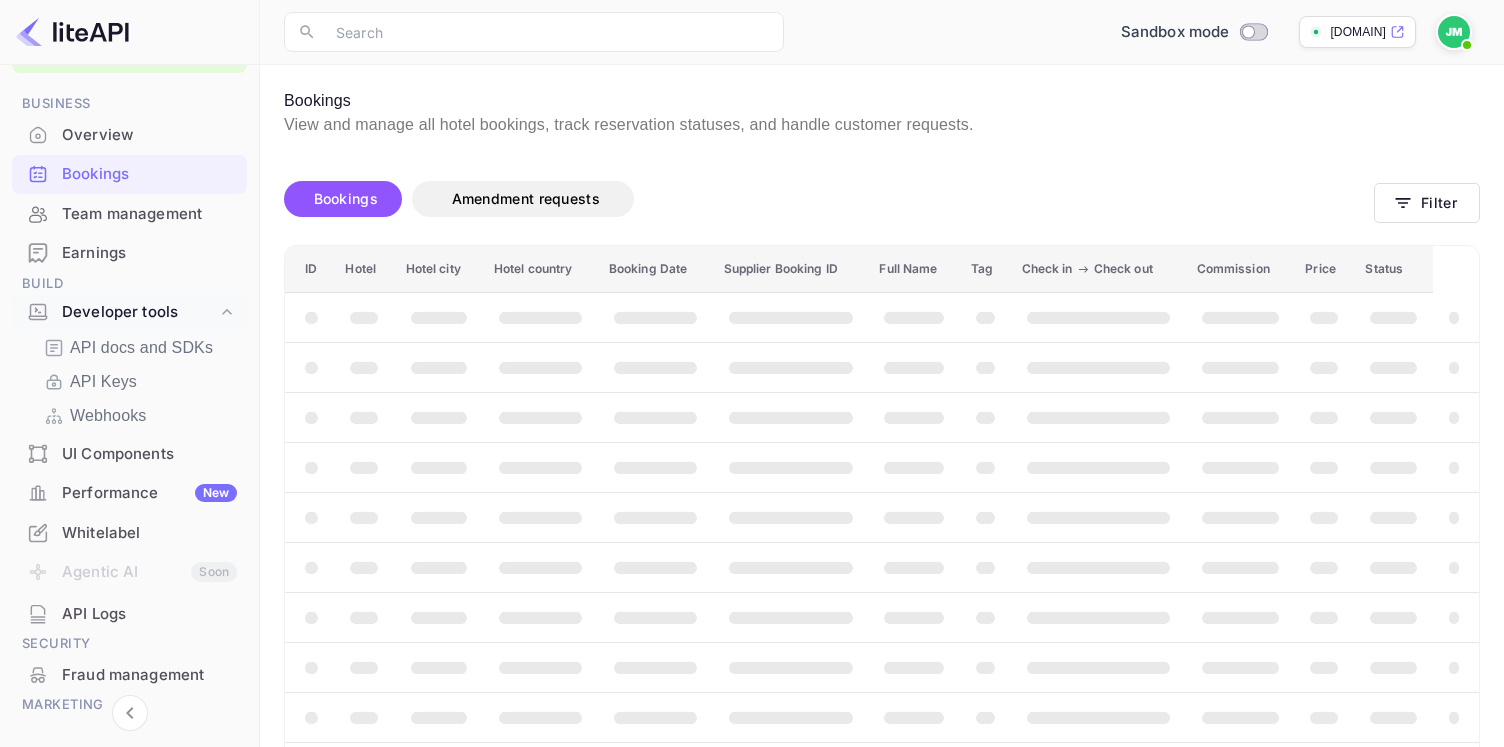 click on "Team management" at bounding box center [149, 214] 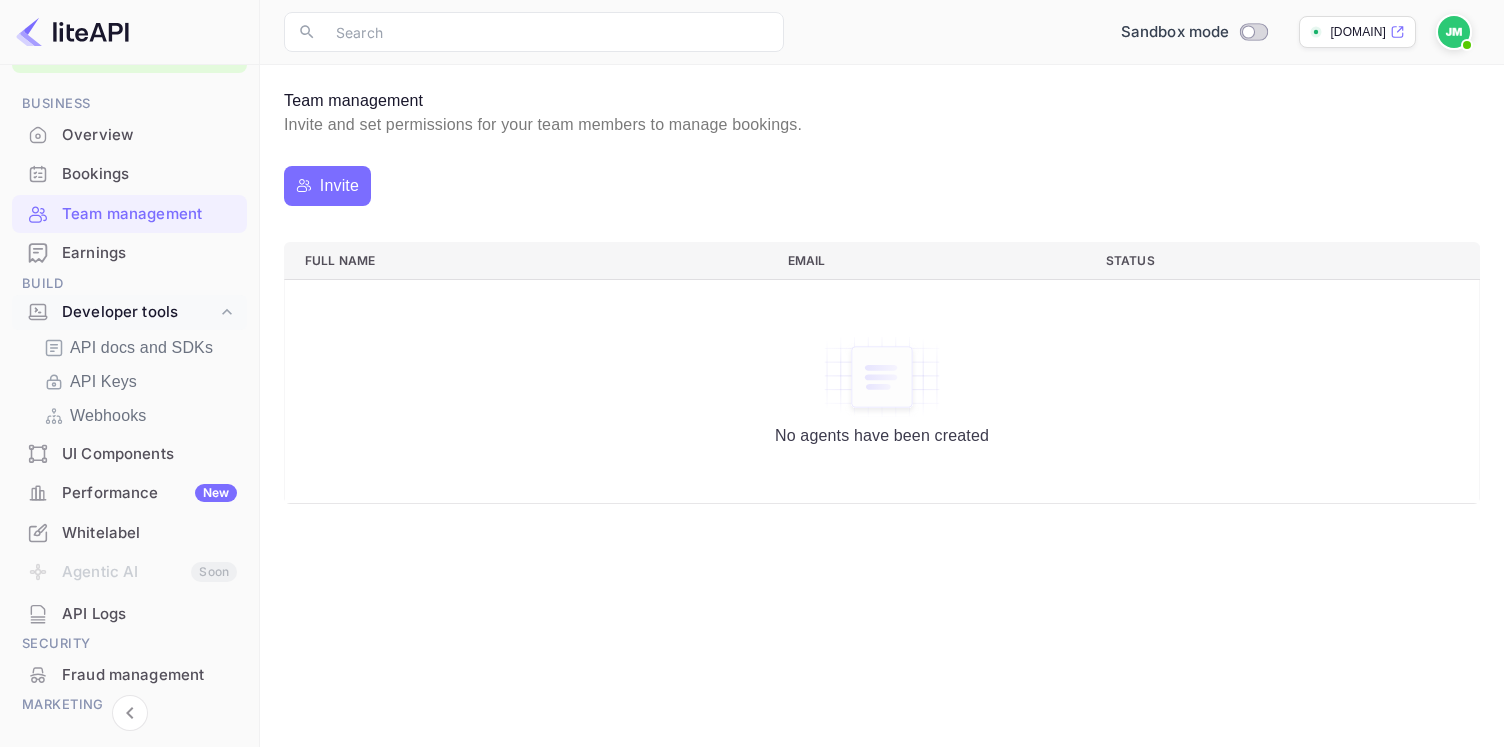 click on "Earnings" at bounding box center (149, 253) 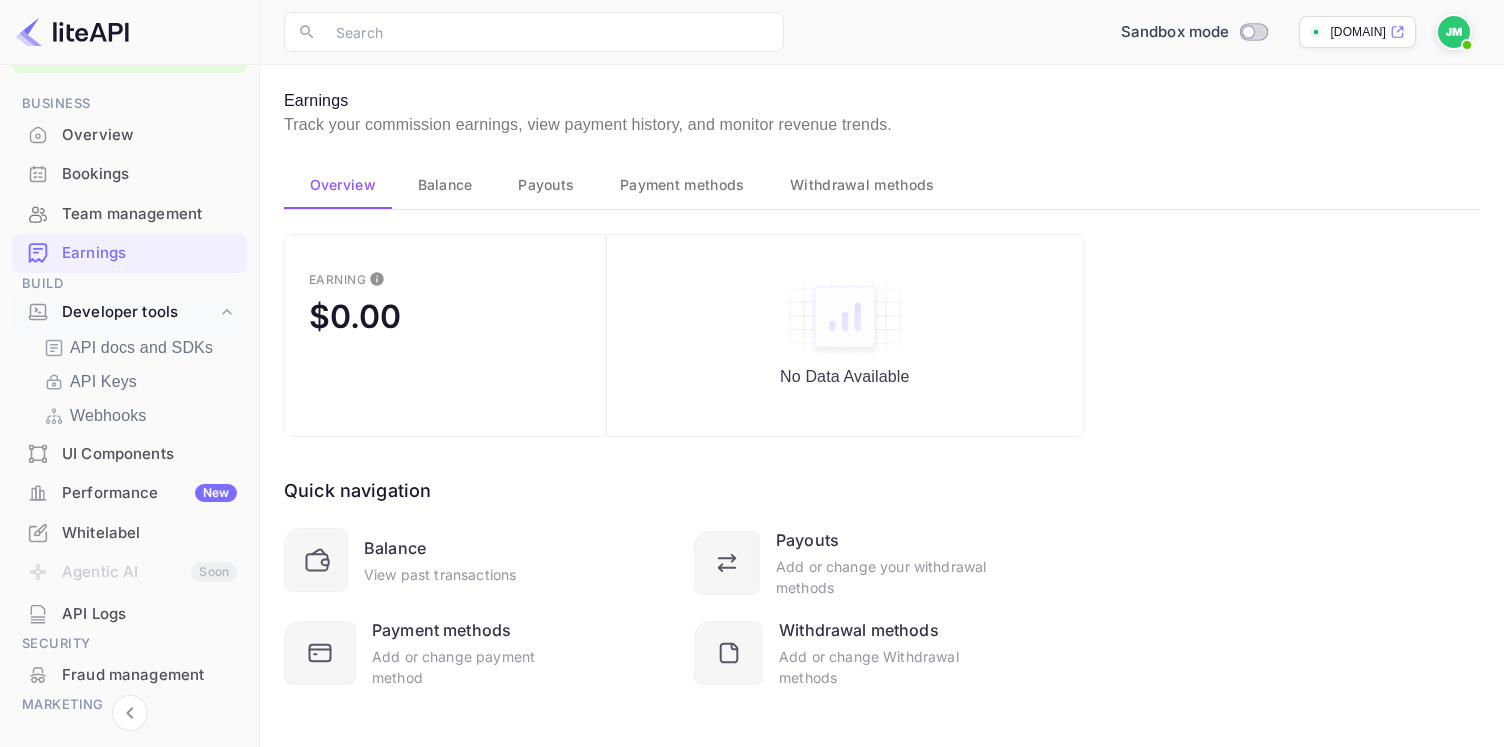 click on "Balance" at bounding box center [442, 185] 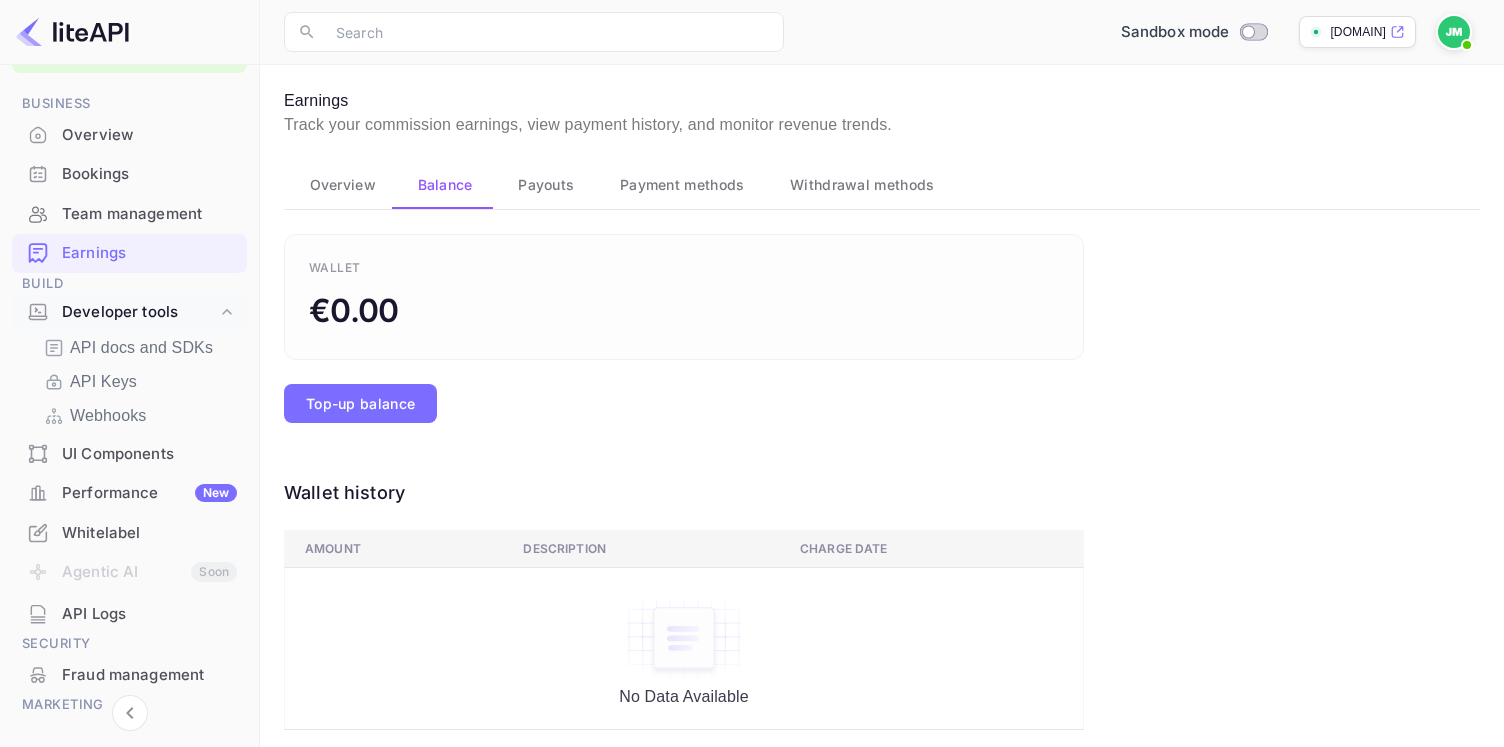 click on "Overview" at bounding box center (338, 185) 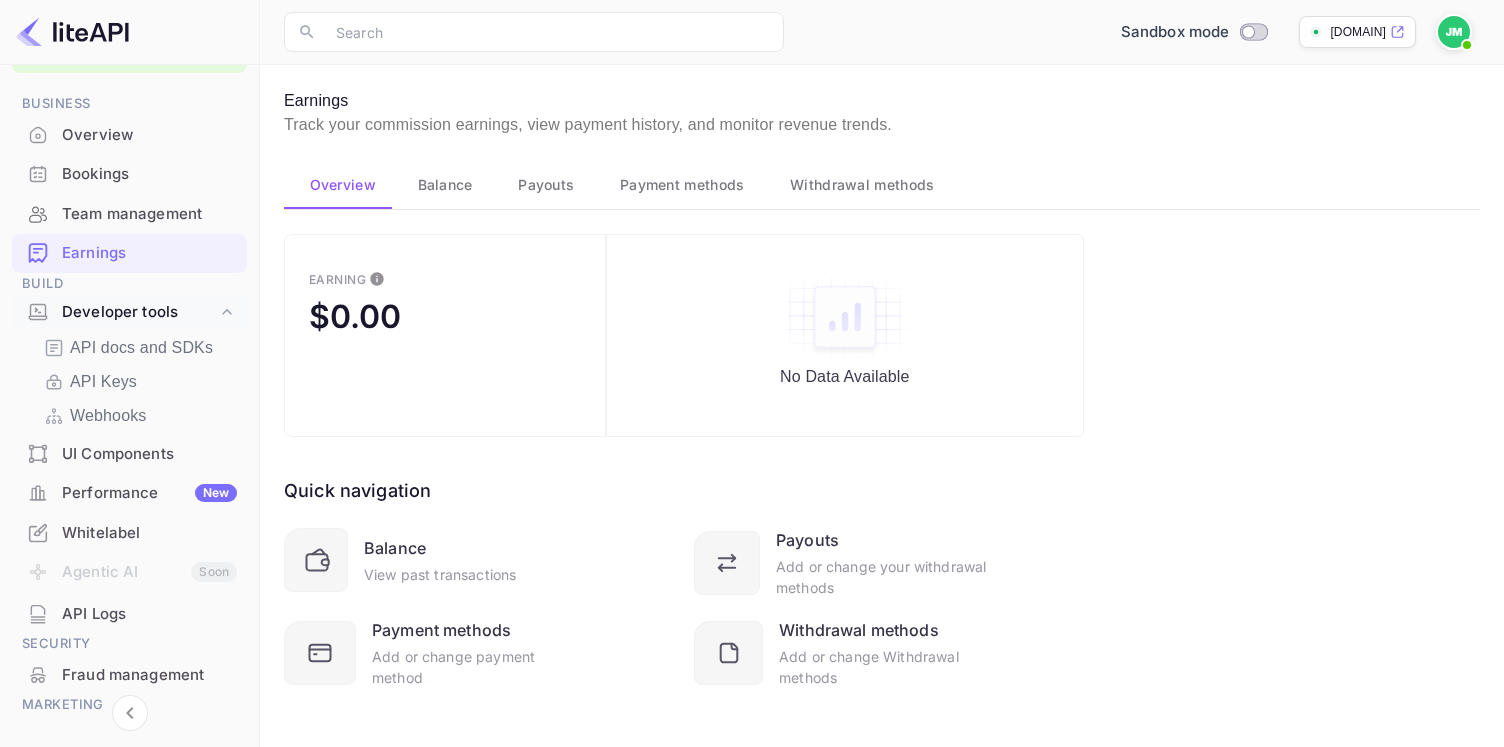 scroll, scrollTop: 15, scrollLeft: 0, axis: vertical 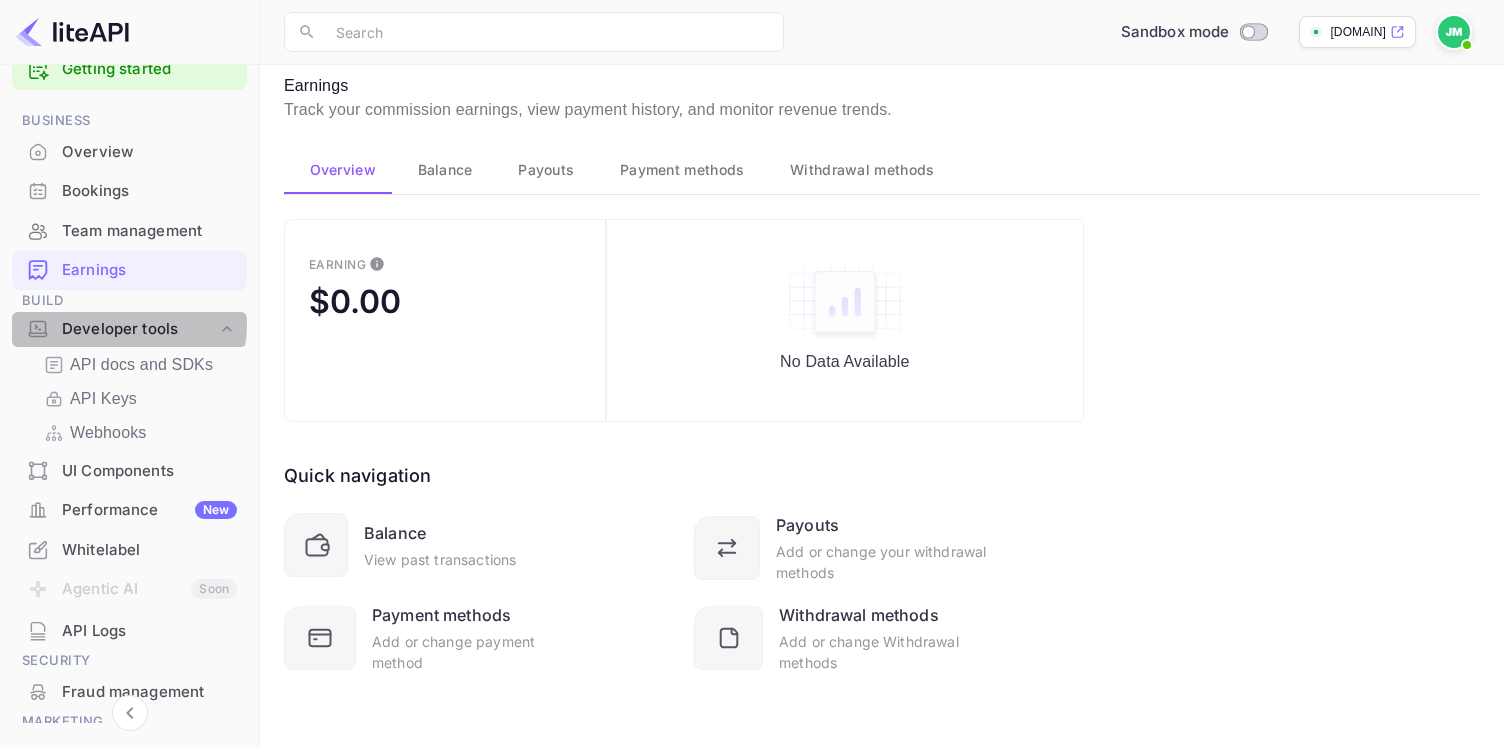 click on "Developer tools" at bounding box center [139, 329] 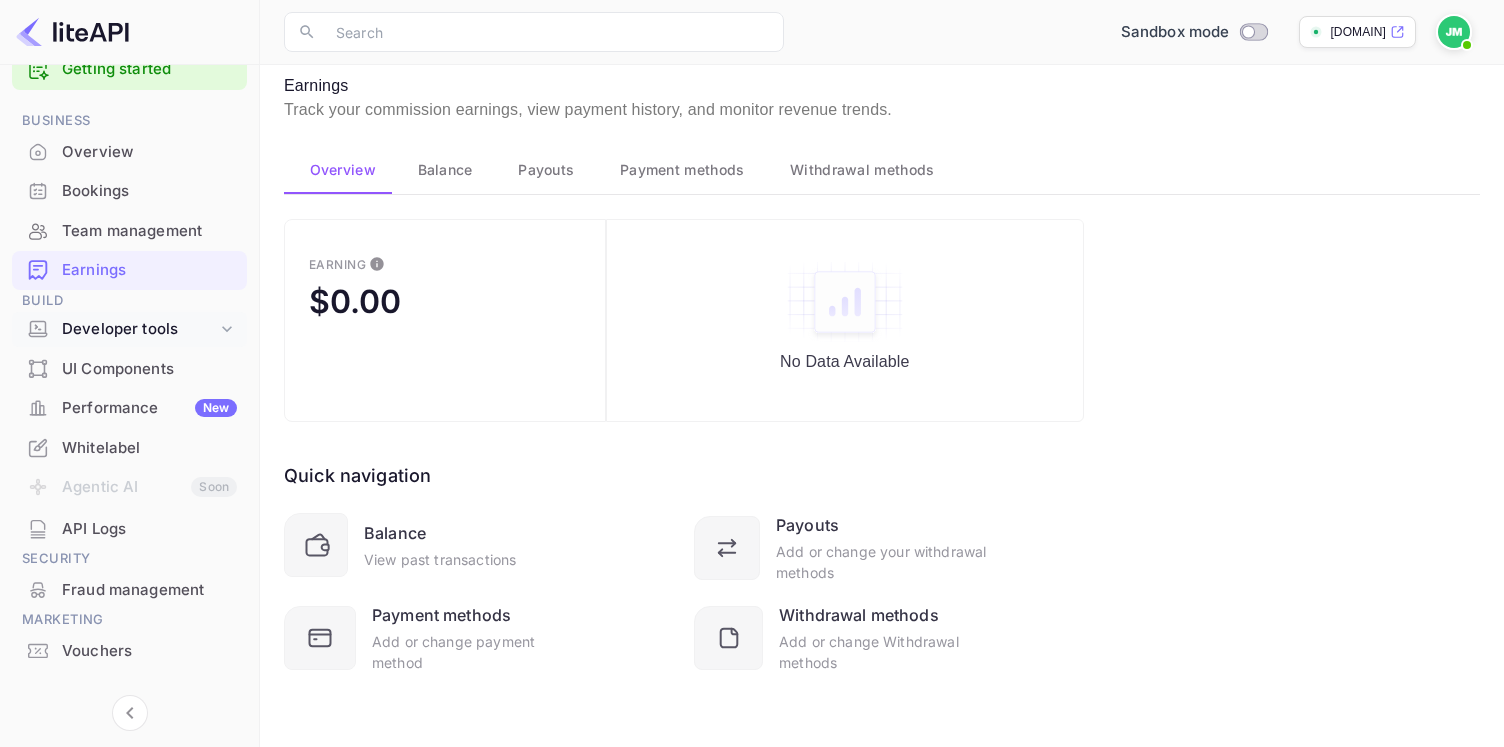 click on "Developer tools" at bounding box center [139, 329] 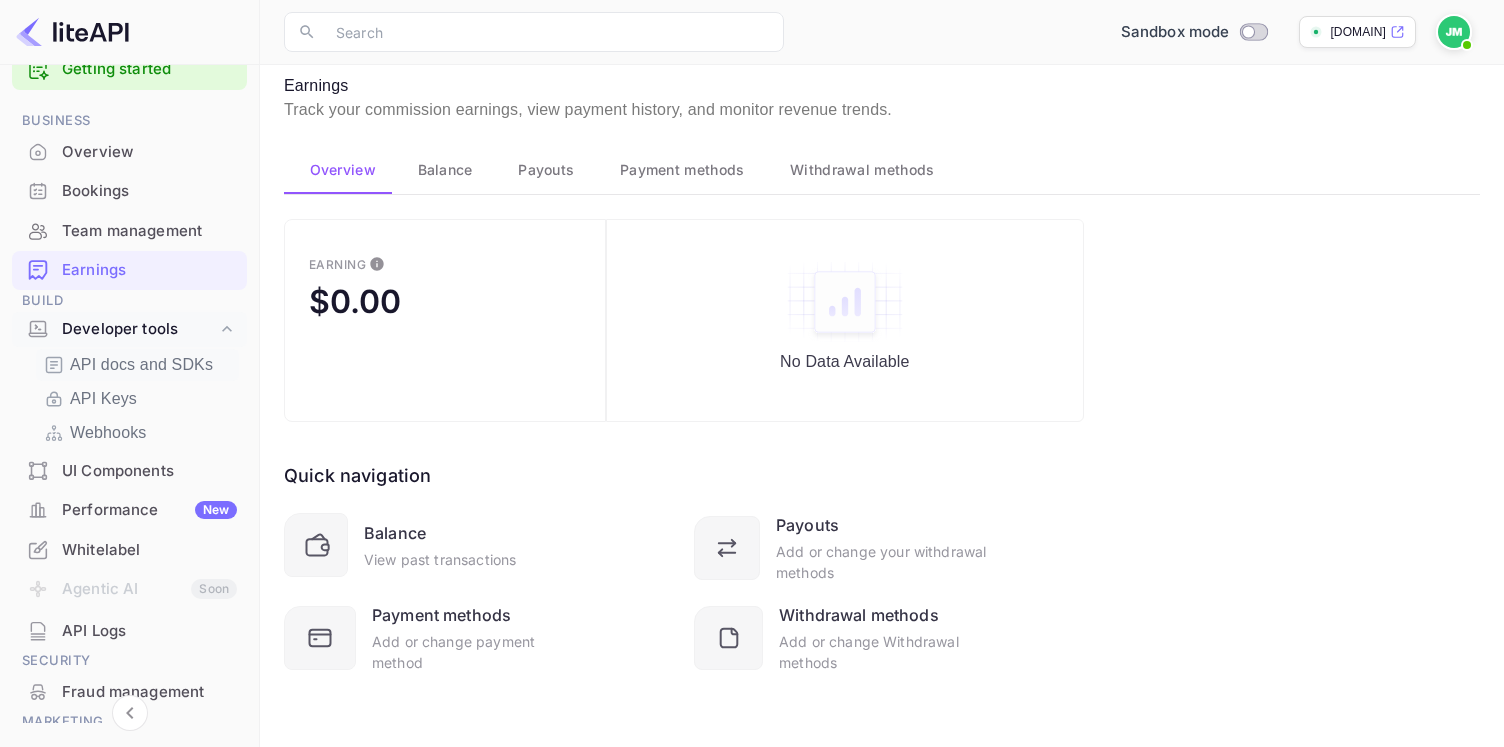 click on "API docs and SDKs" at bounding box center [141, 365] 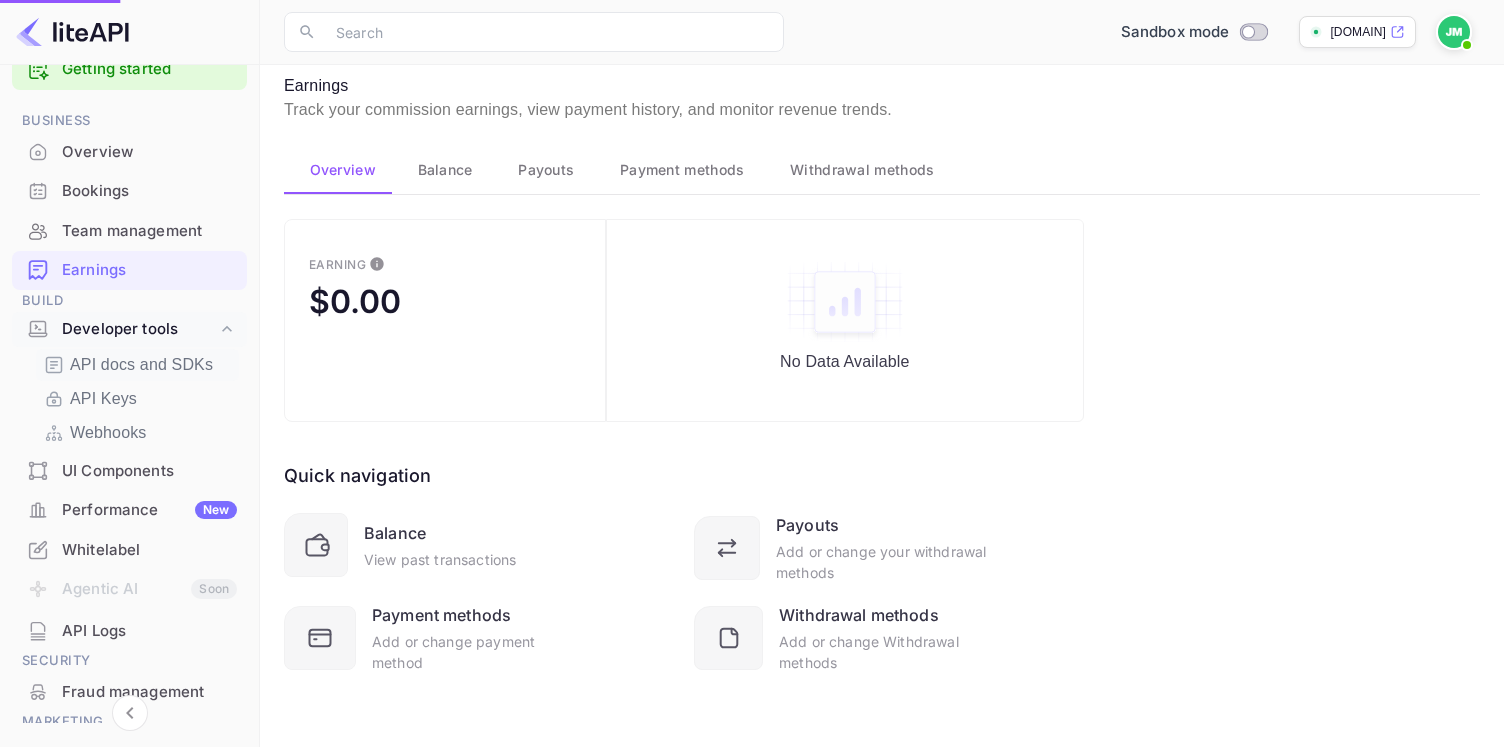 scroll, scrollTop: 0, scrollLeft: 0, axis: both 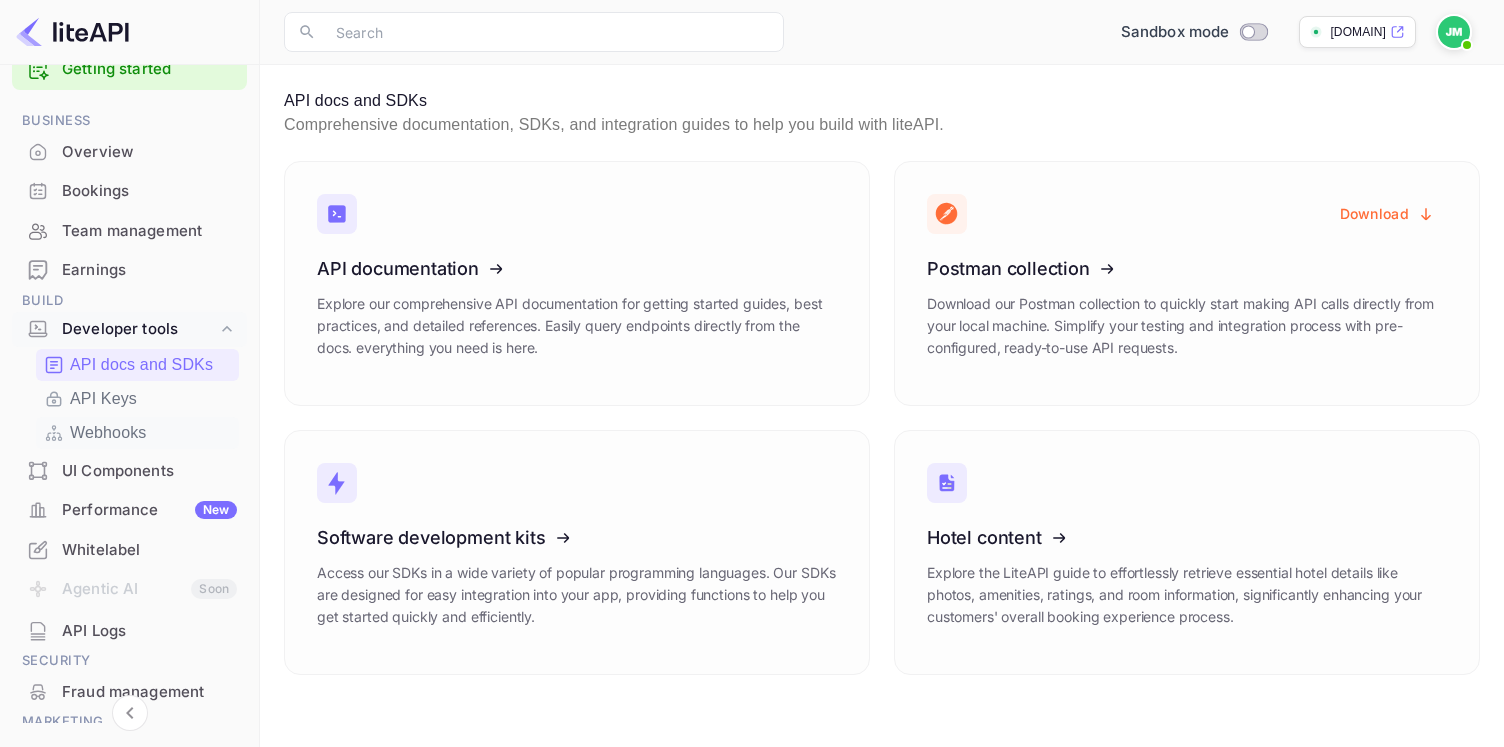 click on "Webhooks" at bounding box center (108, 433) 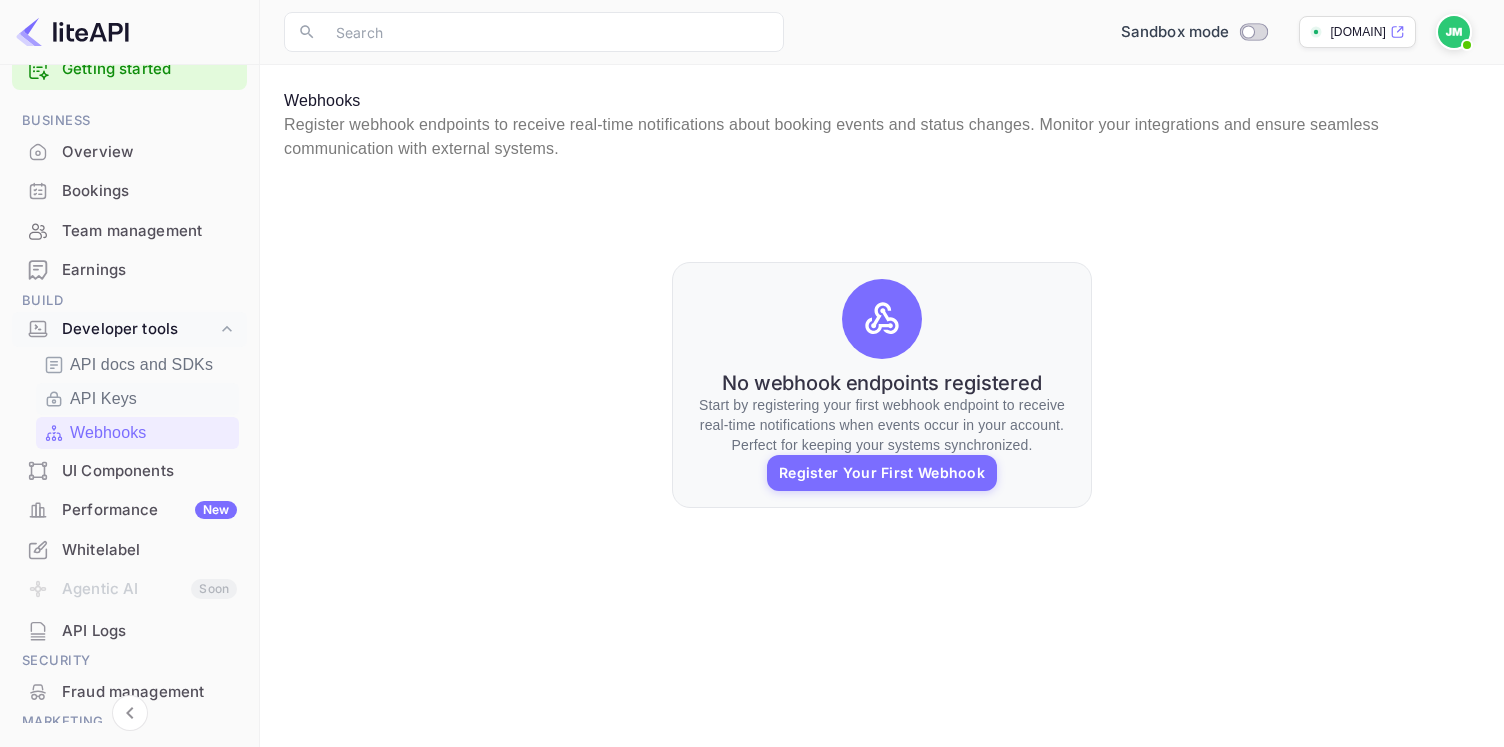 click on "API Keys" at bounding box center [137, 399] 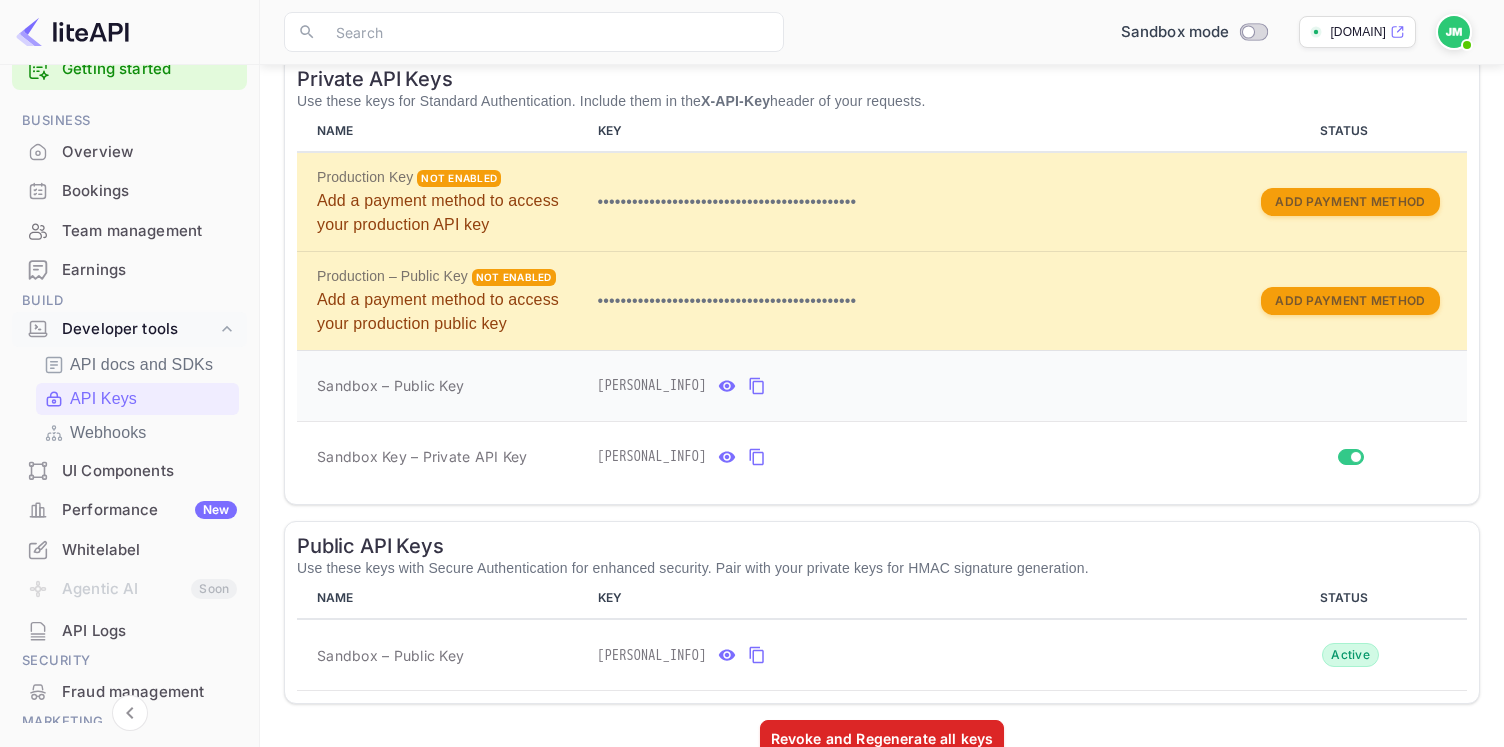 scroll, scrollTop: 334, scrollLeft: 0, axis: vertical 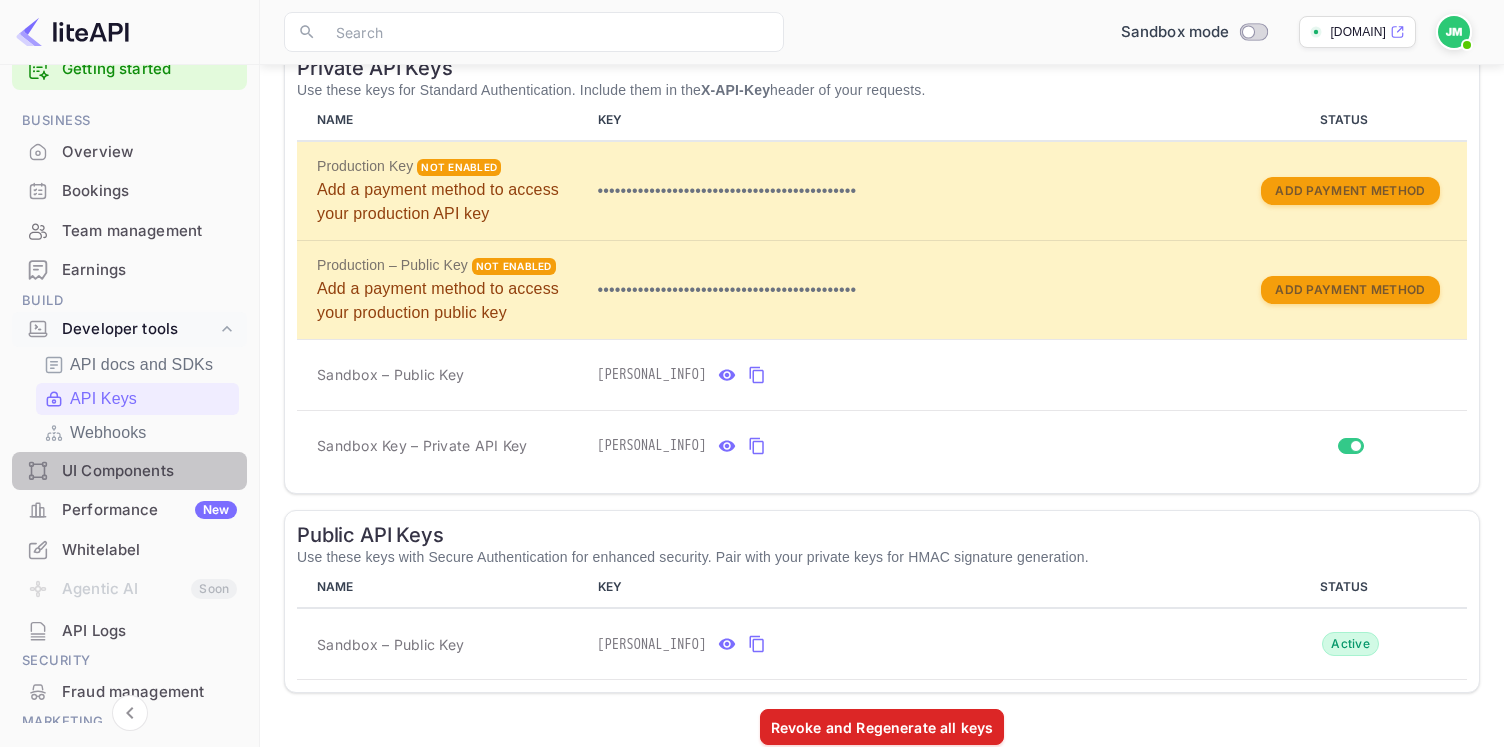 click on "UI Components" at bounding box center [149, 471] 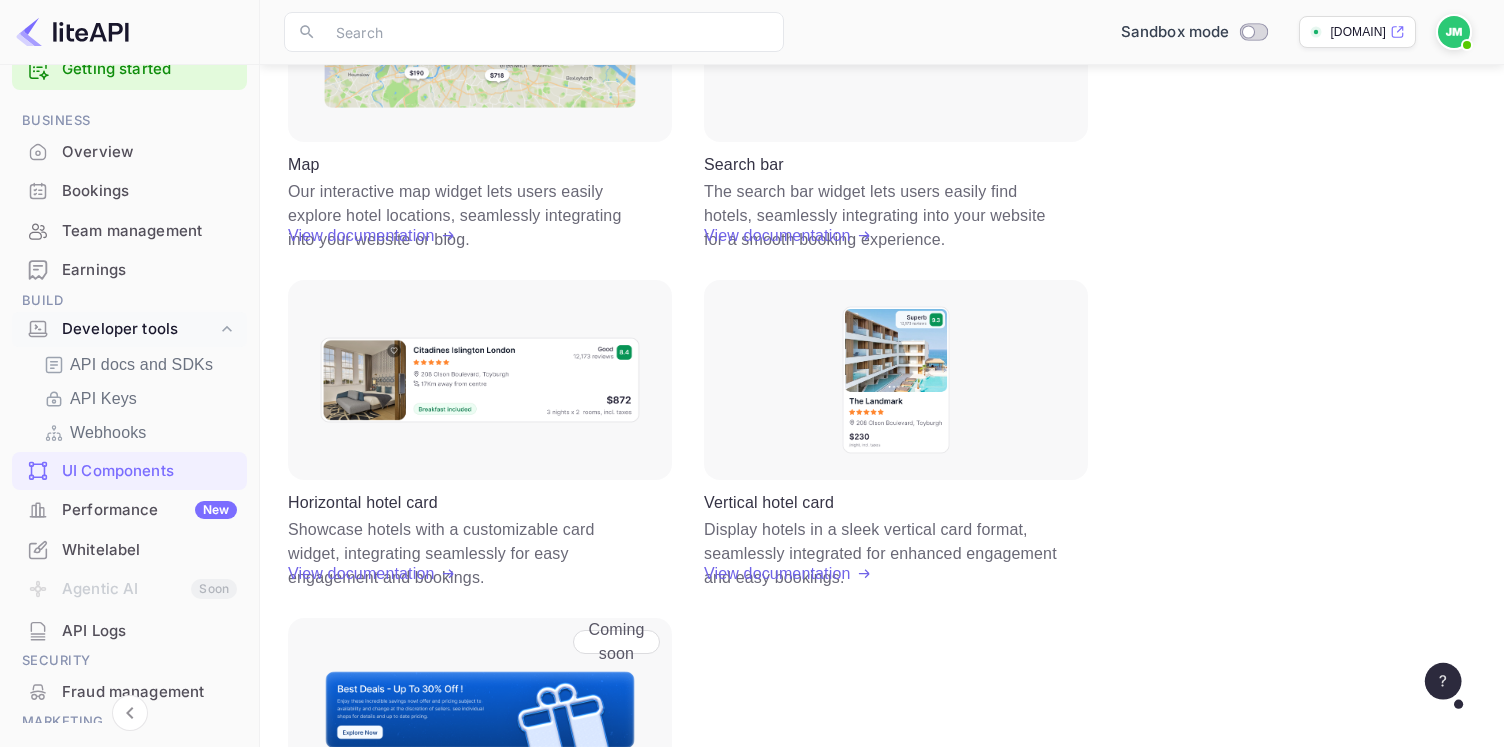 scroll, scrollTop: 405, scrollLeft: 0, axis: vertical 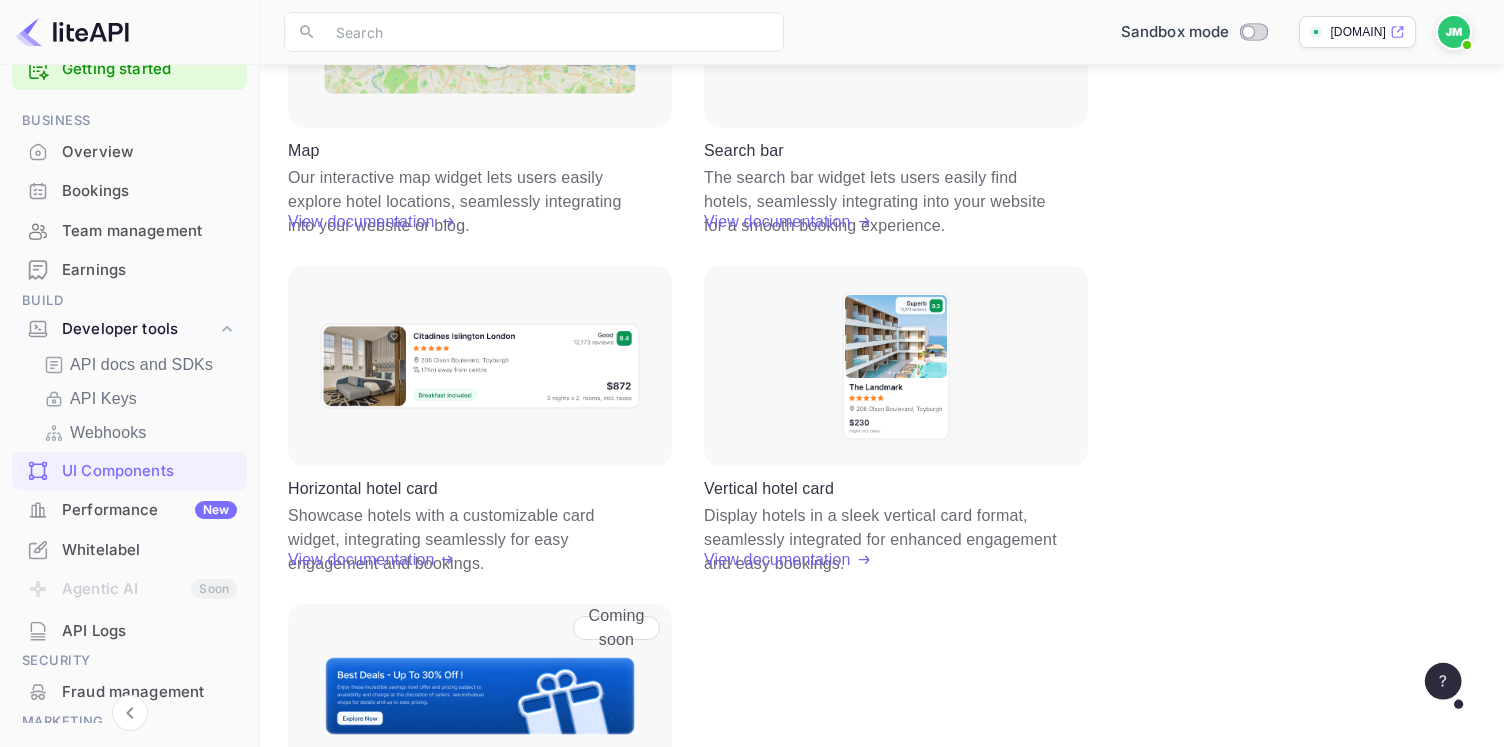 click on "View documentation" at bounding box center [361, 560] 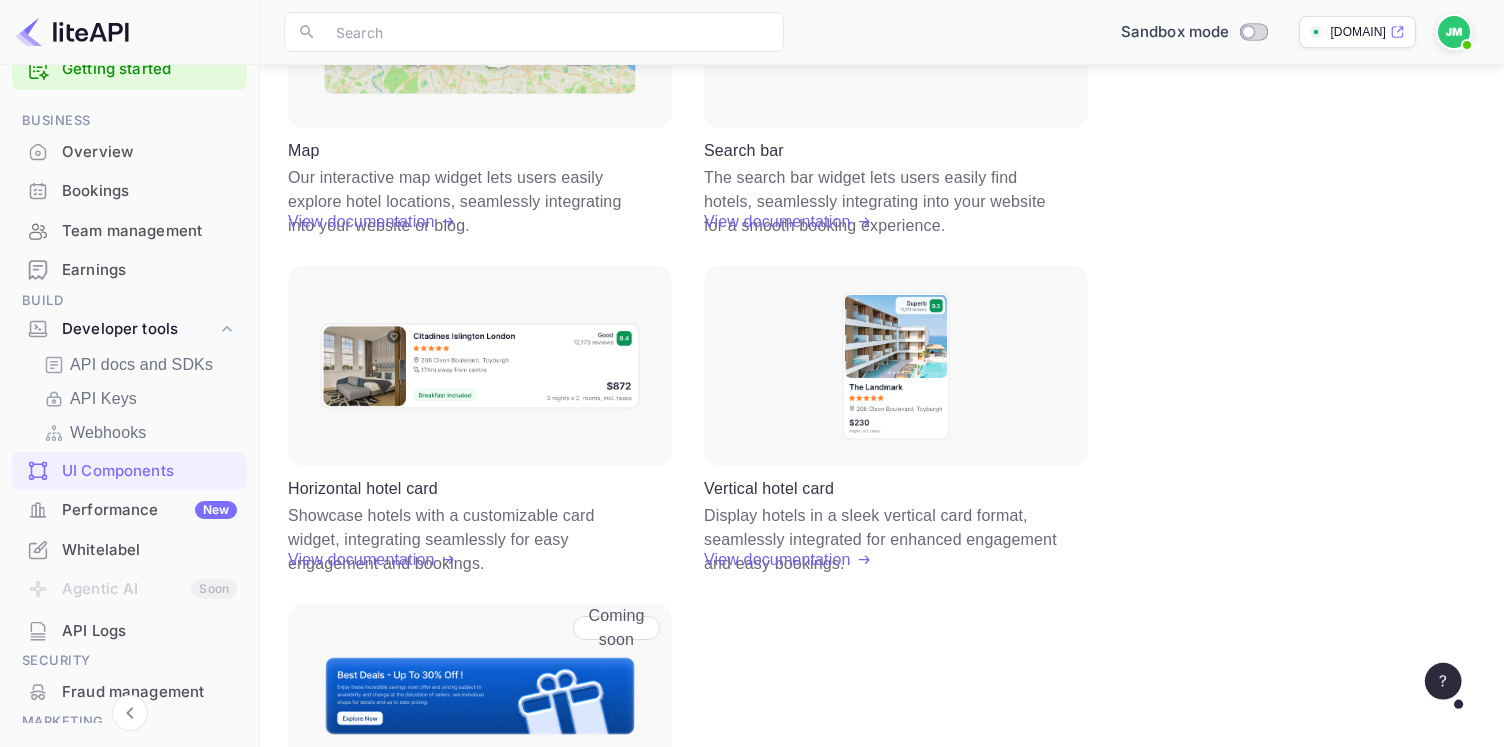 click on "Performance New" at bounding box center (149, 510) 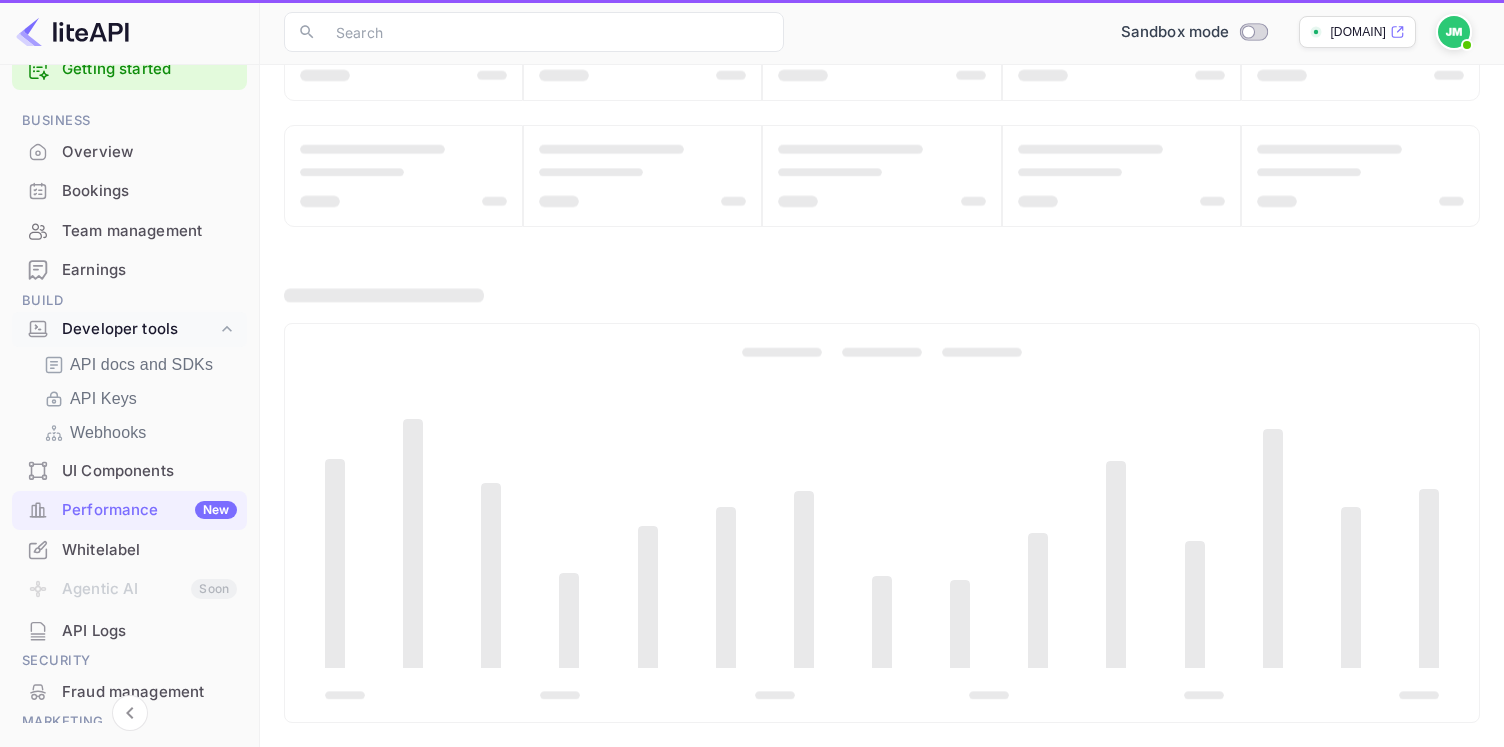 scroll, scrollTop: 0, scrollLeft: 0, axis: both 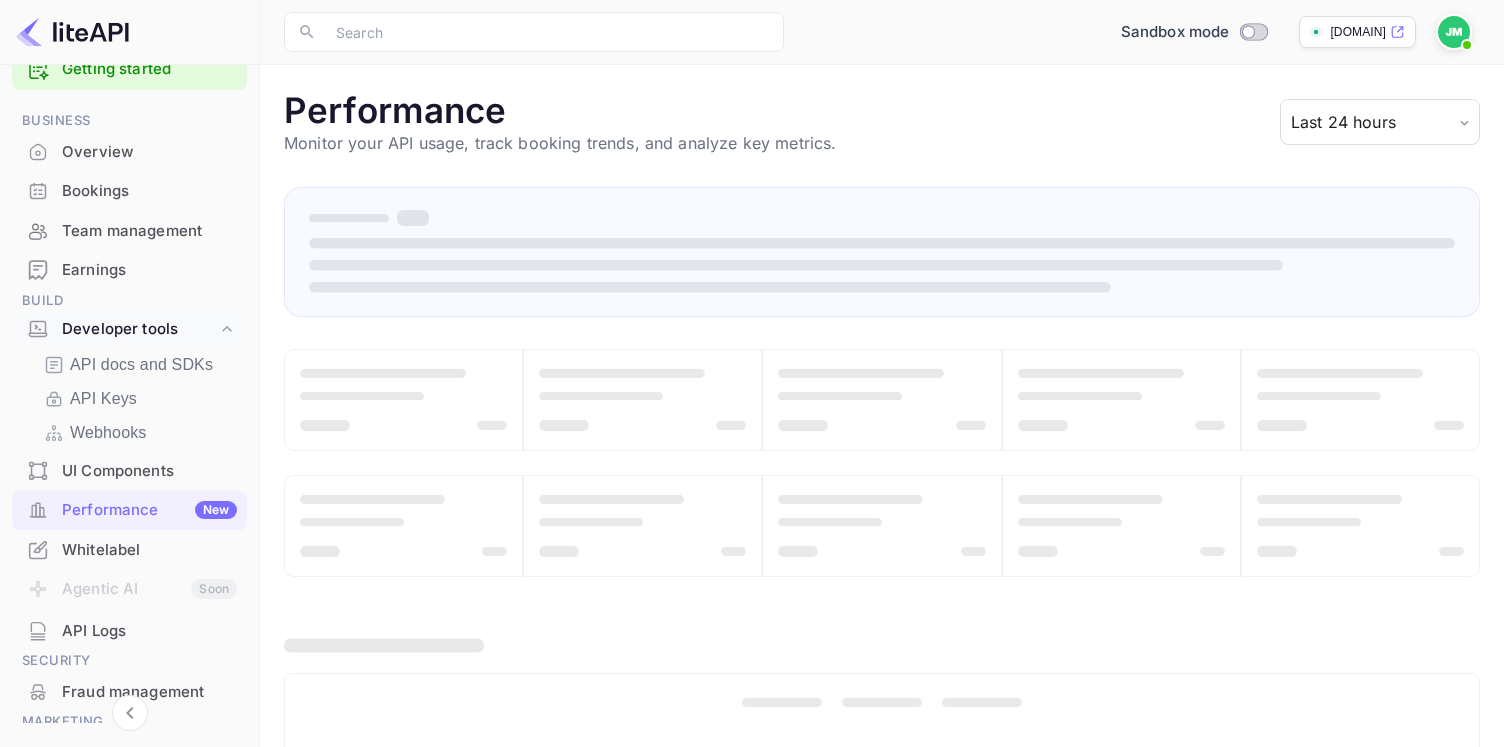 click on "Whitelabel" at bounding box center [149, 550] 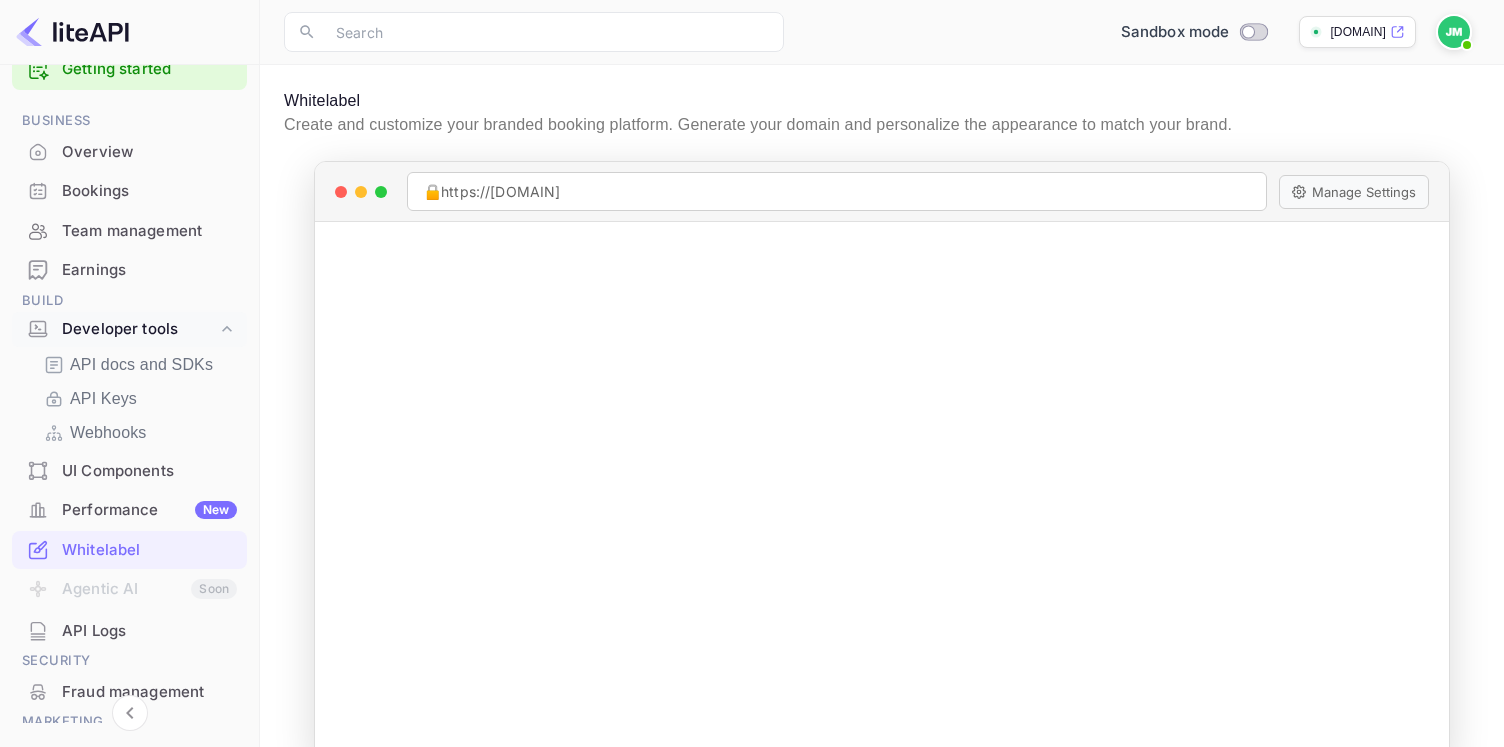 scroll, scrollTop: 180, scrollLeft: 0, axis: vertical 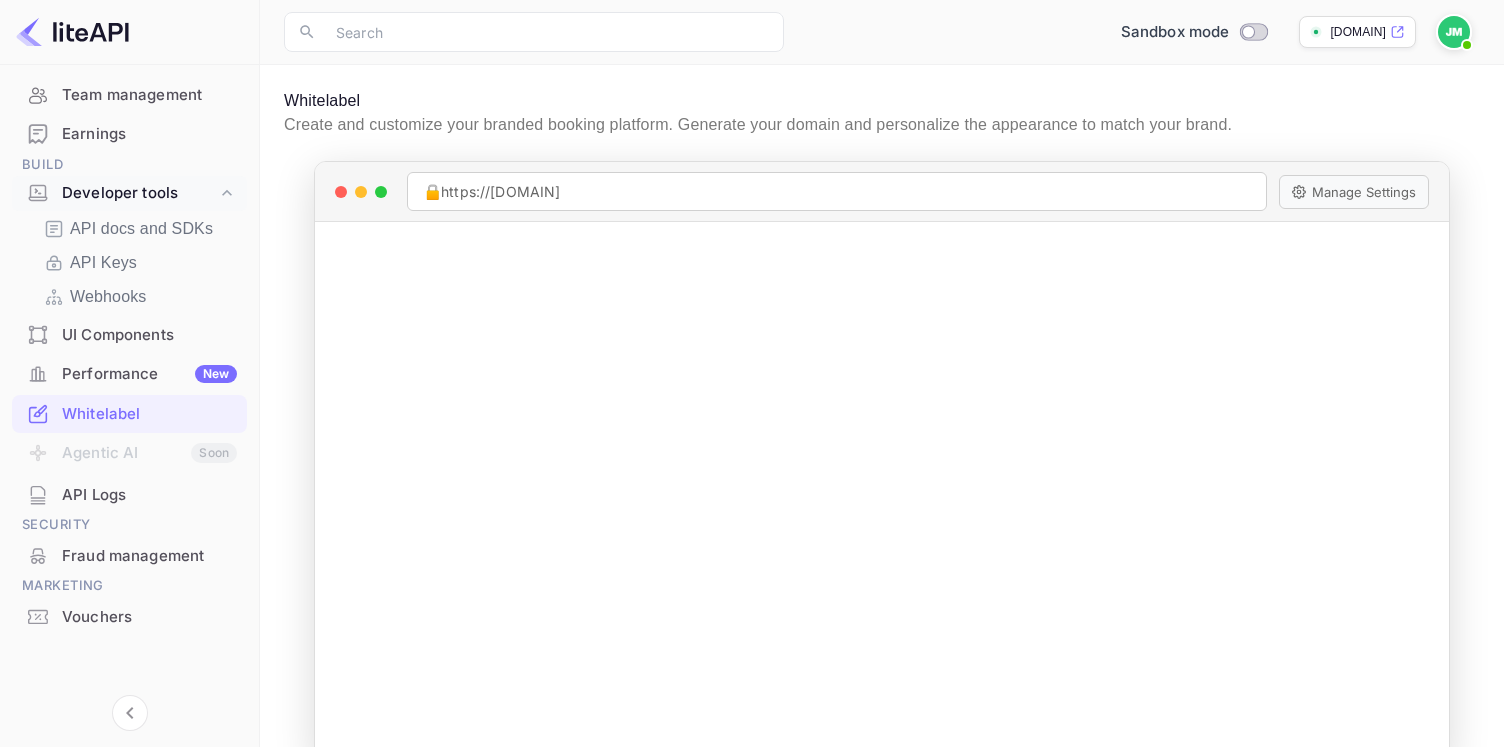 click on "API Logs" at bounding box center (129, 495) 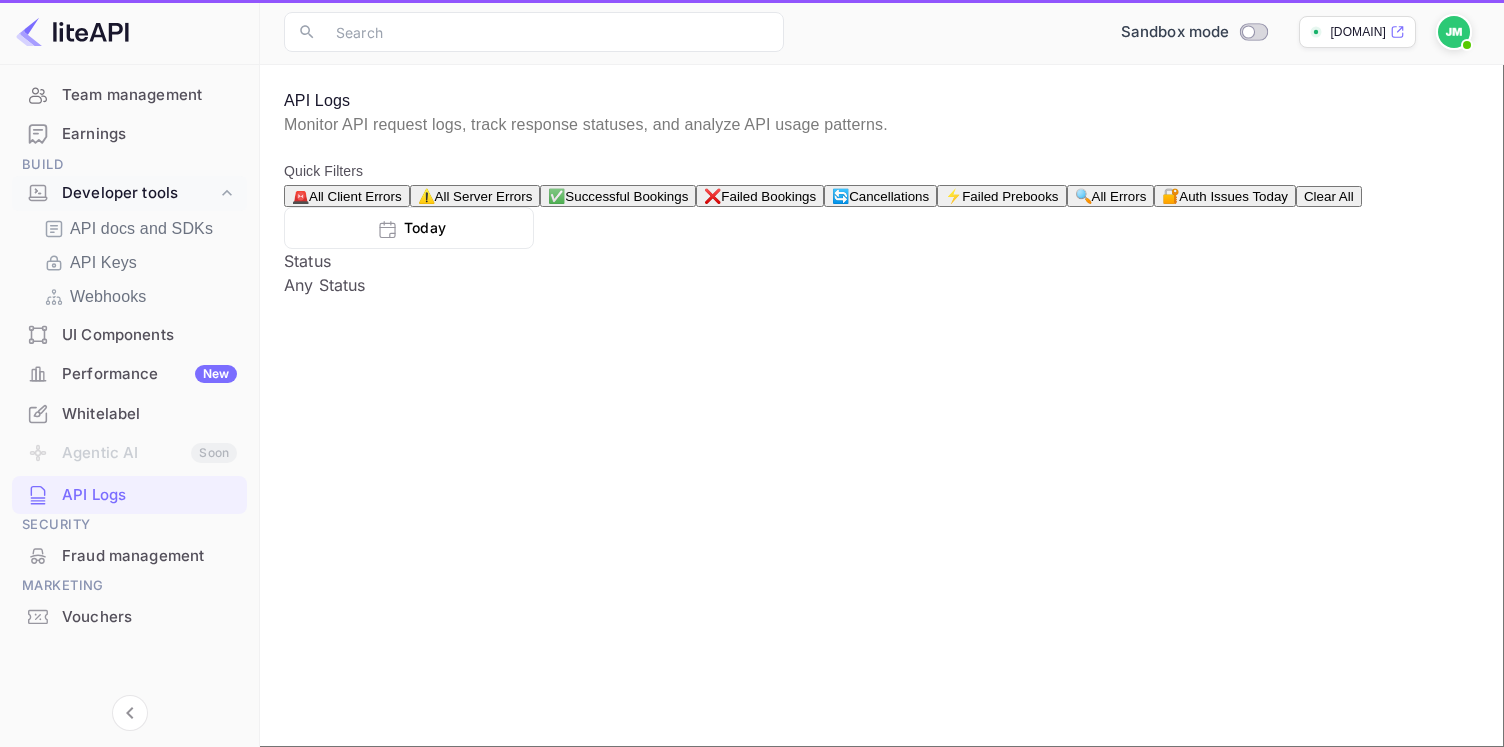 click on "Agentic AI Soon" at bounding box center [129, 454] 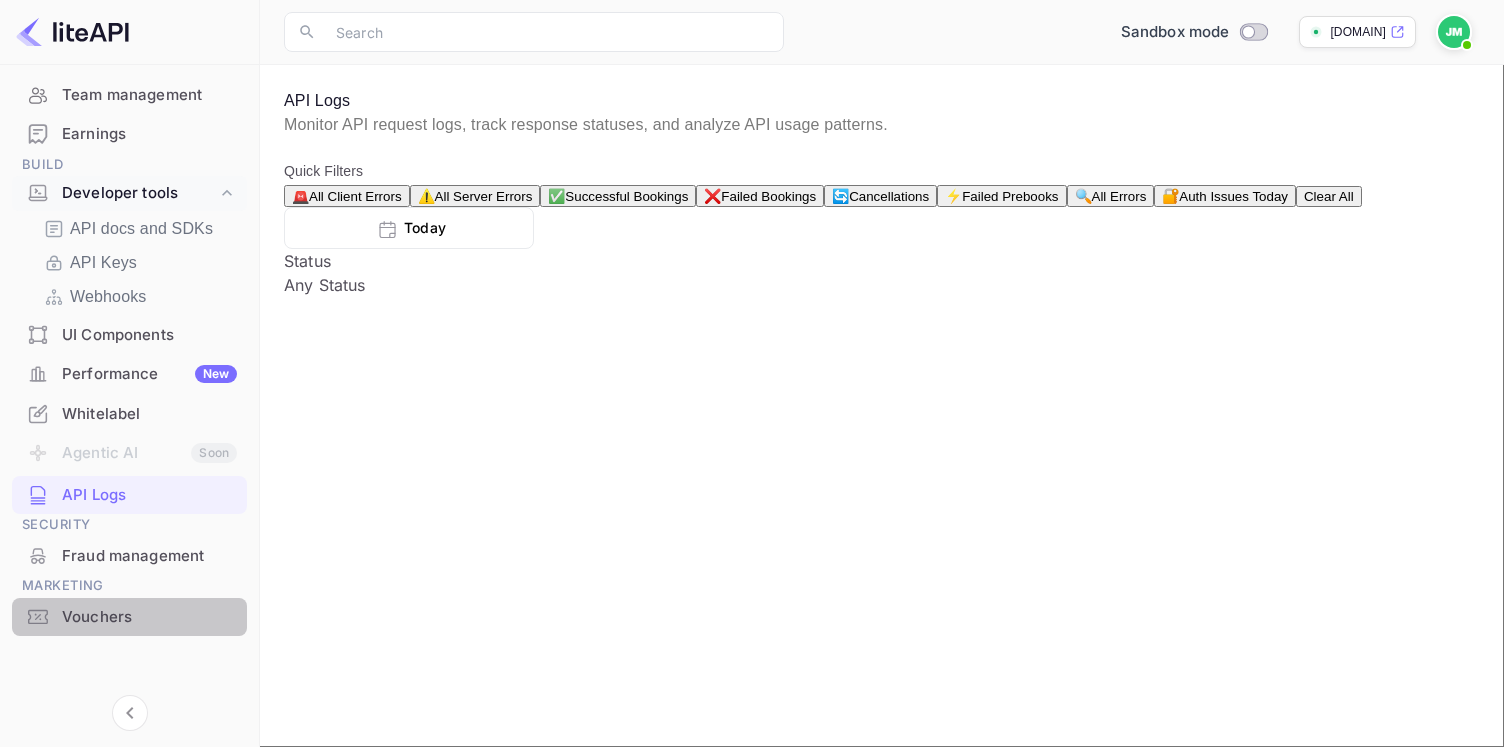 click on "Vouchers" at bounding box center [129, 617] 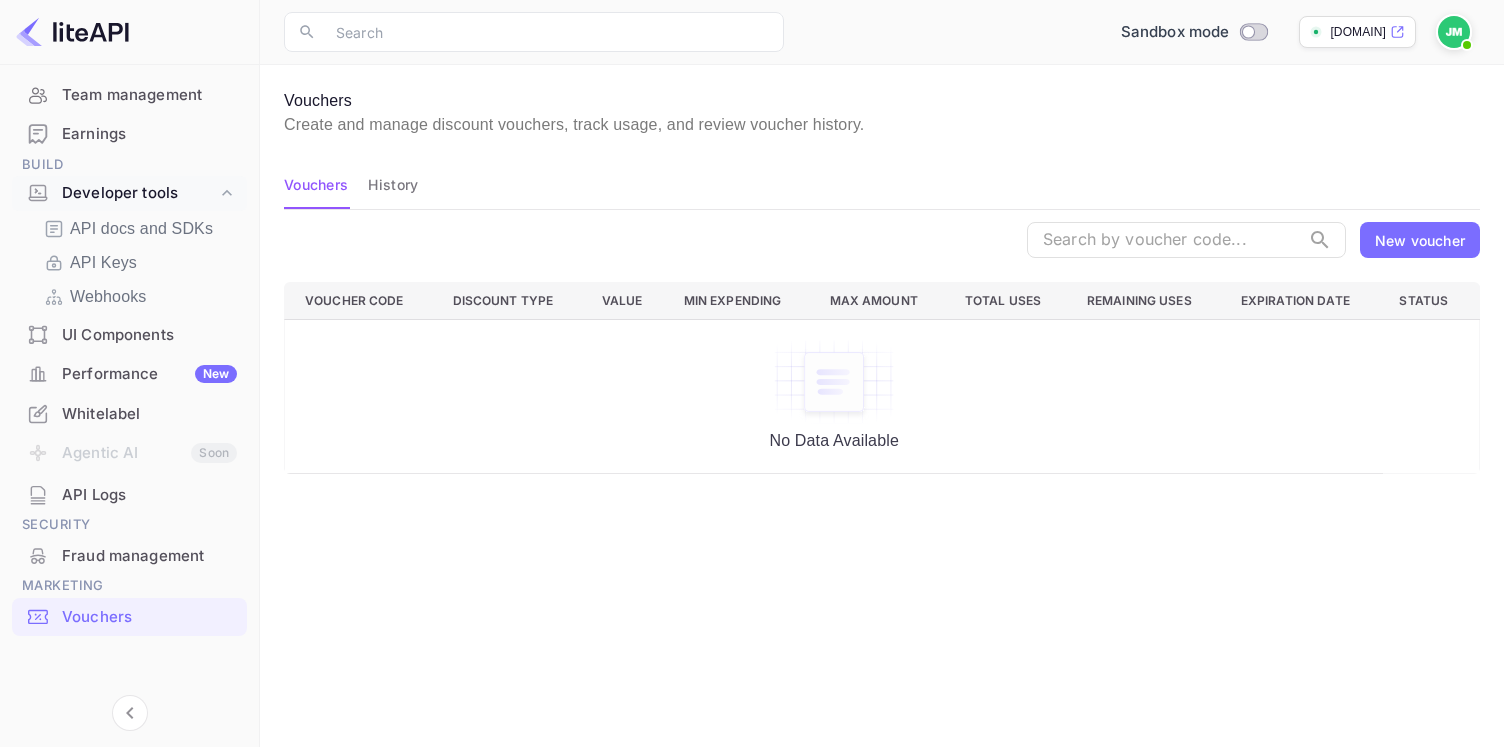 click on "History" at bounding box center [393, 185] 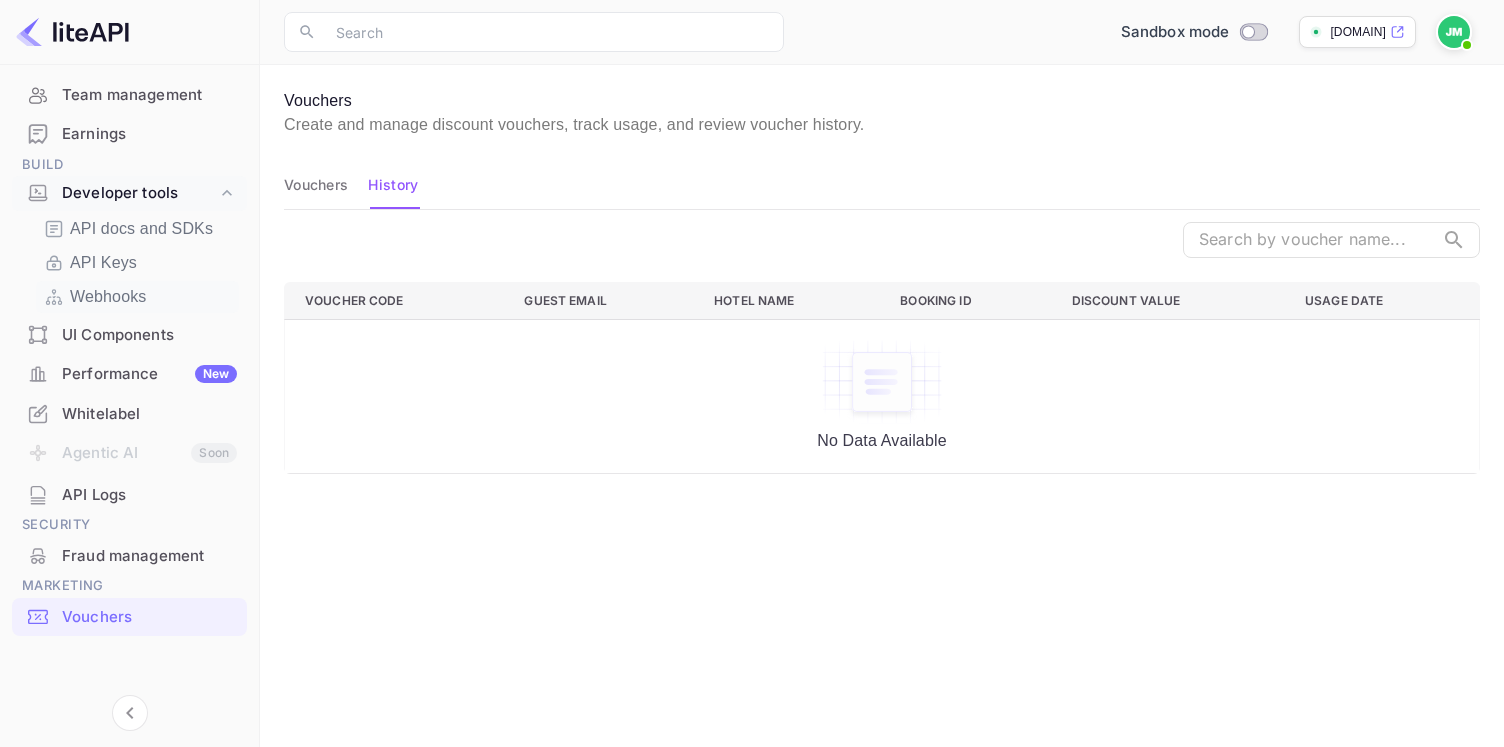 scroll, scrollTop: 0, scrollLeft: 0, axis: both 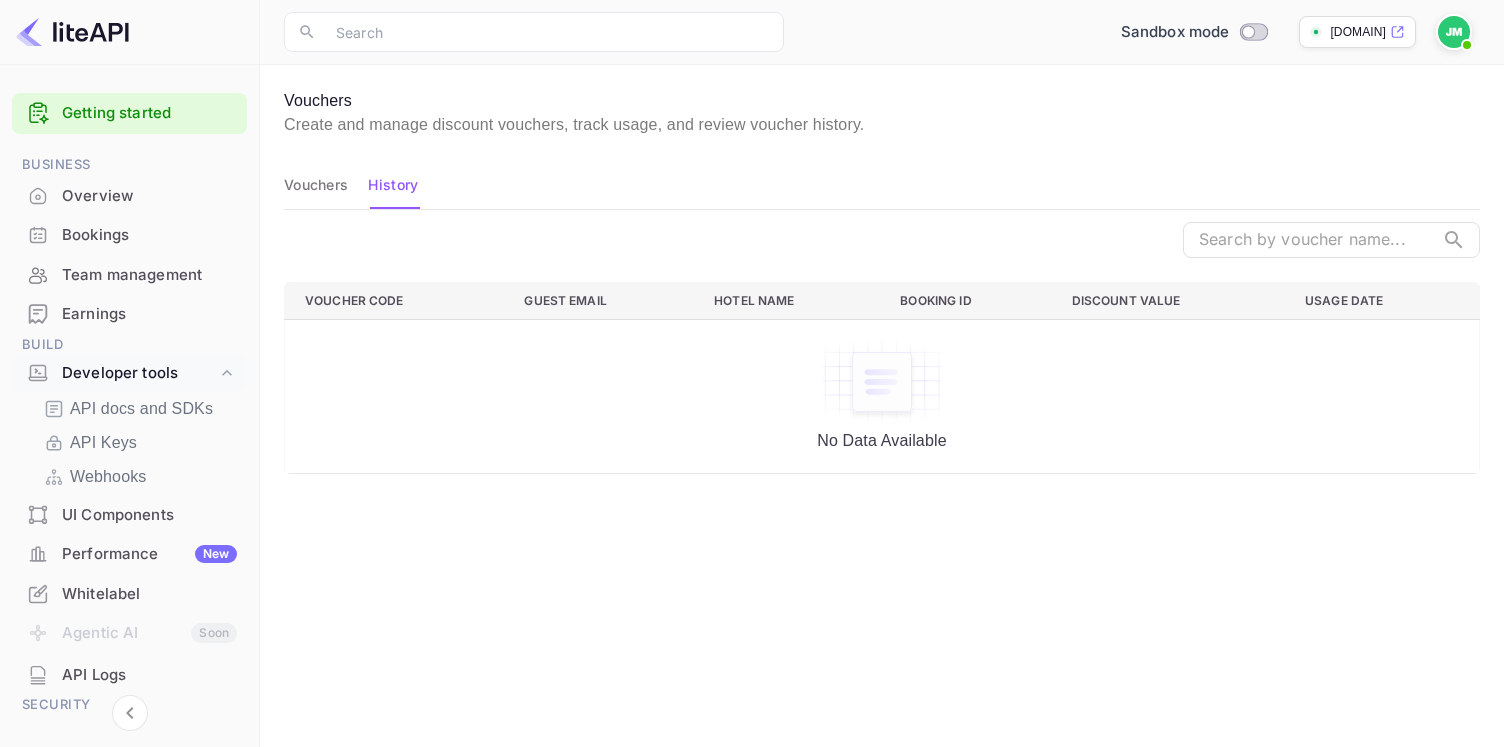 click on "Overview" at bounding box center (149, 196) 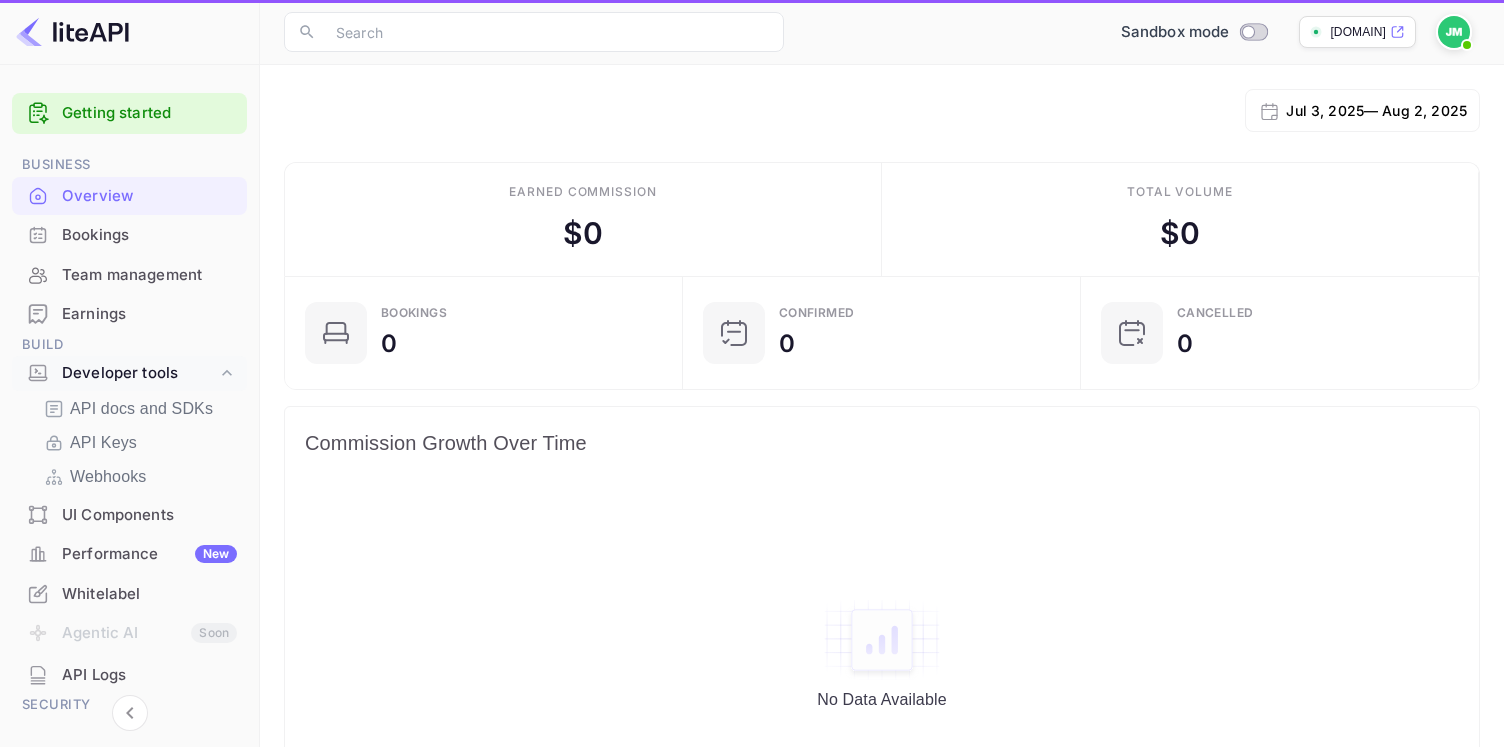 click on "Getting started" at bounding box center [149, 113] 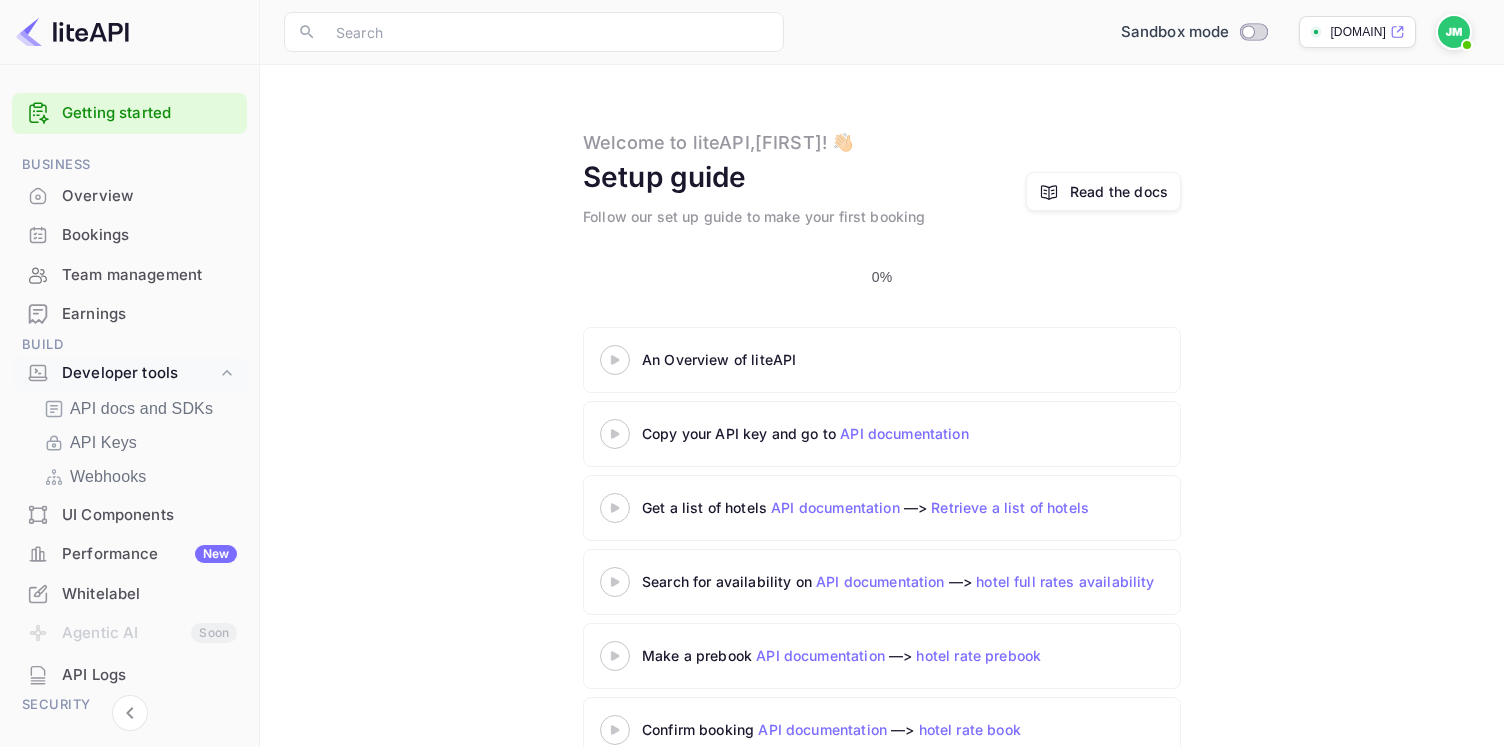 scroll, scrollTop: 18, scrollLeft: 0, axis: vertical 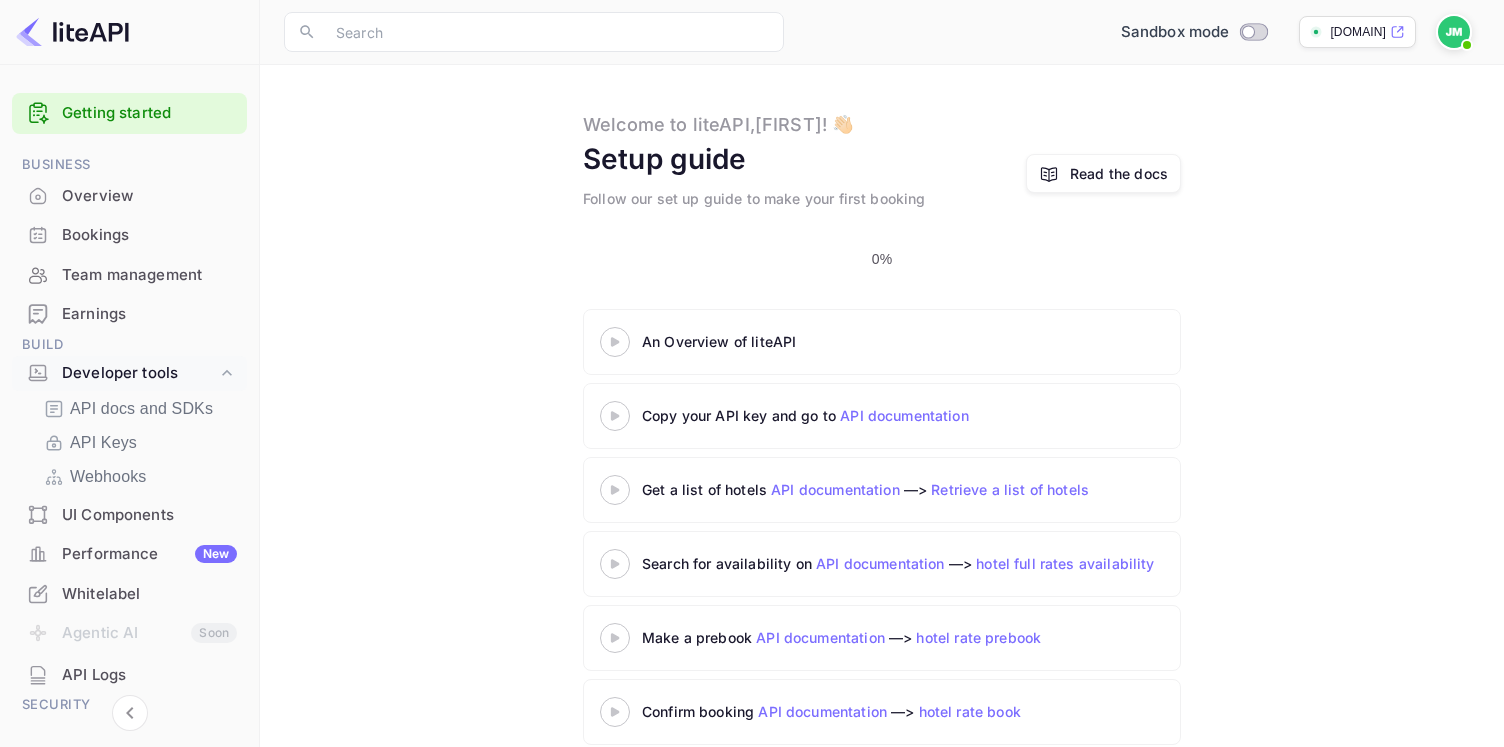 click on "[DOMAIN]" at bounding box center (1358, 32) 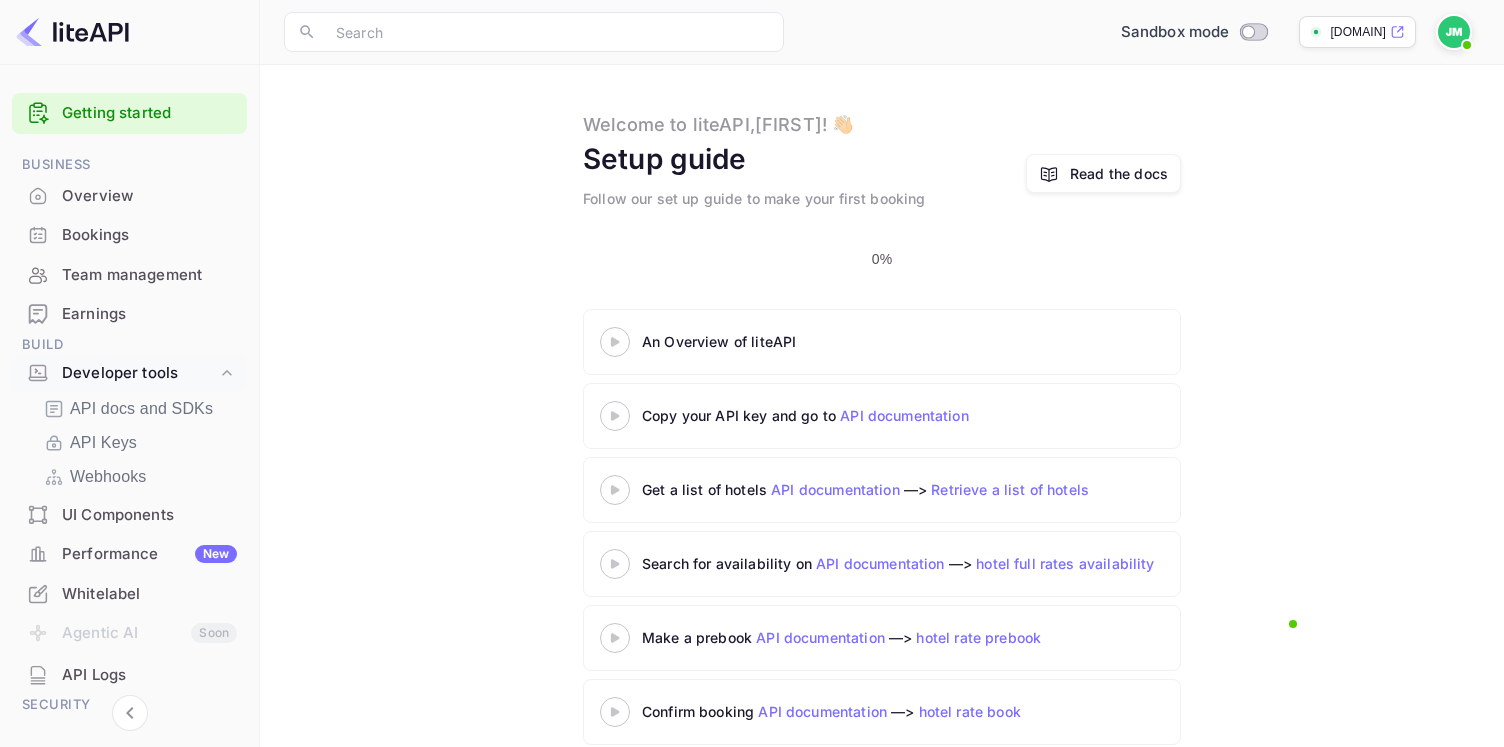 click on "Settings" at bounding box center (772, 912) 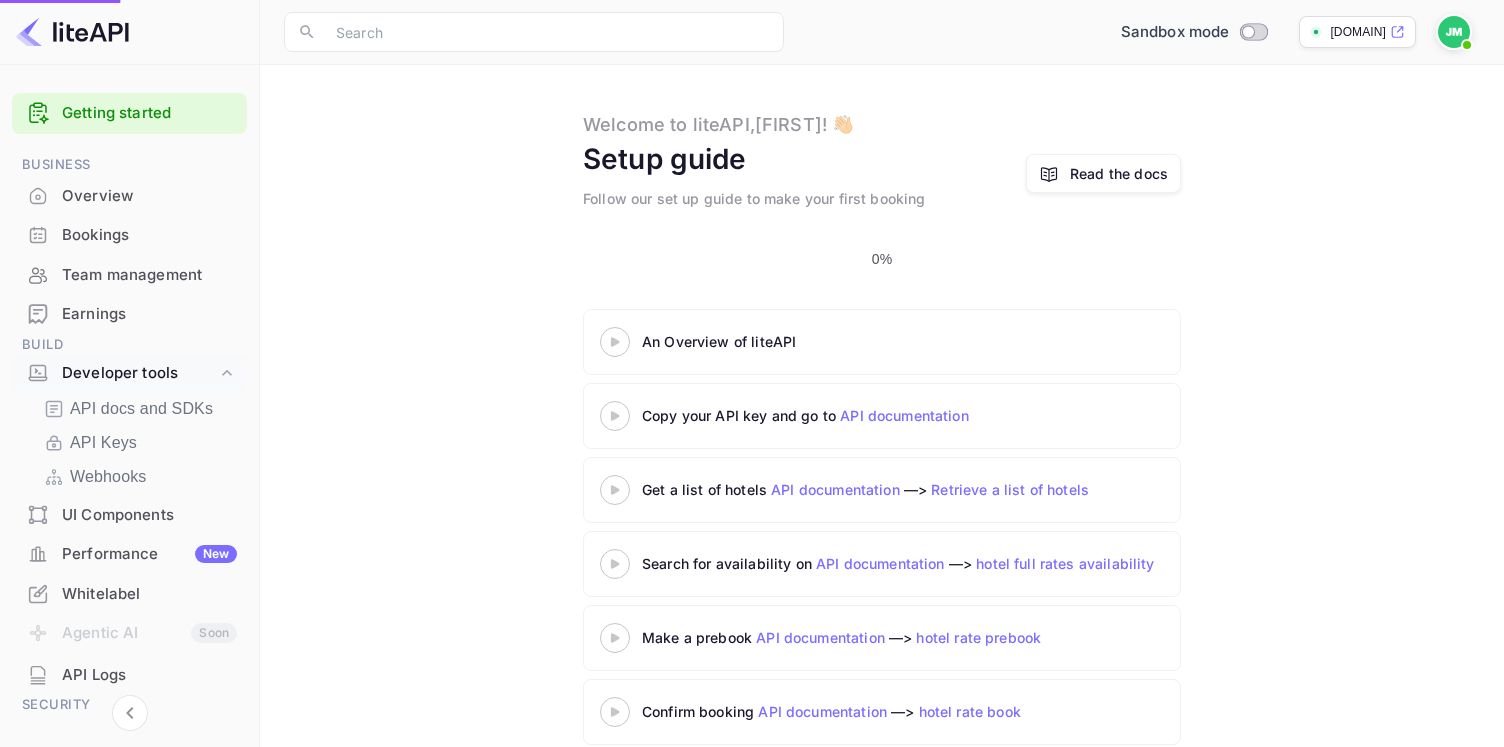scroll, scrollTop: 0, scrollLeft: 0, axis: both 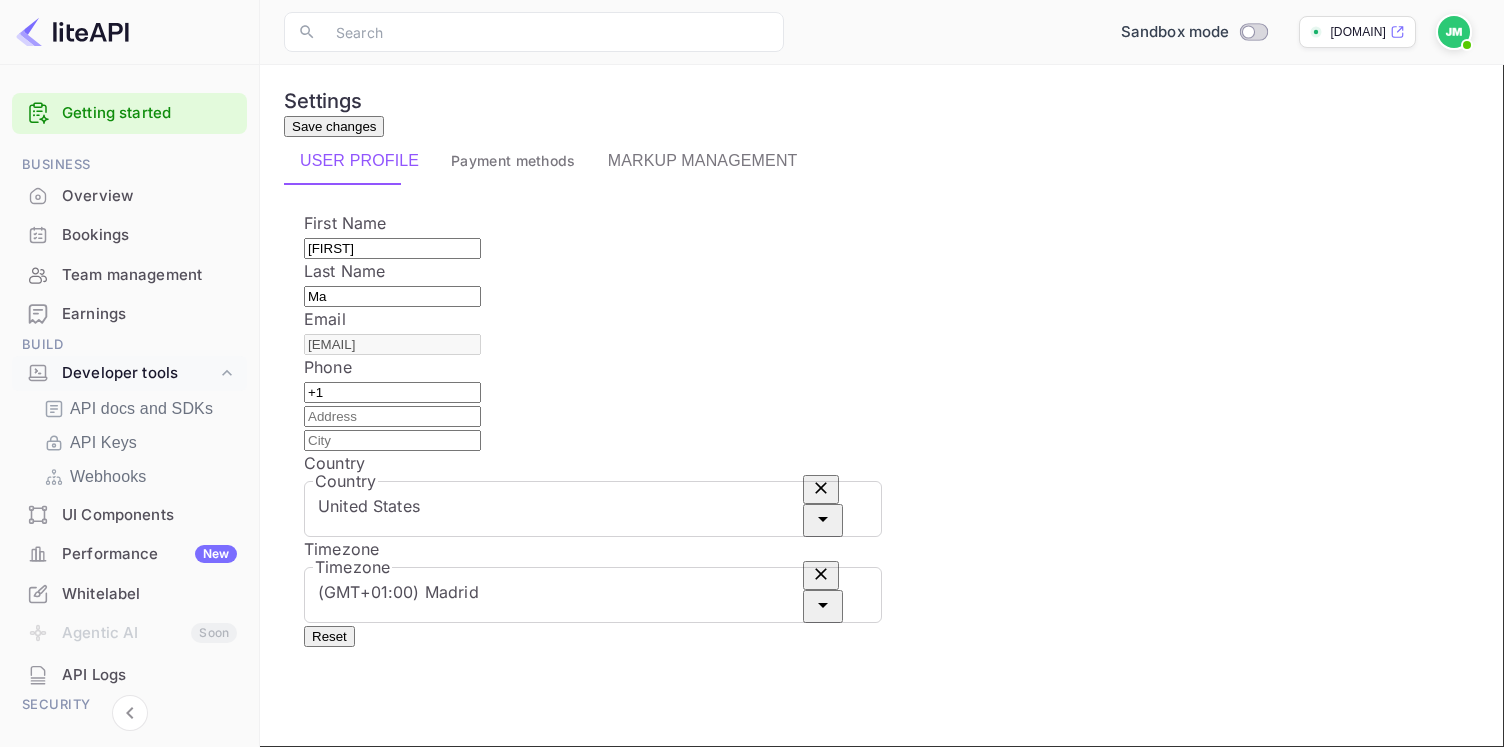click on "Markup management" at bounding box center (703, 161) 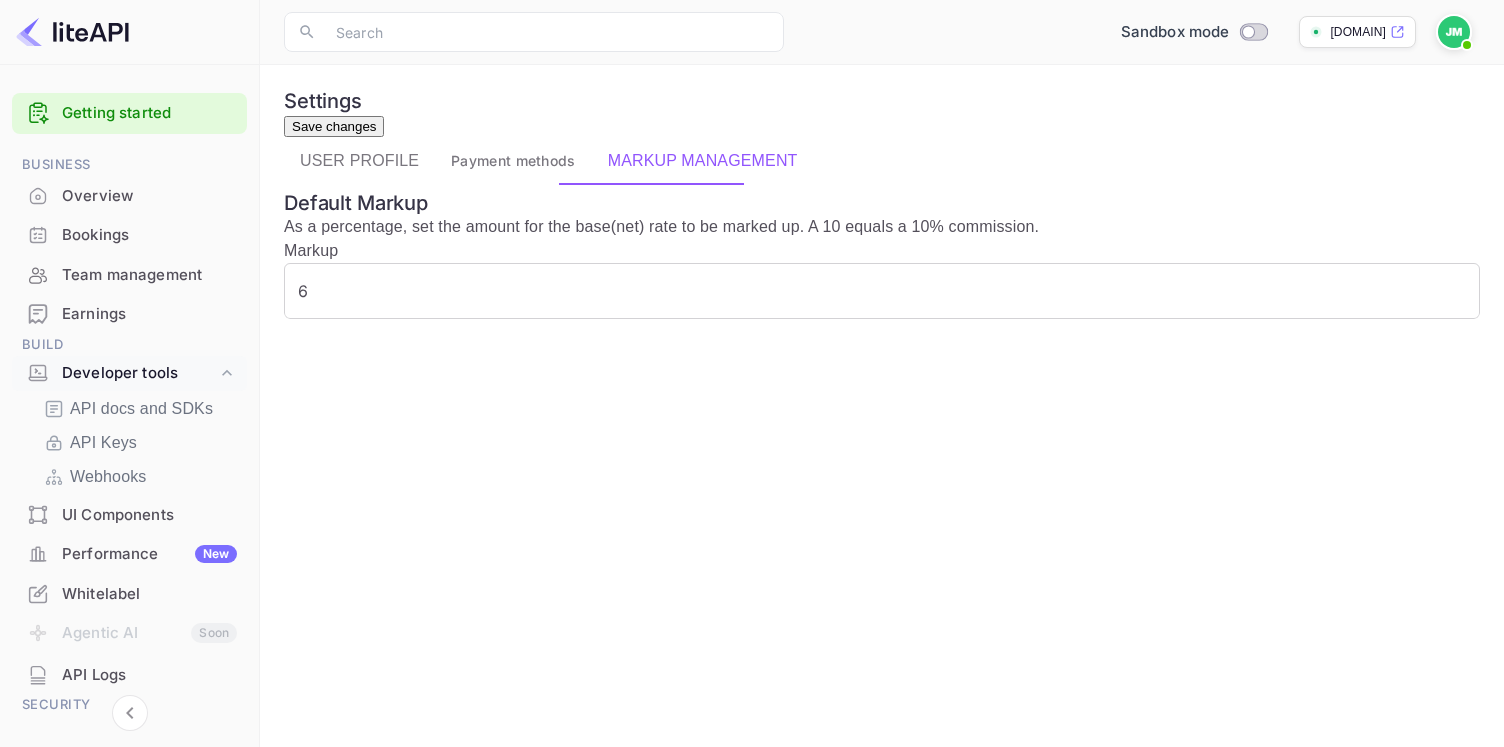 click on "Payment methods" at bounding box center [513, 161] 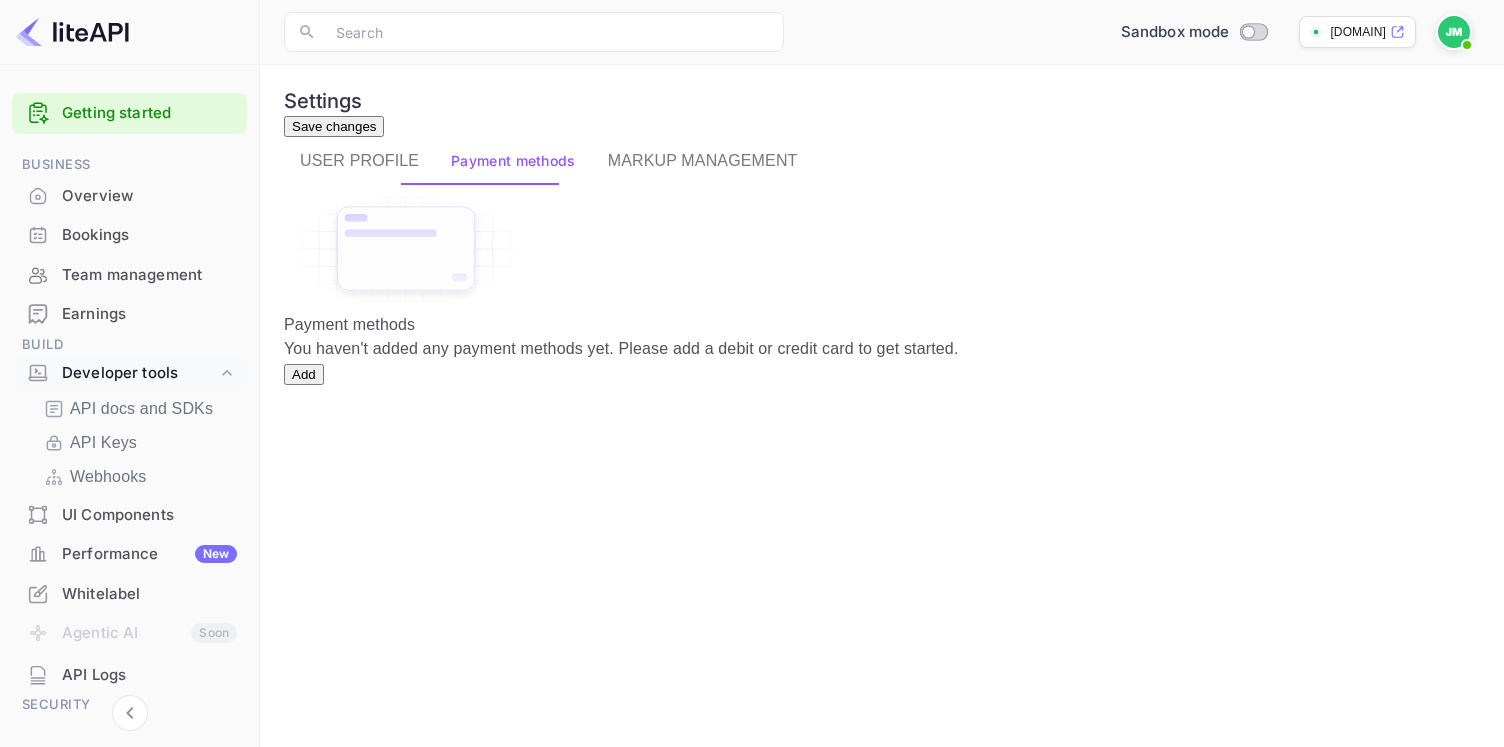 click on "User Profile" at bounding box center (359, 161) 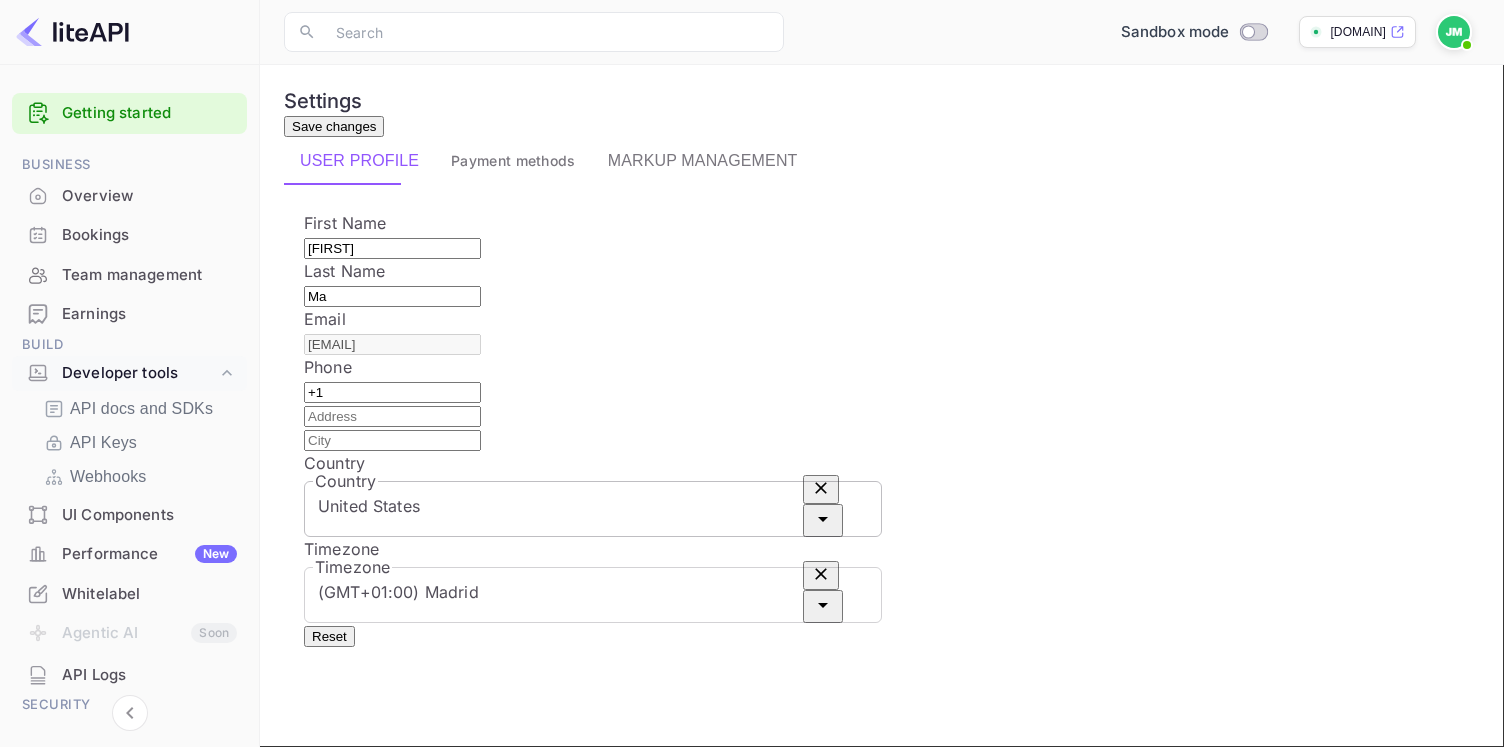 click on "United States" at bounding box center (553, 506) 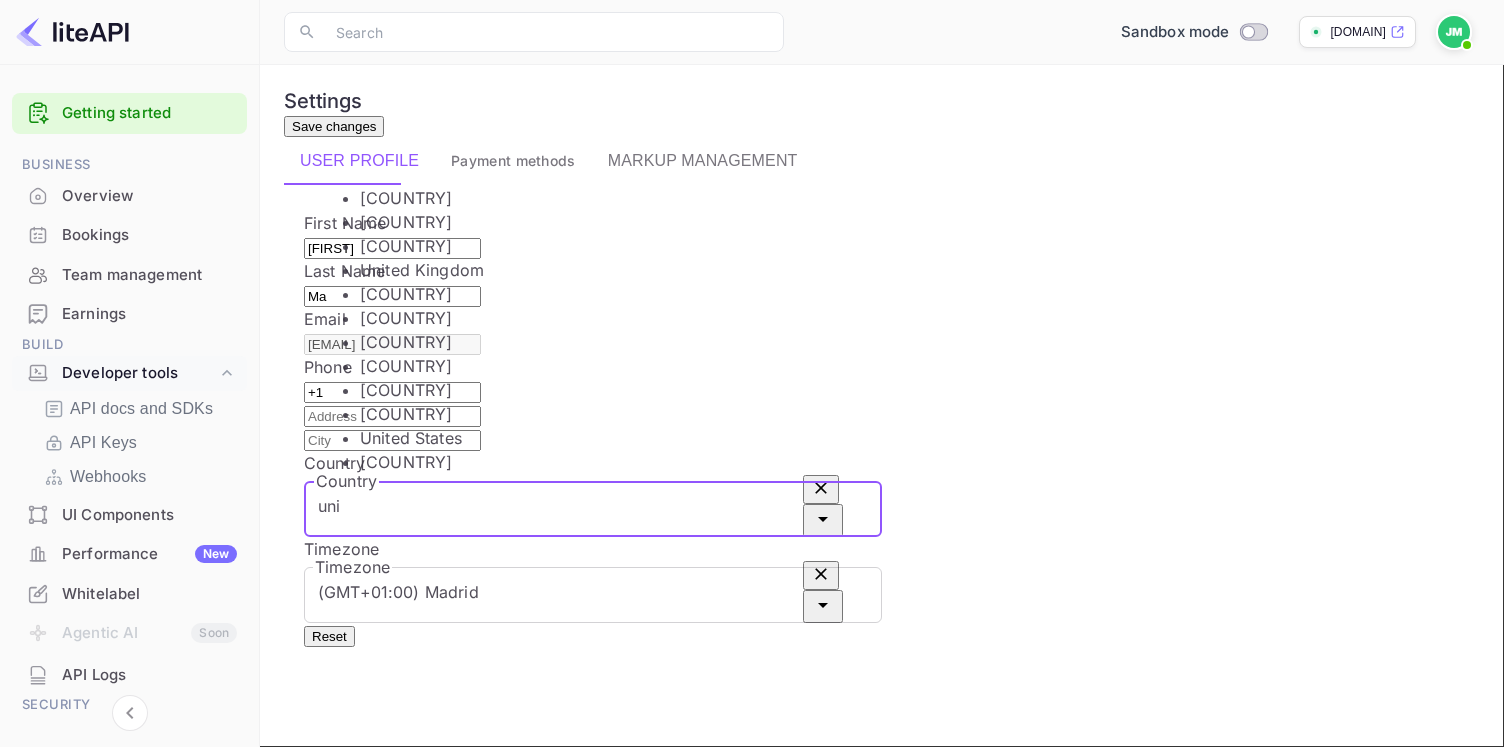 scroll, scrollTop: 0, scrollLeft: 0, axis: both 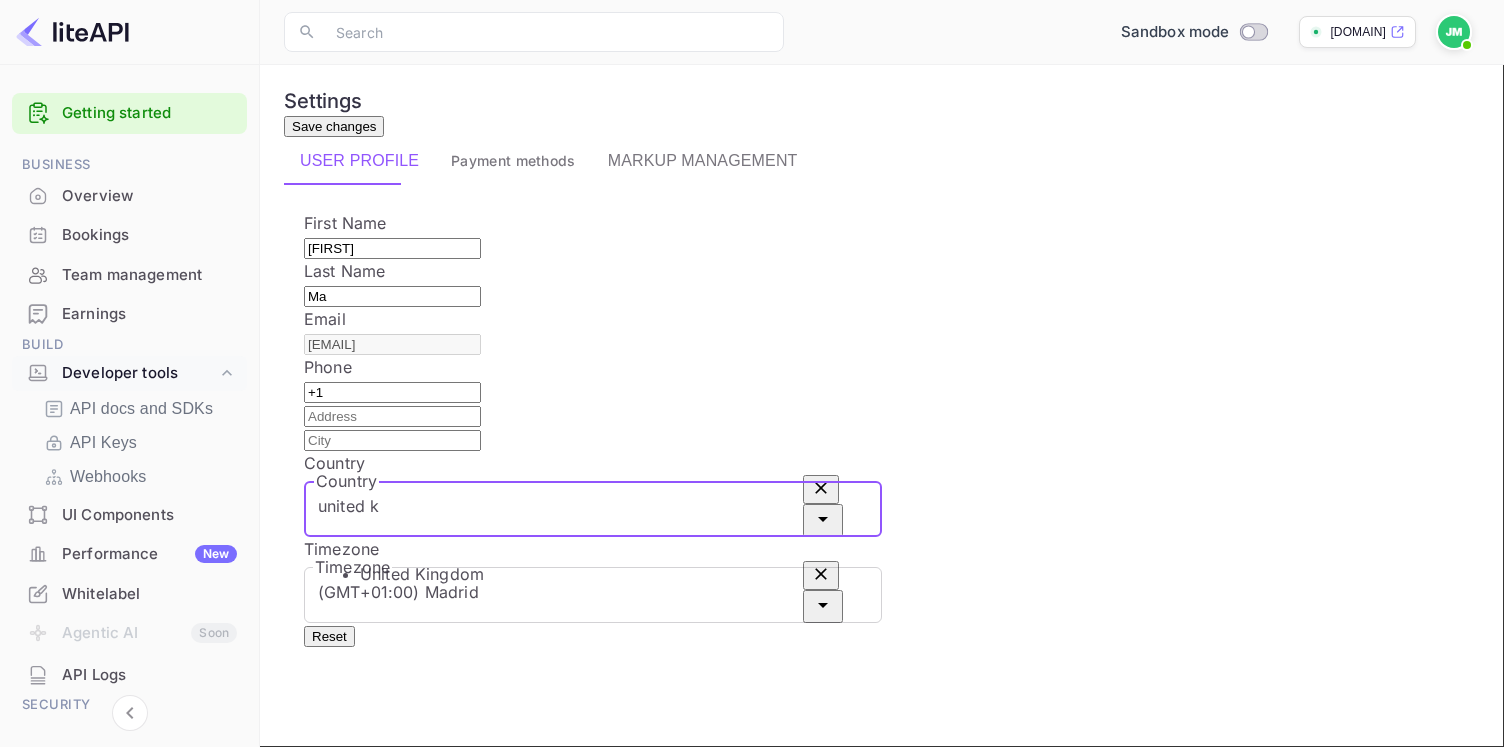 click on "United Kingdom" at bounding box center [614, 574] 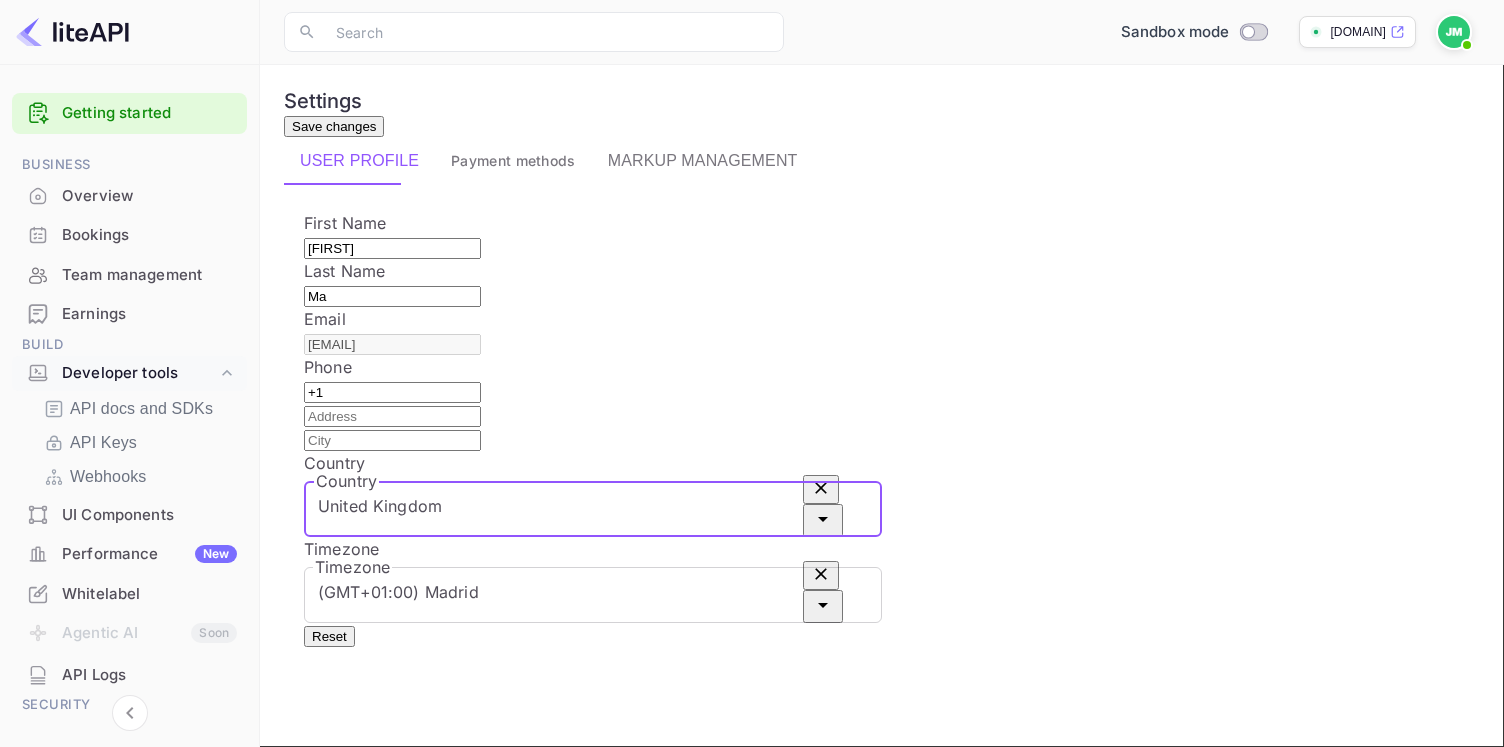 type on "United Kingdom" 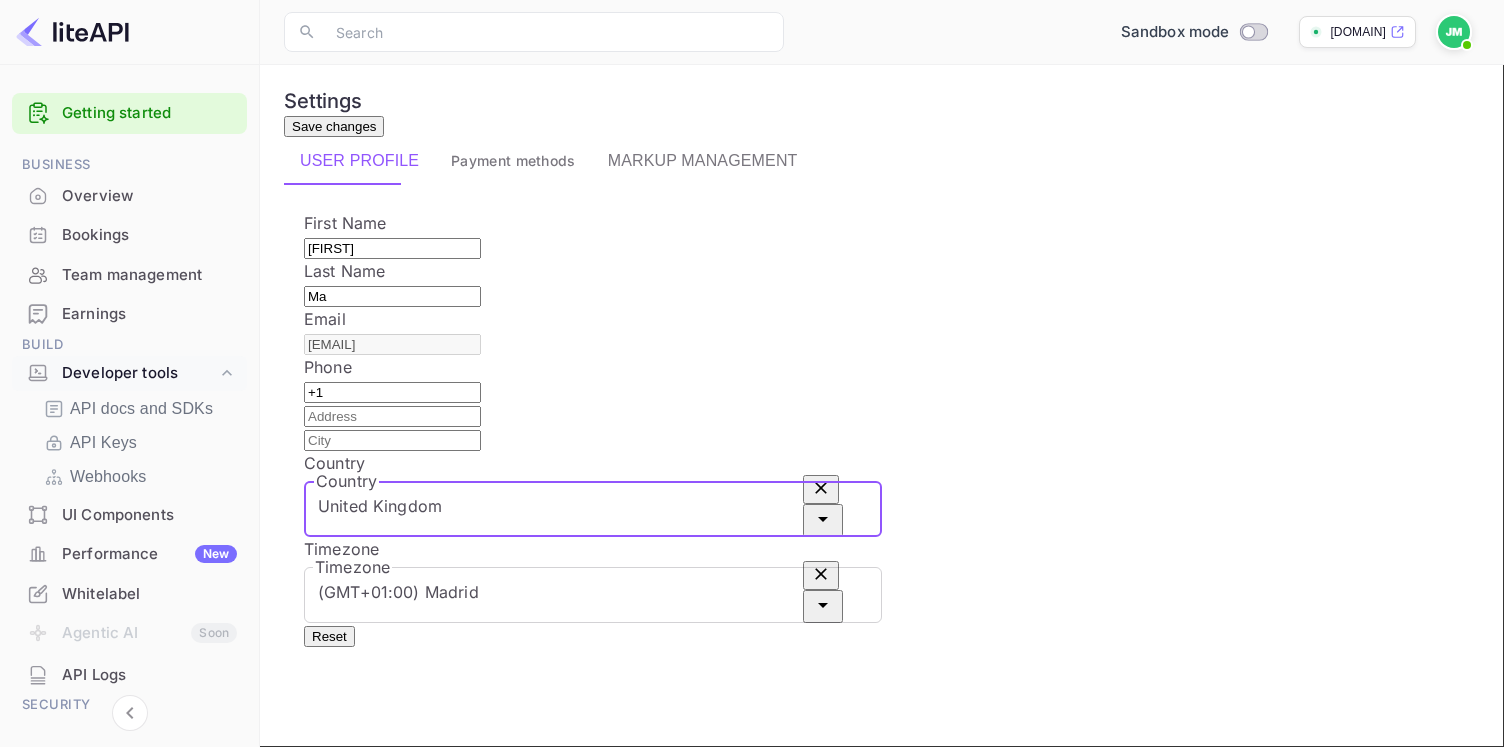 click on "Reset" at bounding box center [882, 635] 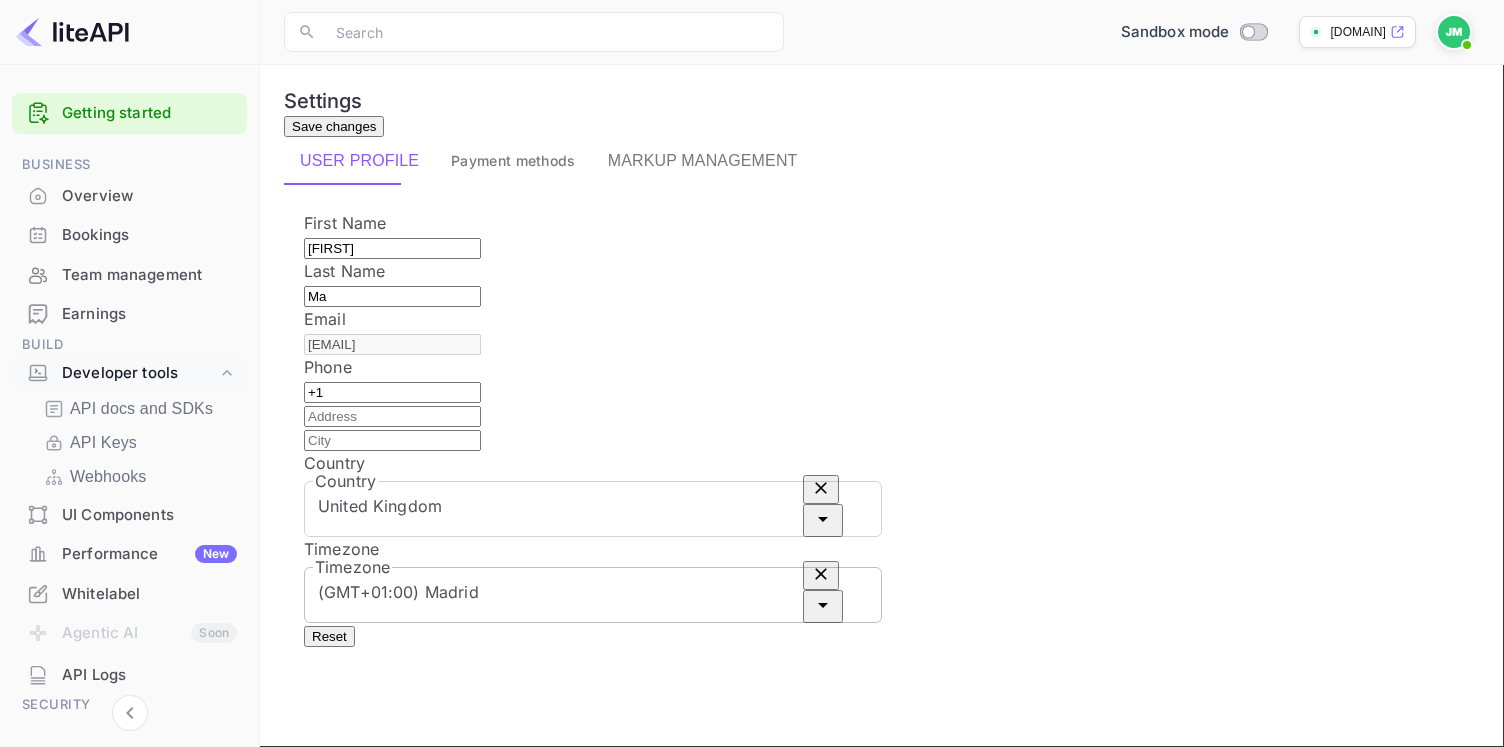 click on "(GMT+01:00) [TIMEZONE]" at bounding box center [593, 592] 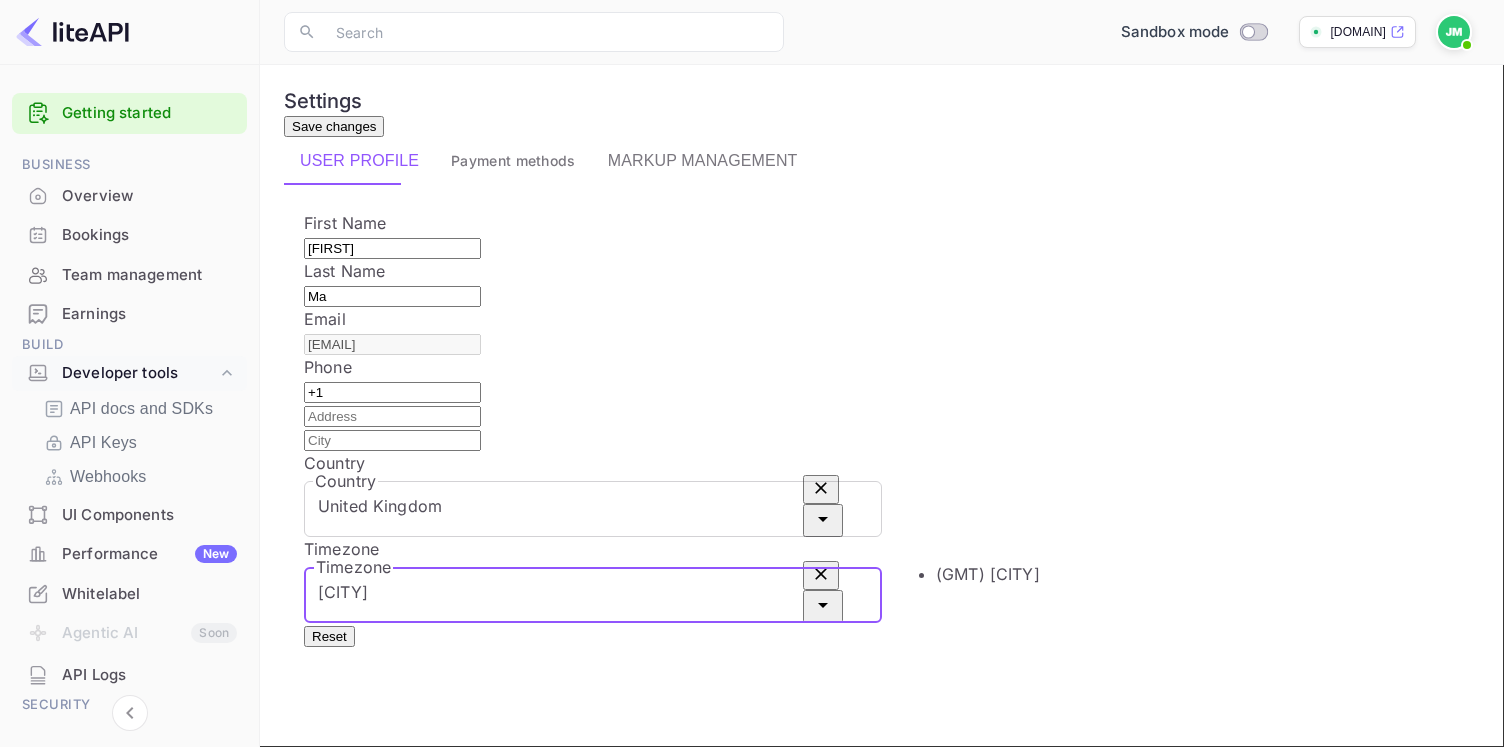 click on "(GMT) [CITY]" at bounding box center [1170, 574] 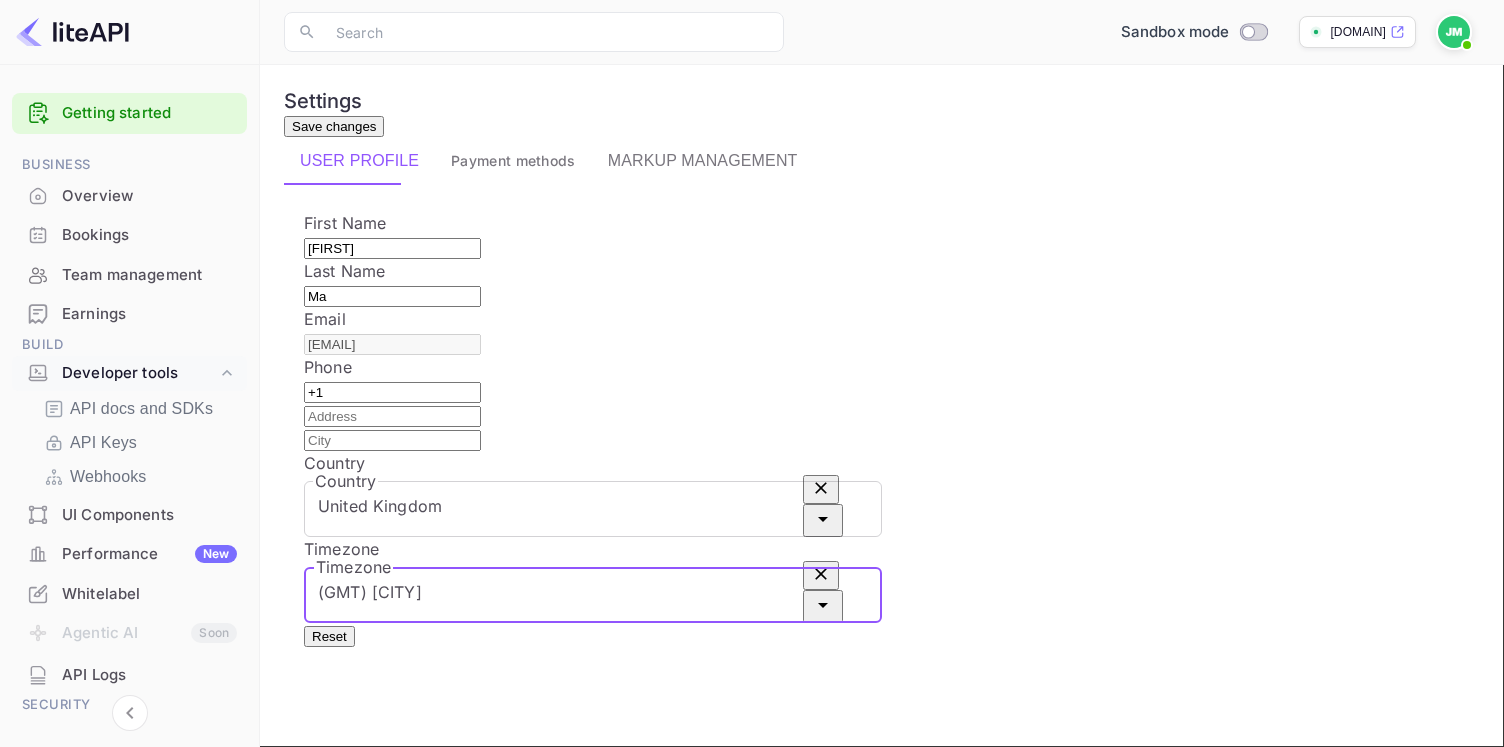 type on "(GMT) [CITY]" 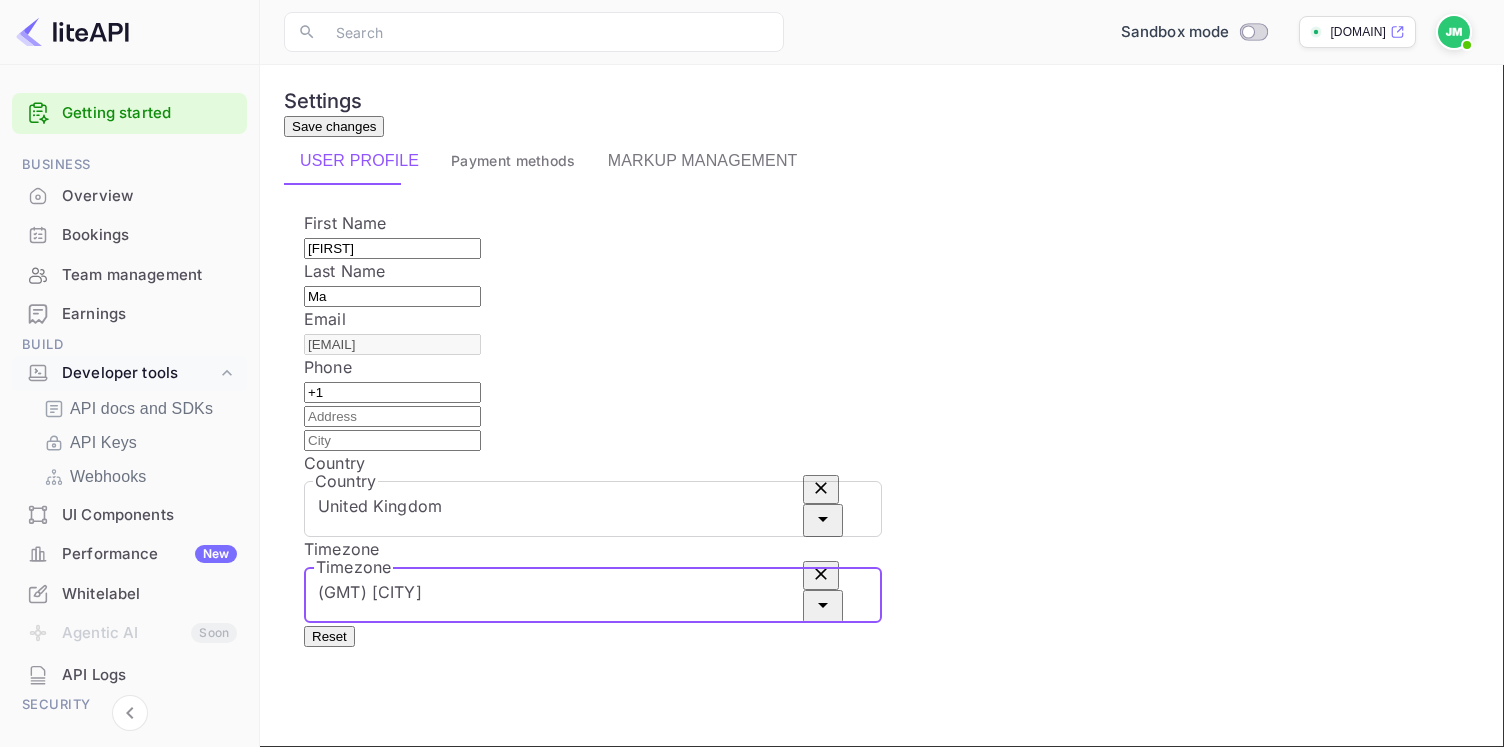 click on "Reset" at bounding box center [882, 635] 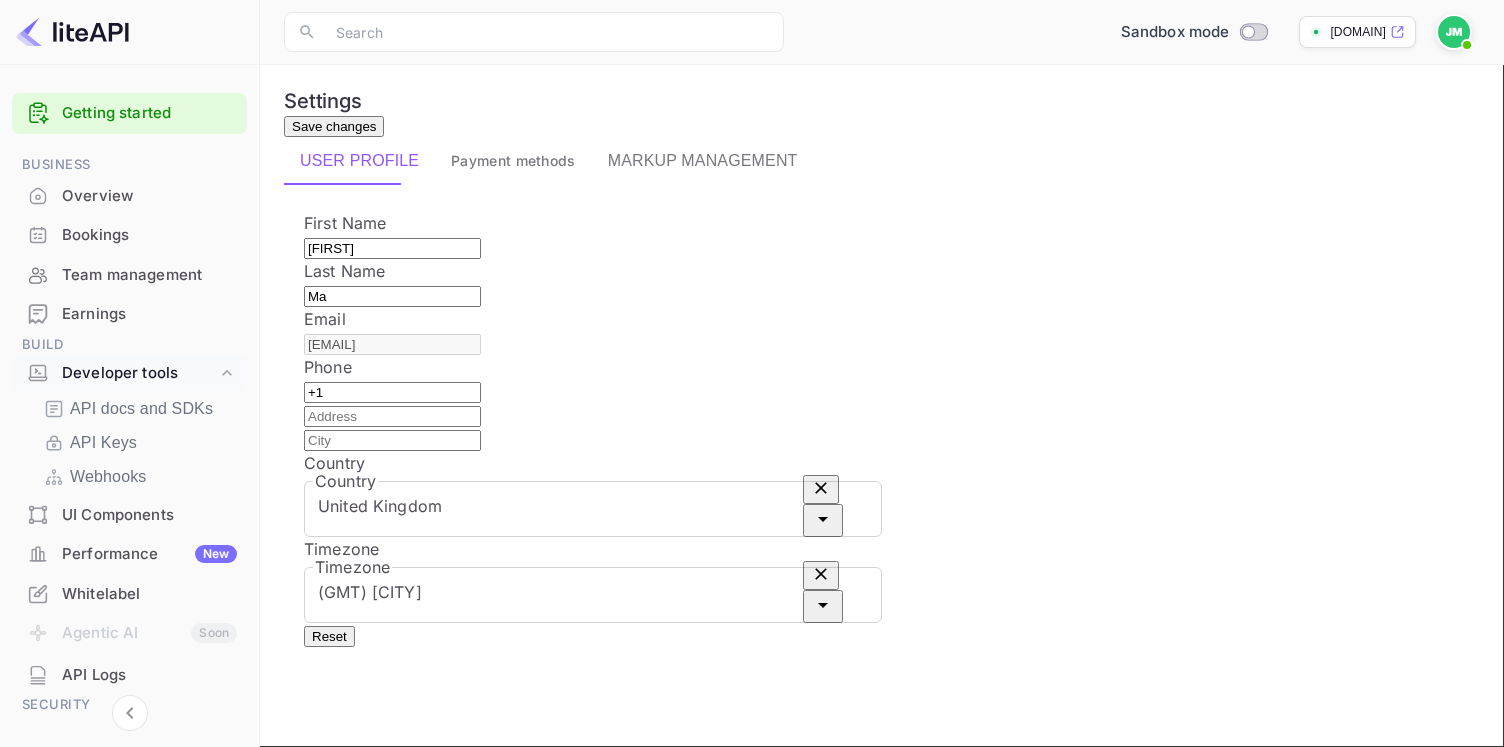 click on "Save changes" at bounding box center [334, 126] 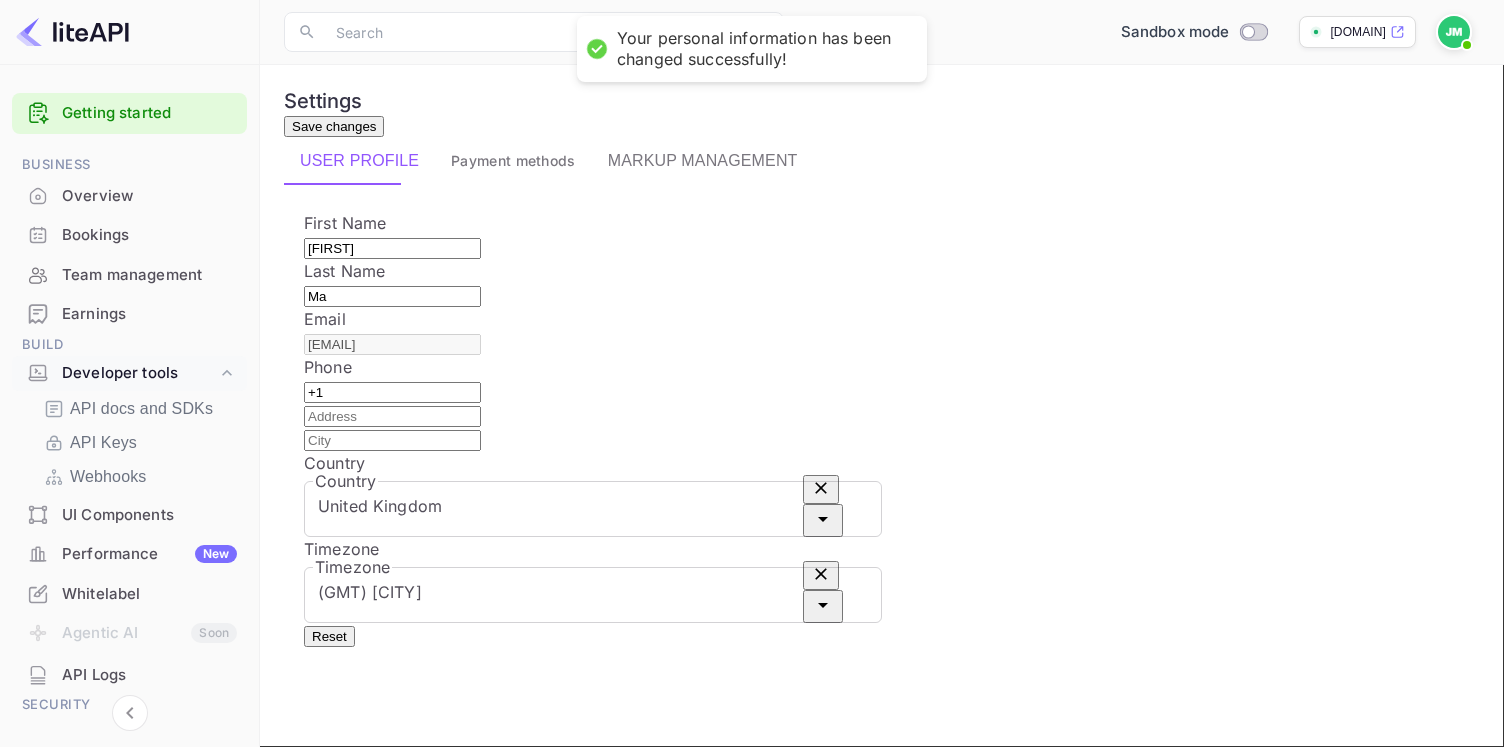 click at bounding box center [130, 32] 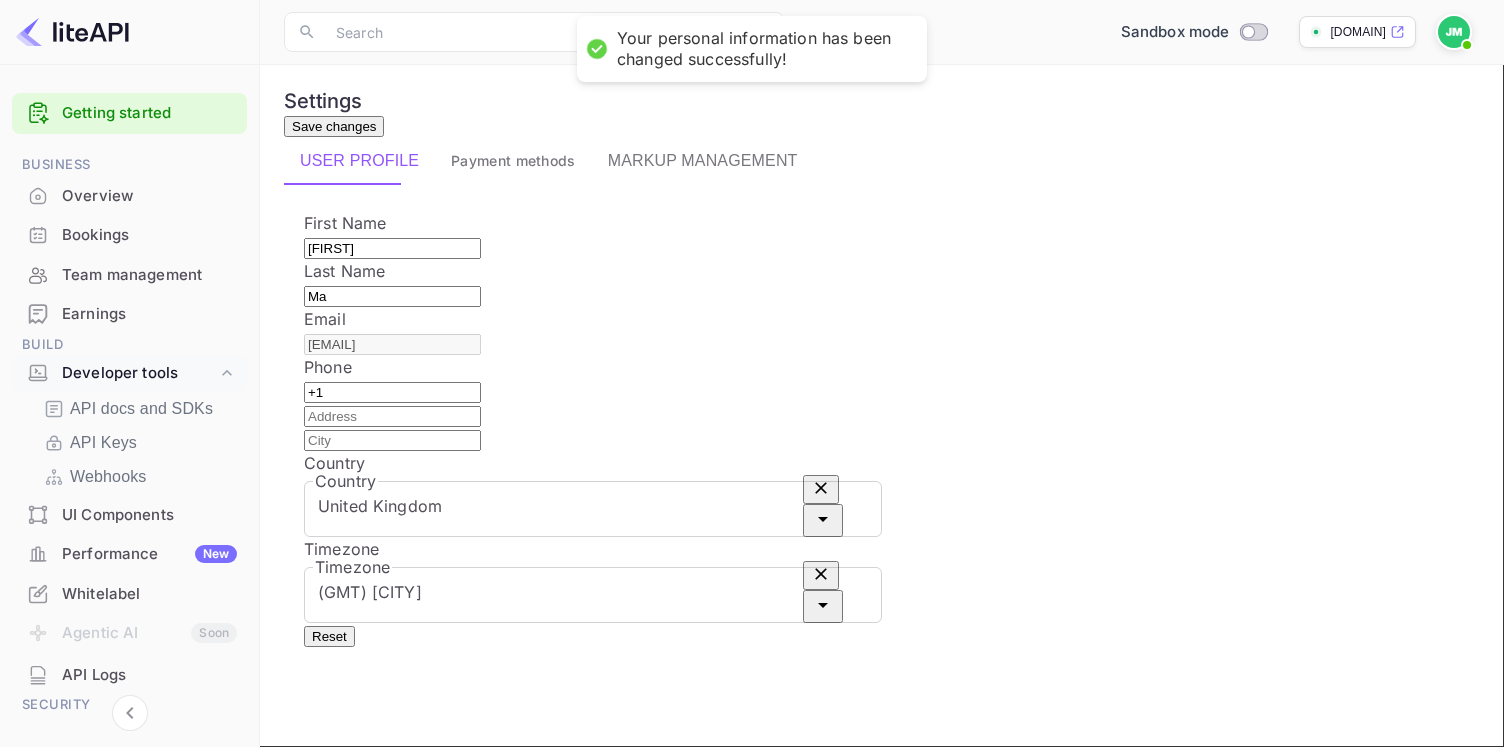 click at bounding box center [72, 32] 